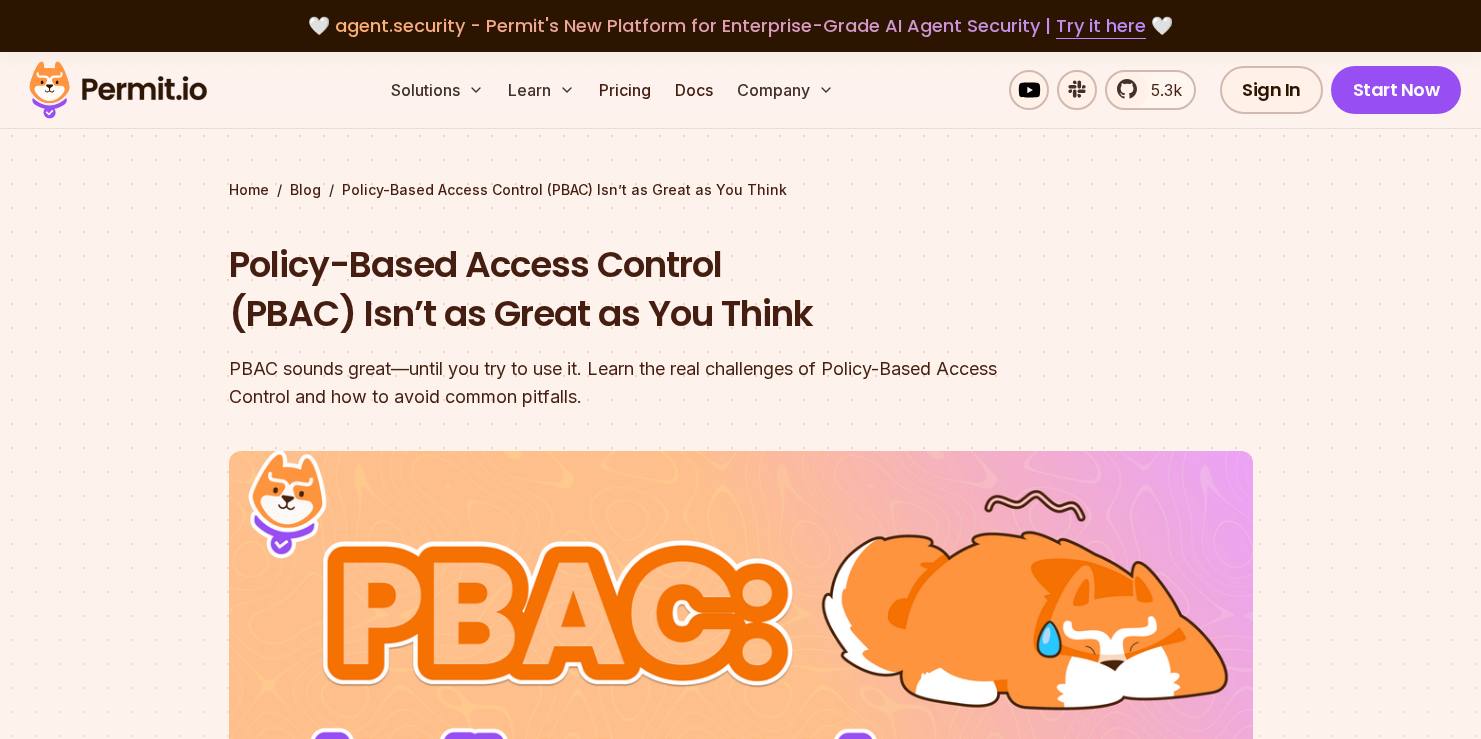 scroll, scrollTop: 1124, scrollLeft: 0, axis: vertical 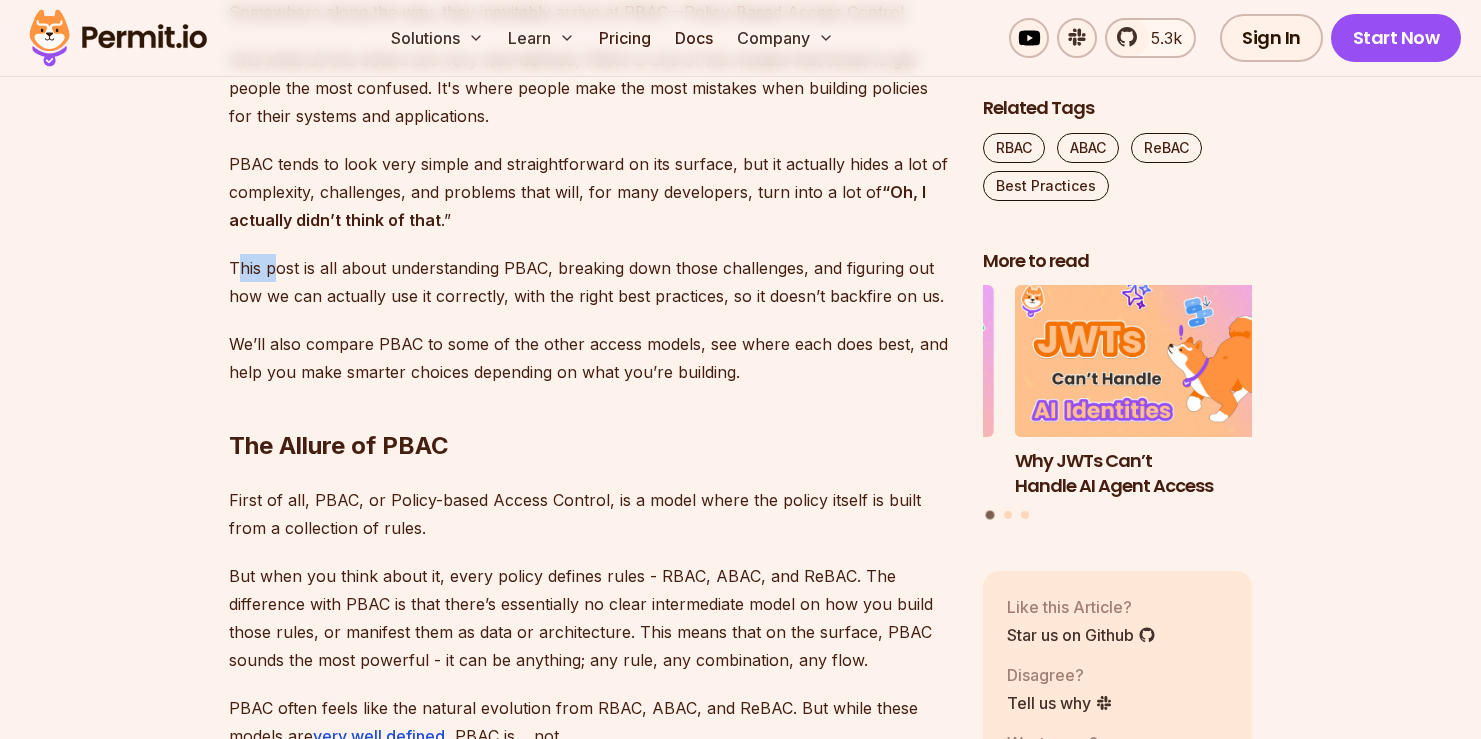 drag, startPoint x: 235, startPoint y: 272, endPoint x: 278, endPoint y: 271, distance: 43.011627 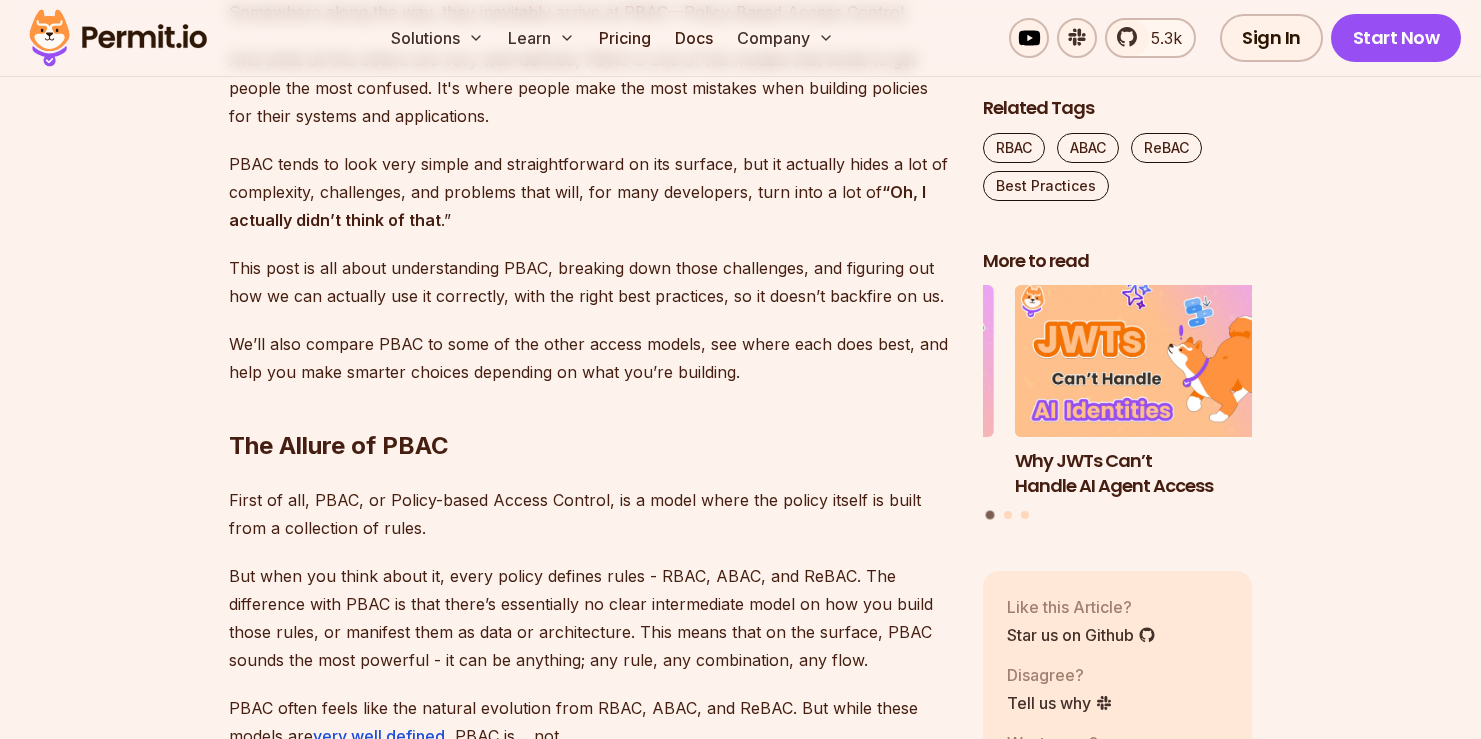 click on "This post is all about understanding PBAC, breaking down those challenges, and figuring out how we can actually use it correctly, with the right best practices, so it doesn’t backfire on us." at bounding box center (590, 282) 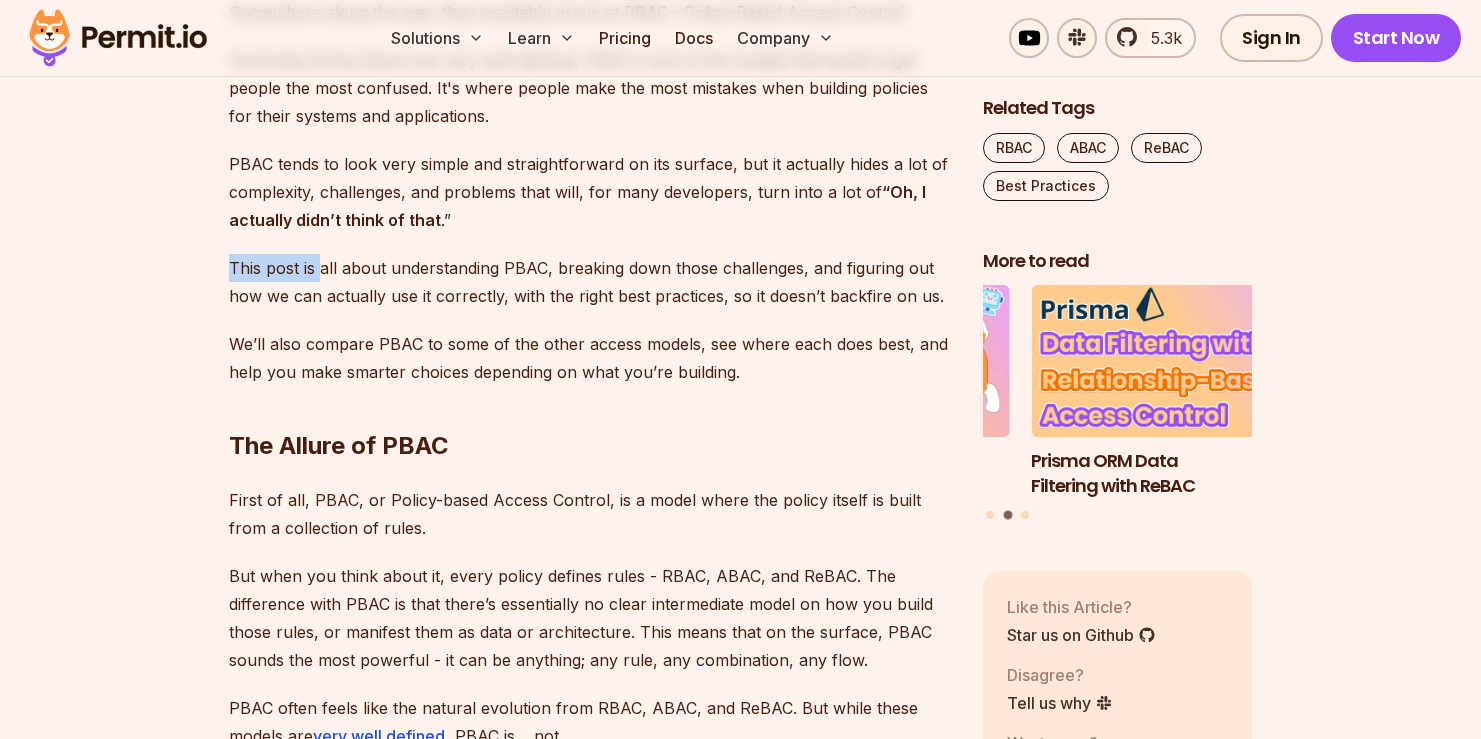drag, startPoint x: 224, startPoint y: 269, endPoint x: 320, endPoint y: 267, distance: 96.02083 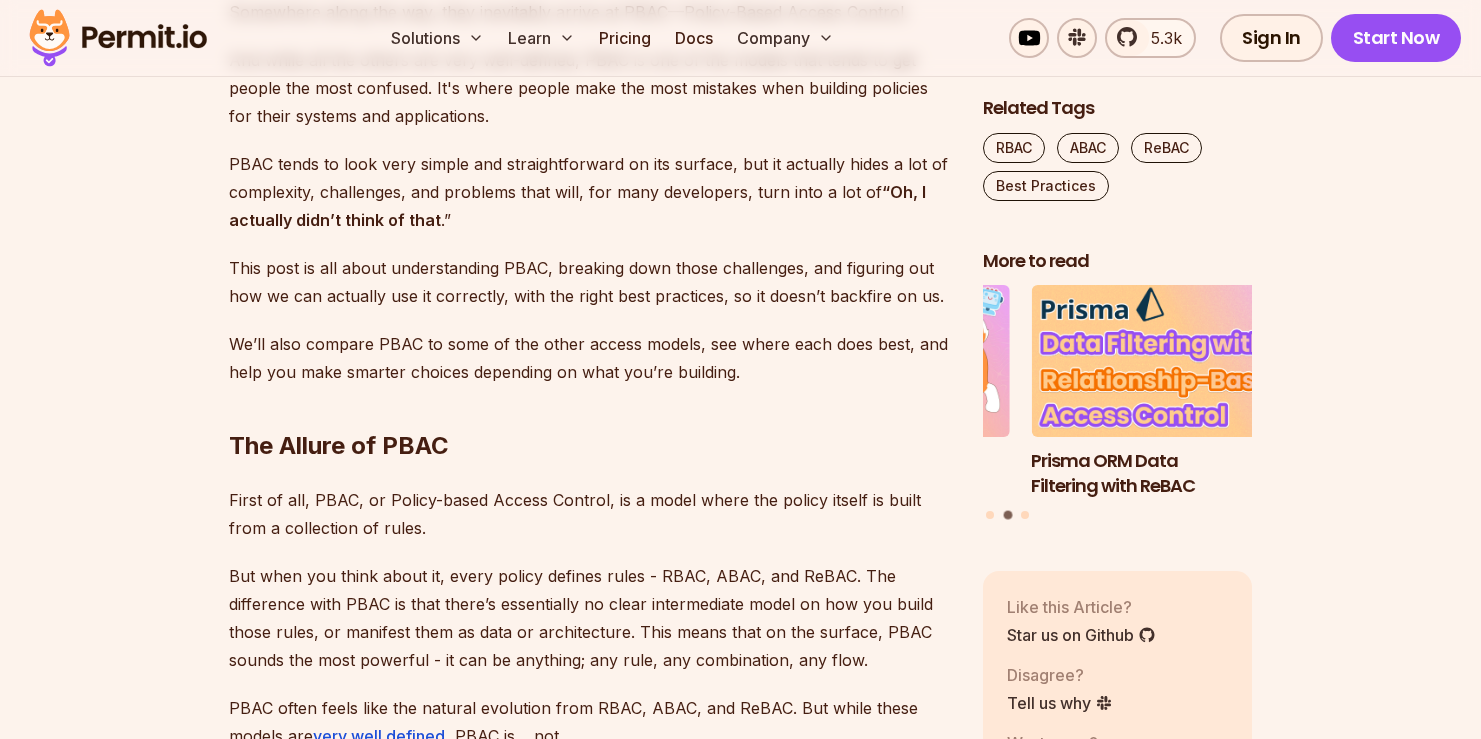 click on "This post is all about understanding PBAC, breaking down those challenges, and figuring out how we can actually use it correctly, with the right best practices, so it doesn’t backfire on us." at bounding box center (590, 282) 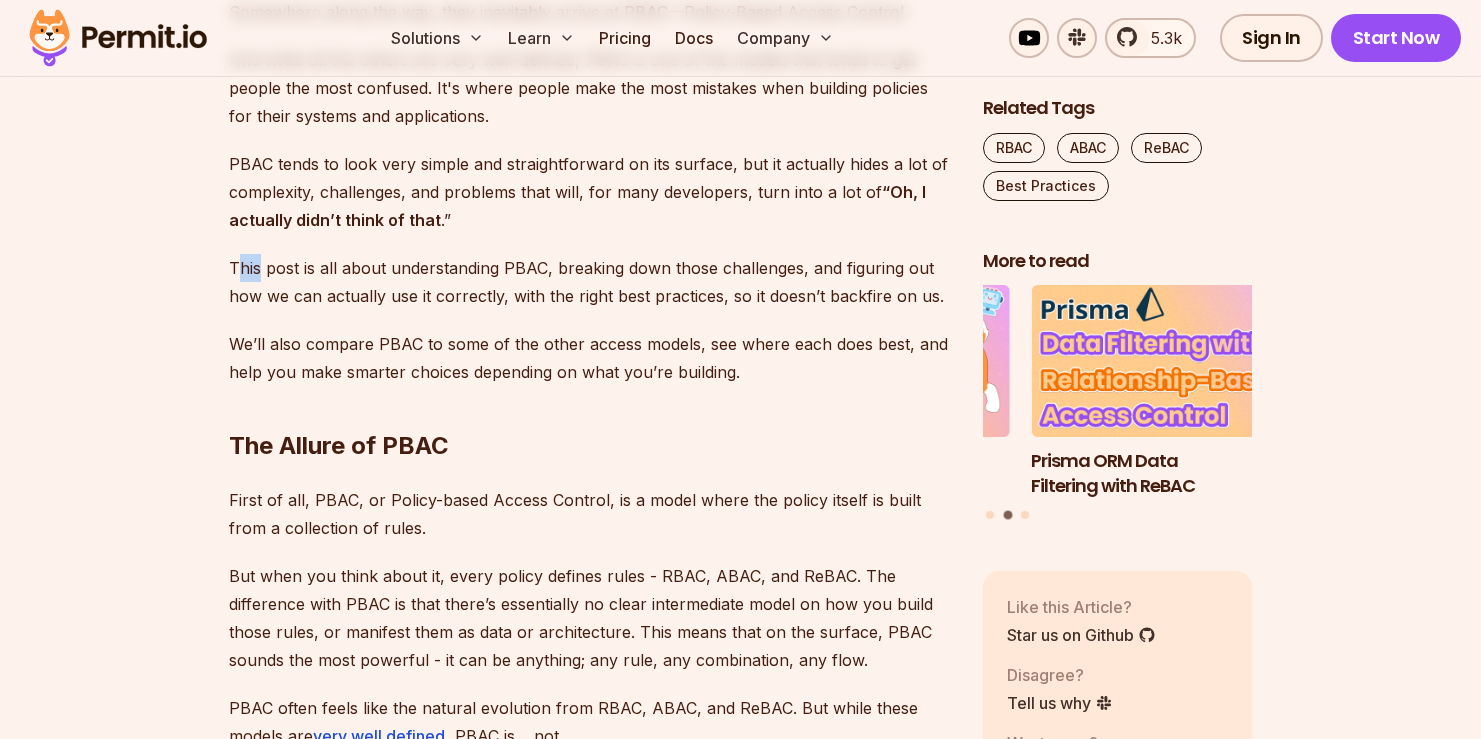 drag, startPoint x: 237, startPoint y: 267, endPoint x: 257, endPoint y: 265, distance: 20.09975 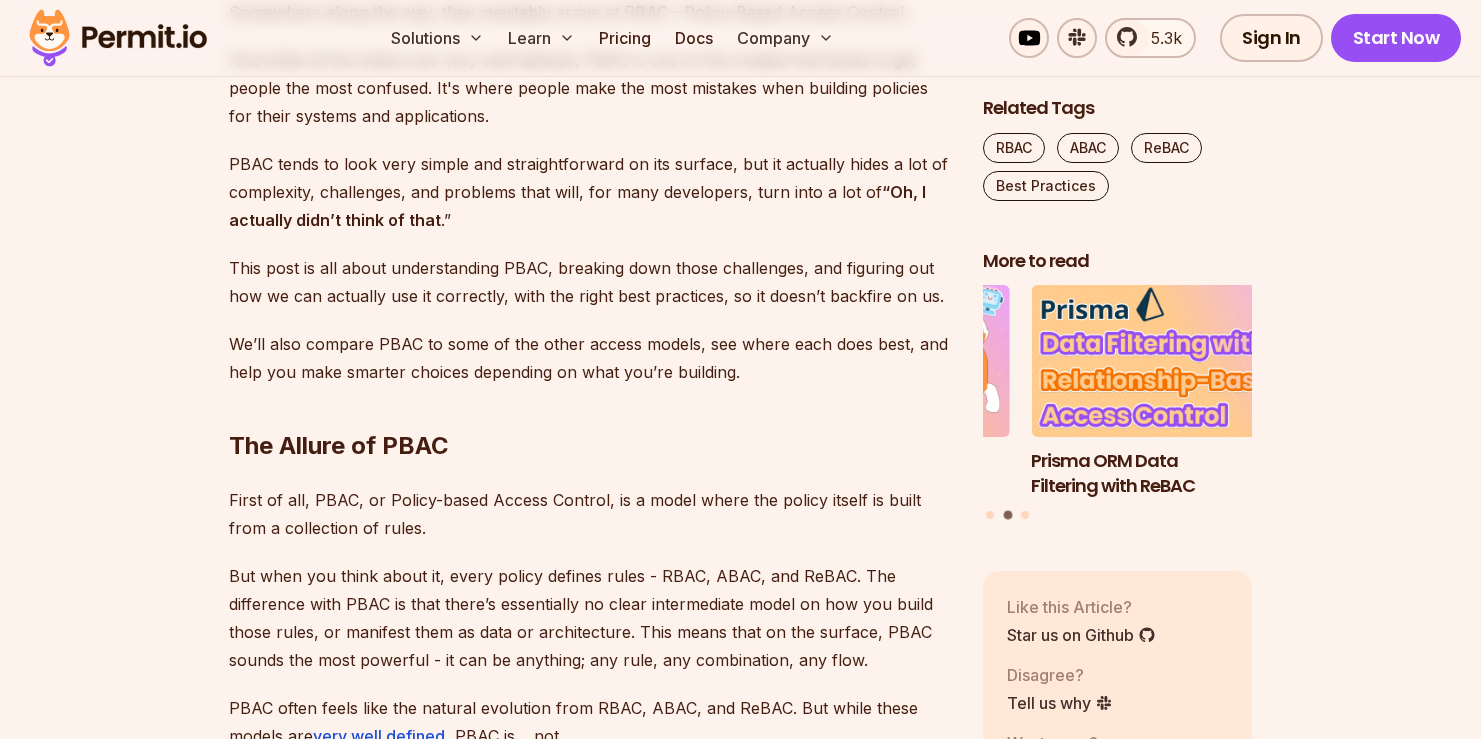 click on "This post is all about understanding PBAC, breaking down those challenges, and figuring out how we can actually use it correctly, with the right best practices, so it doesn’t backfire on us." at bounding box center (590, 282) 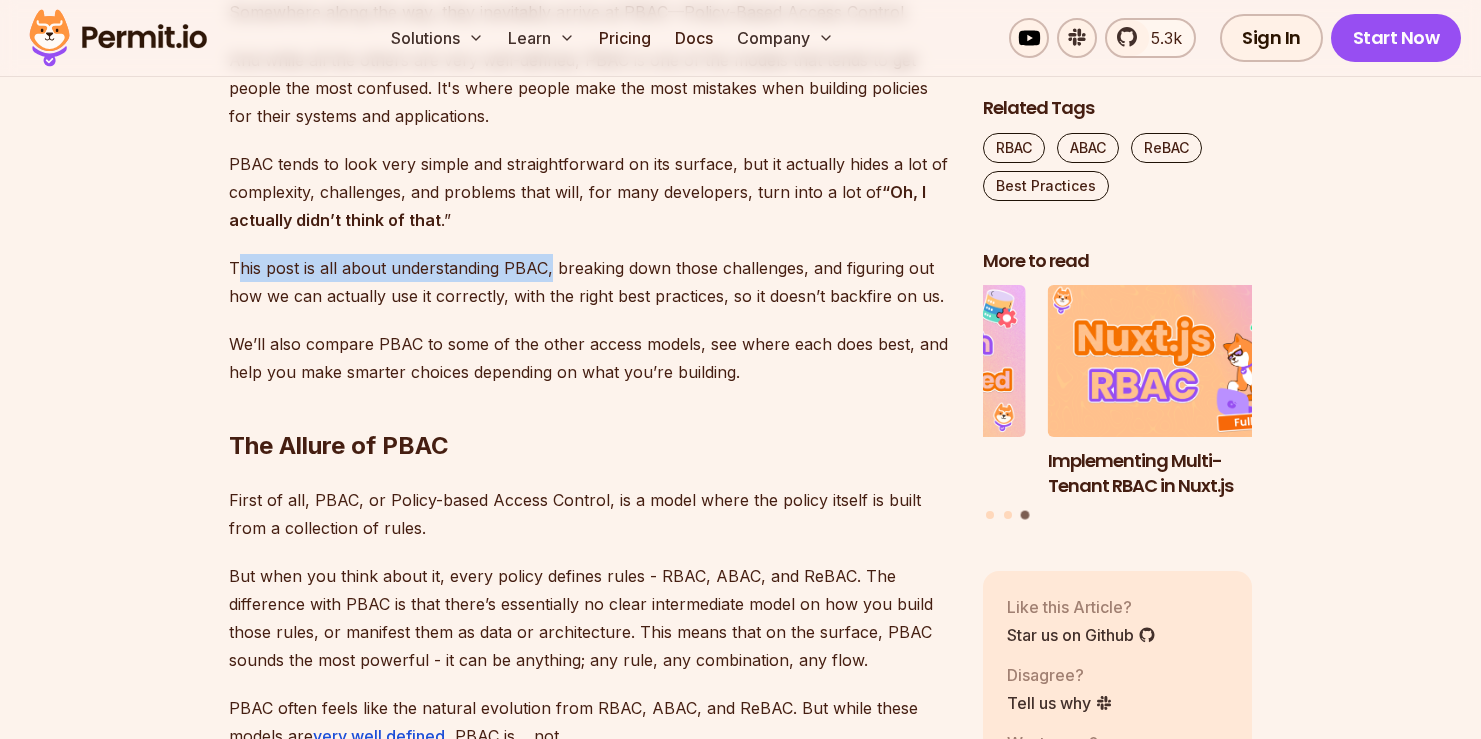 drag, startPoint x: 235, startPoint y: 269, endPoint x: 550, endPoint y: 270, distance: 315.0016 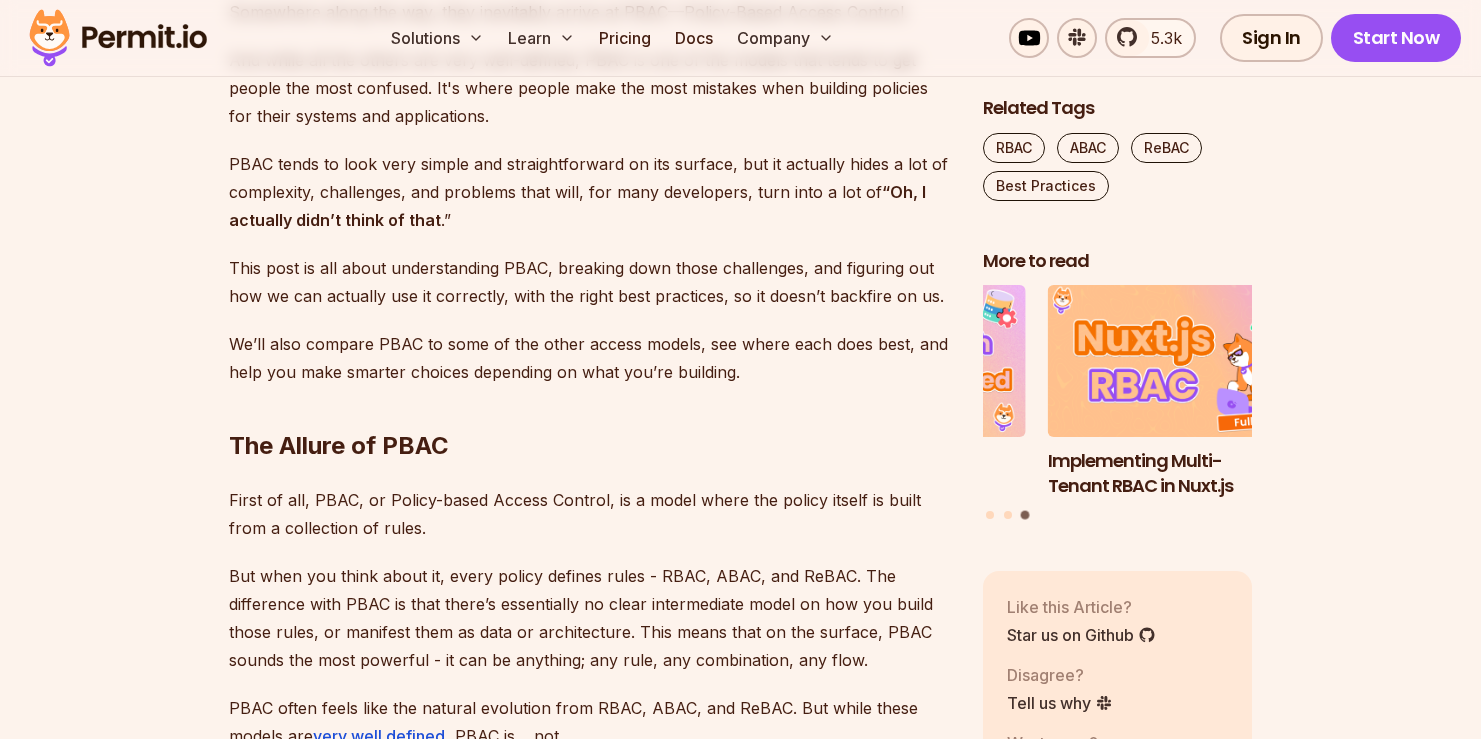 click on "Policy-Based Access Control Isn’t as Great as You Think PBAC is an authorization model where  policies  are used to define who has access to what in your application. Instead of assigning roles (like in RBAC) or checking attributes (like in ABAC), you write  policies —essentially custom logic—that govern access. It’s flexible, powerful, and sounds great until you try to use it. When people review and try to choose the access control model relevant to their application, they usually start with the obvious:  RBAC , Role-Based Access Control . Then they quickly discover  ABAC , Attribute-Based Access Control , and  ReBAC , Relationship-Based Access Control . Somewhere along the way, they inevitably arrive at PBAC—Policy-Based Access Control. And while all the others are very well-defined, PBAC is one of the models that tends to get people the most confused. It's where people make the most mistakes when building policies for their systems and applications. “Oh, I actually didn’t think of that .” ." at bounding box center (590, 4072) 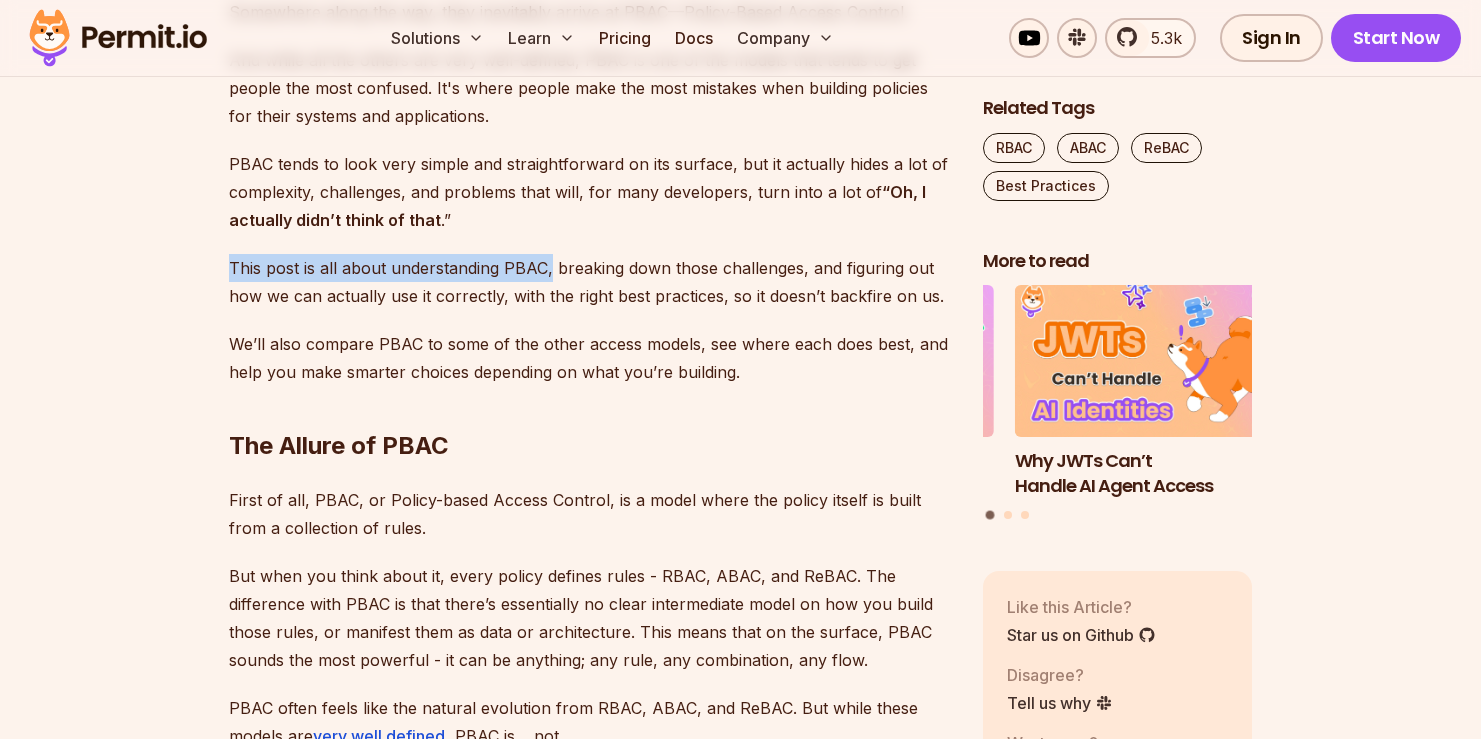 drag, startPoint x: 230, startPoint y: 268, endPoint x: 547, endPoint y: 270, distance: 317.00632 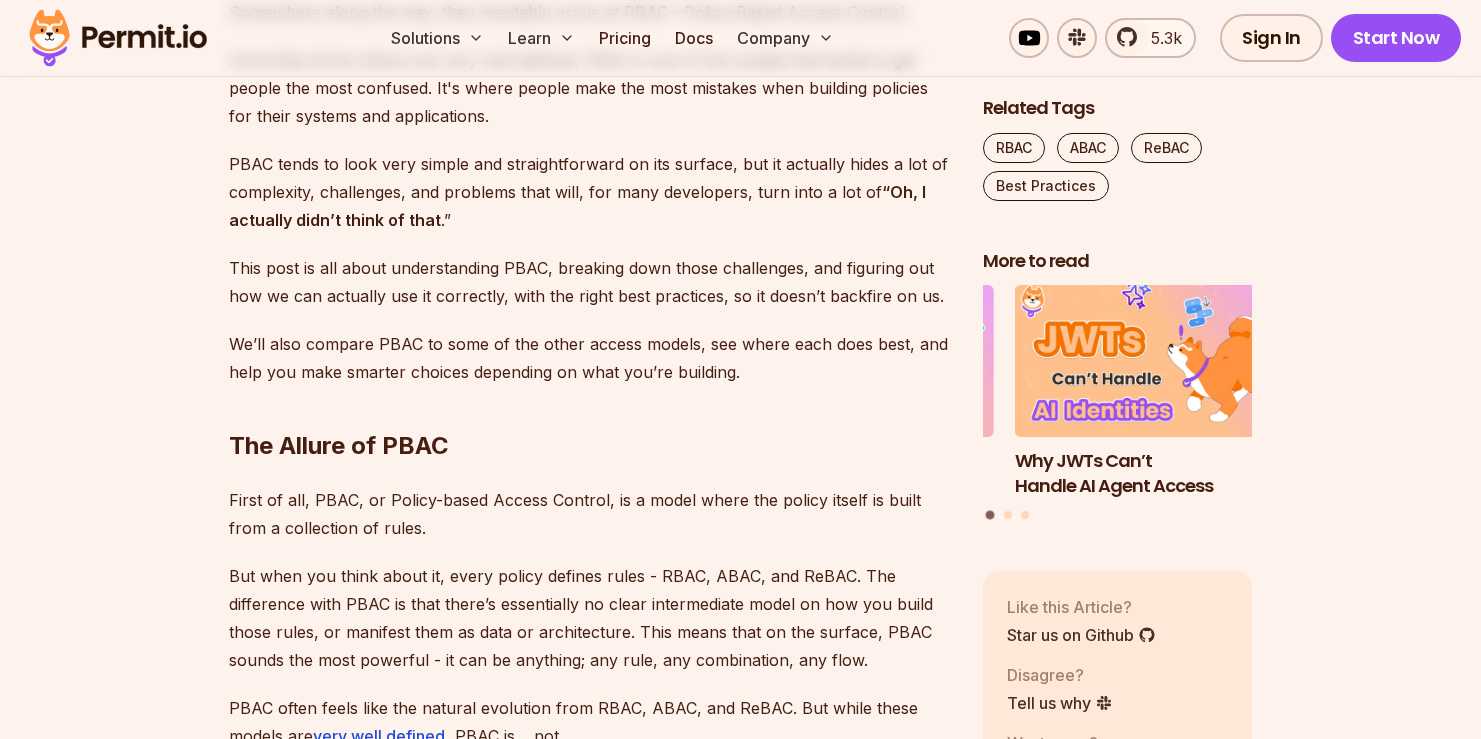 click on "This post is all about understanding PBAC, breaking down those challenges, and figuring out how we can actually use it correctly, with the right best practices, so it doesn’t backfire on us." at bounding box center [590, 282] 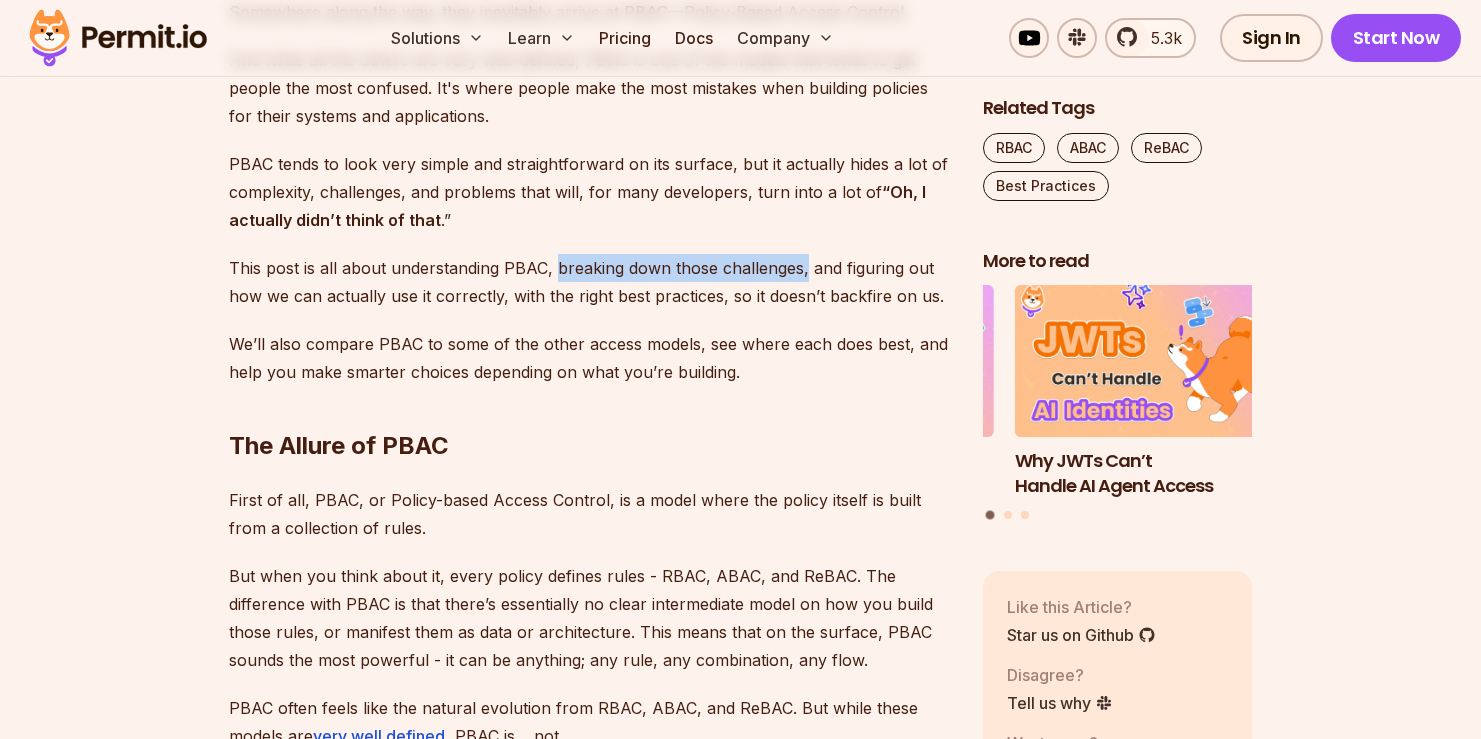 drag, startPoint x: 552, startPoint y: 270, endPoint x: 802, endPoint y: 268, distance: 250.008 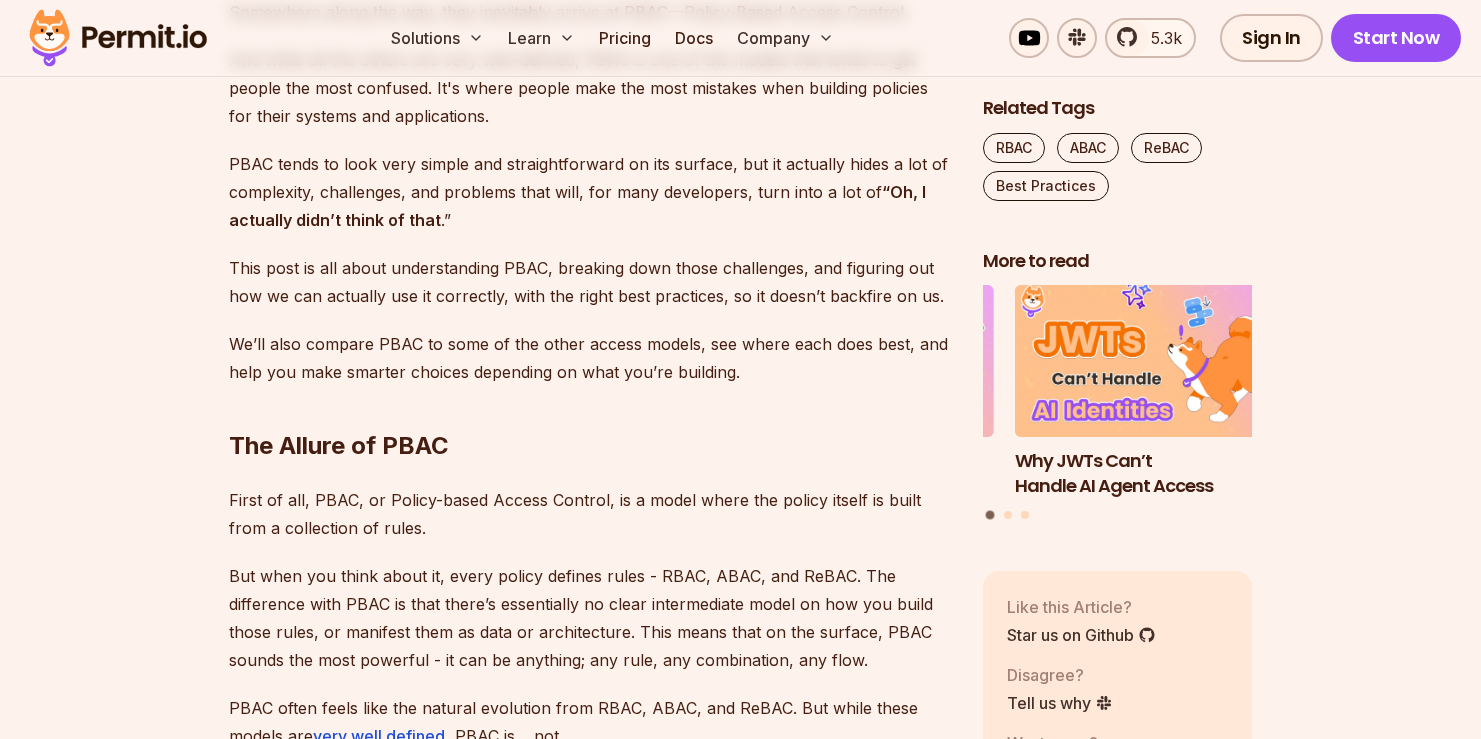 click on "This post is all about understanding PBAC, breaking down those challenges, and figuring out how we can actually use it correctly, with the right best practices, so it doesn’t backfire on us." at bounding box center [590, 282] 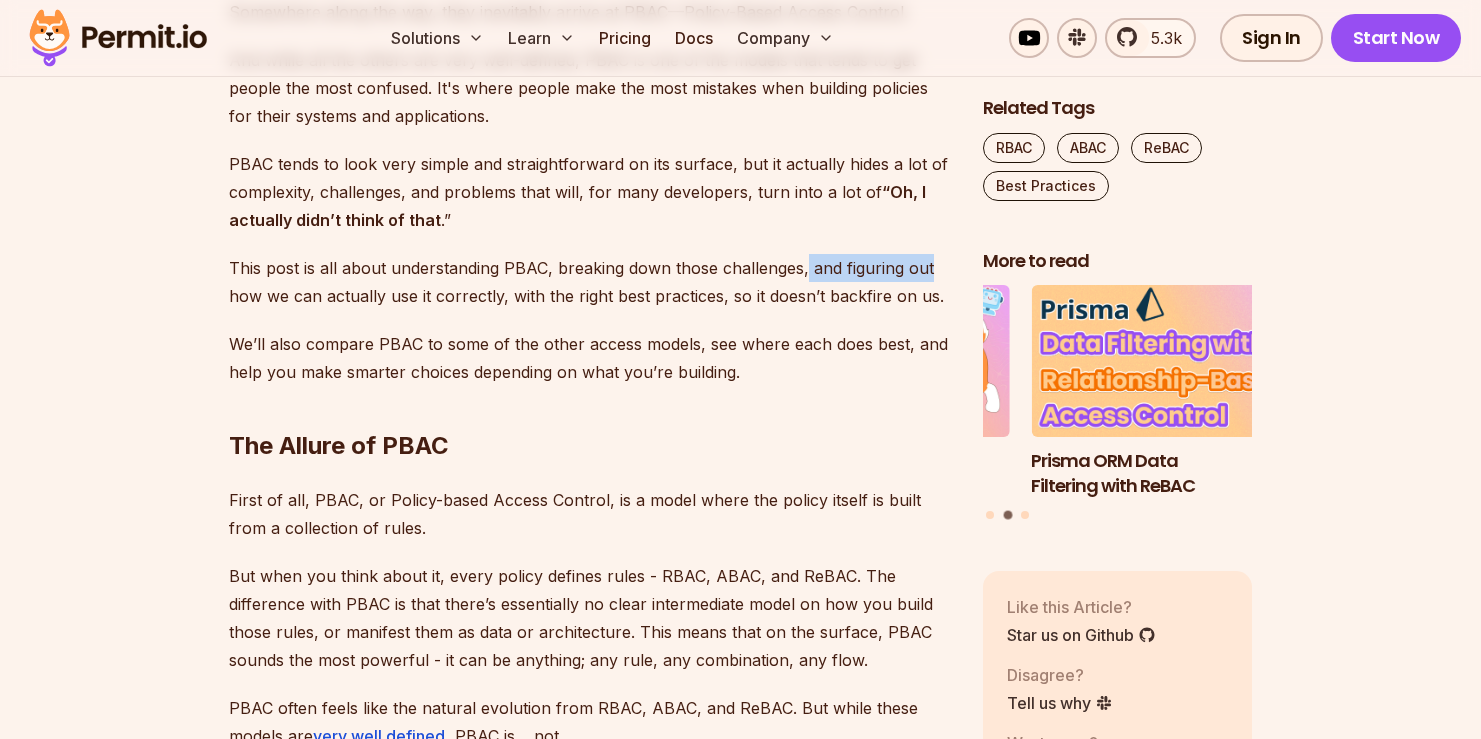 drag, startPoint x: 802, startPoint y: 270, endPoint x: 930, endPoint y: 273, distance: 128.03516 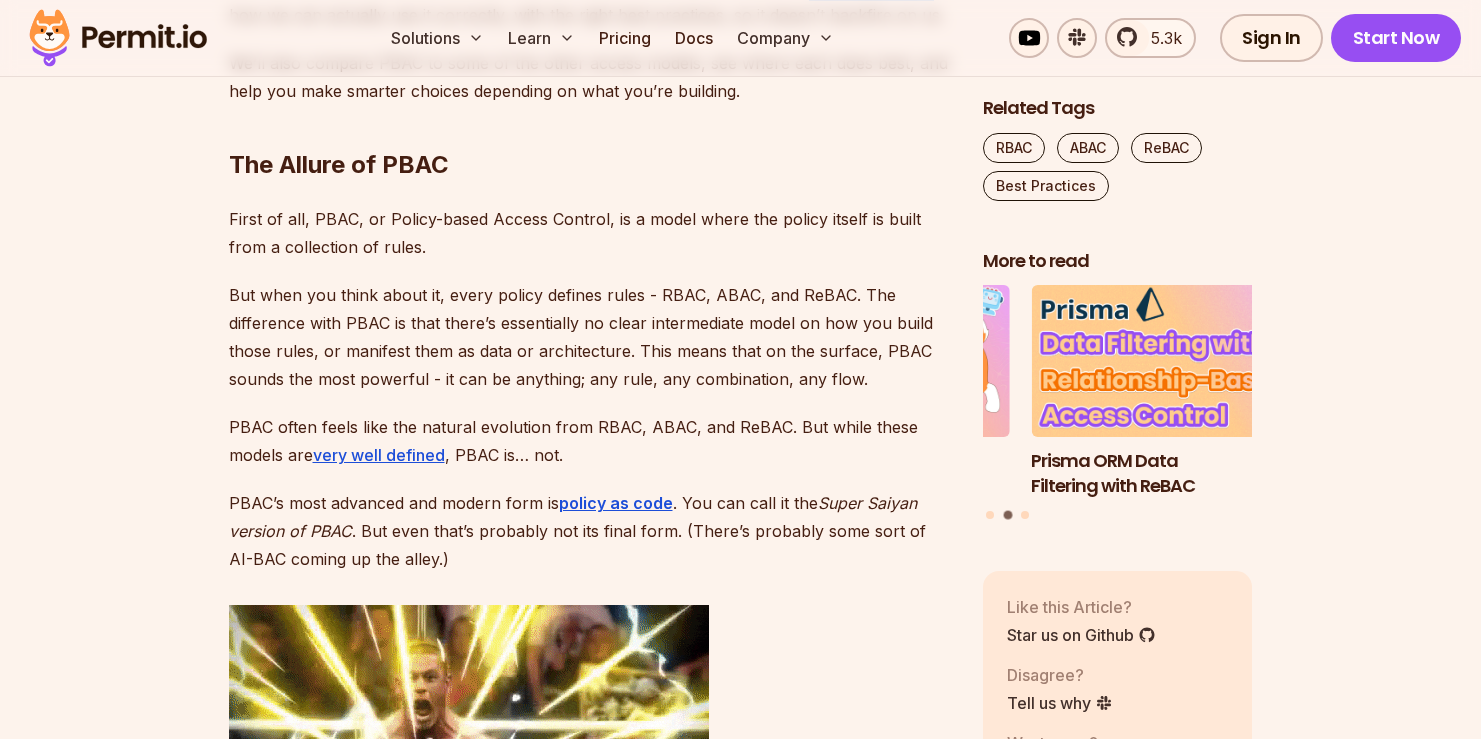 scroll, scrollTop: 1978, scrollLeft: 0, axis: vertical 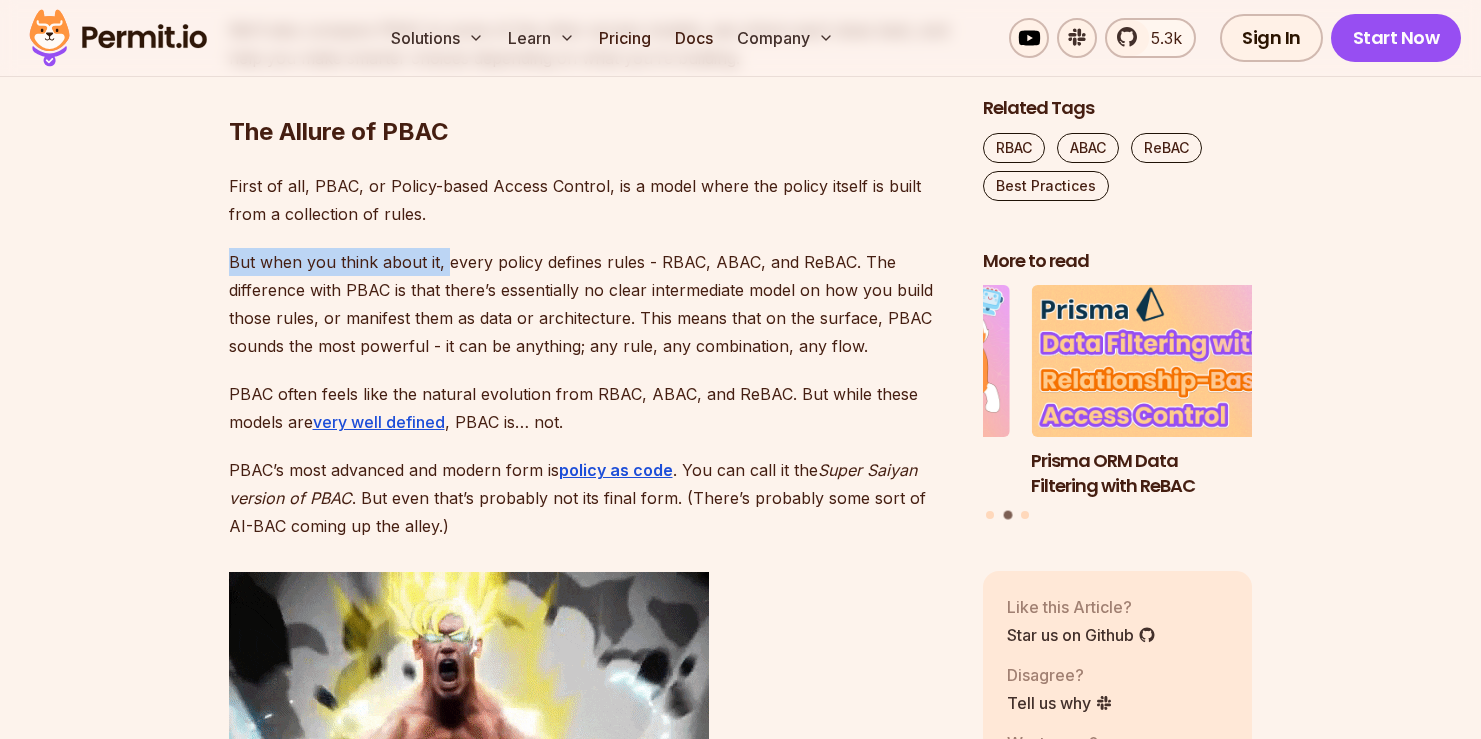 drag, startPoint x: 230, startPoint y: 264, endPoint x: 446, endPoint y: 264, distance: 216 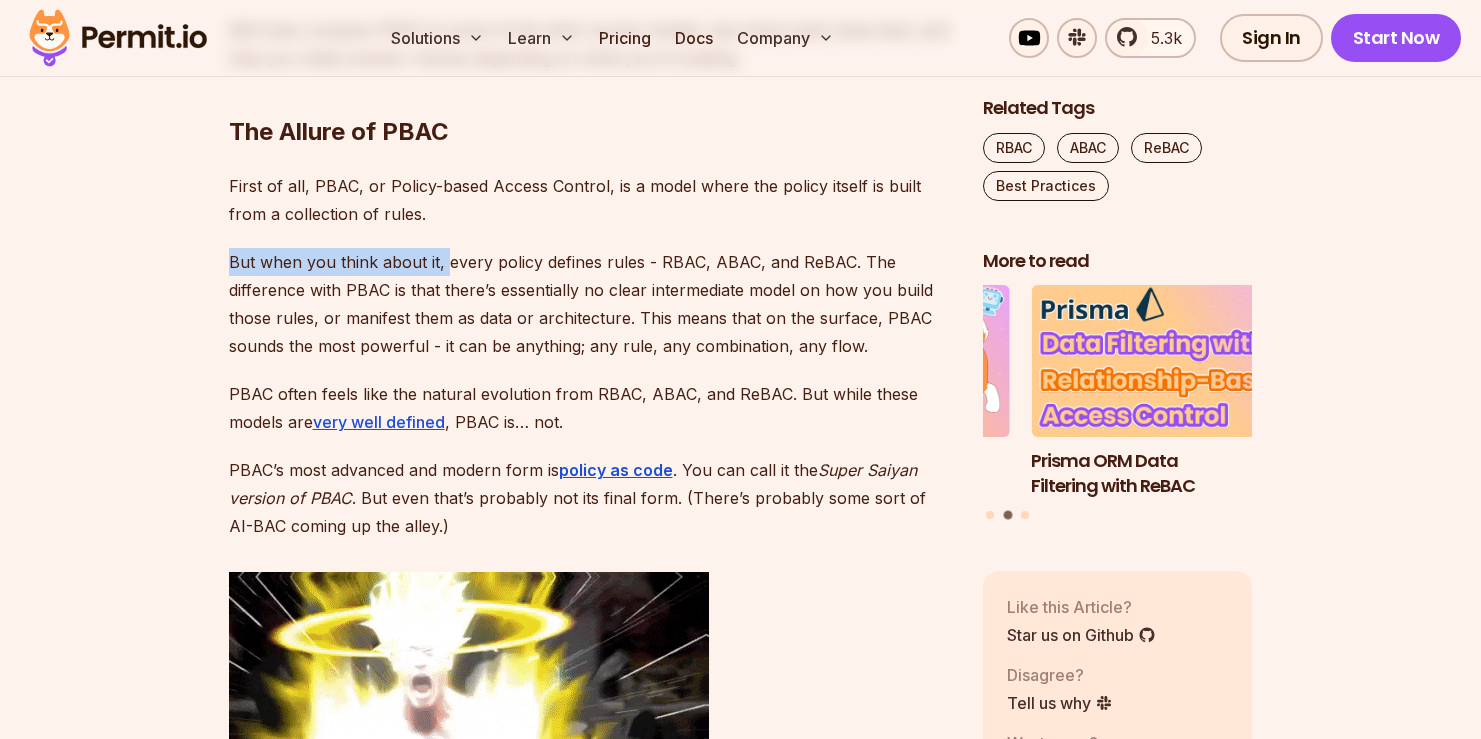 click on "But when you think about it, every policy defines rules - RBAC, ABAC, and ReBAC. The difference with PBAC is that there’s essentially no clear intermediate model on how you build those rules, or manifest them as data or architecture. This means that on the surface, PBAC sounds the most powerful - it can be anything; any rule, any combination, any flow." at bounding box center [590, 304] 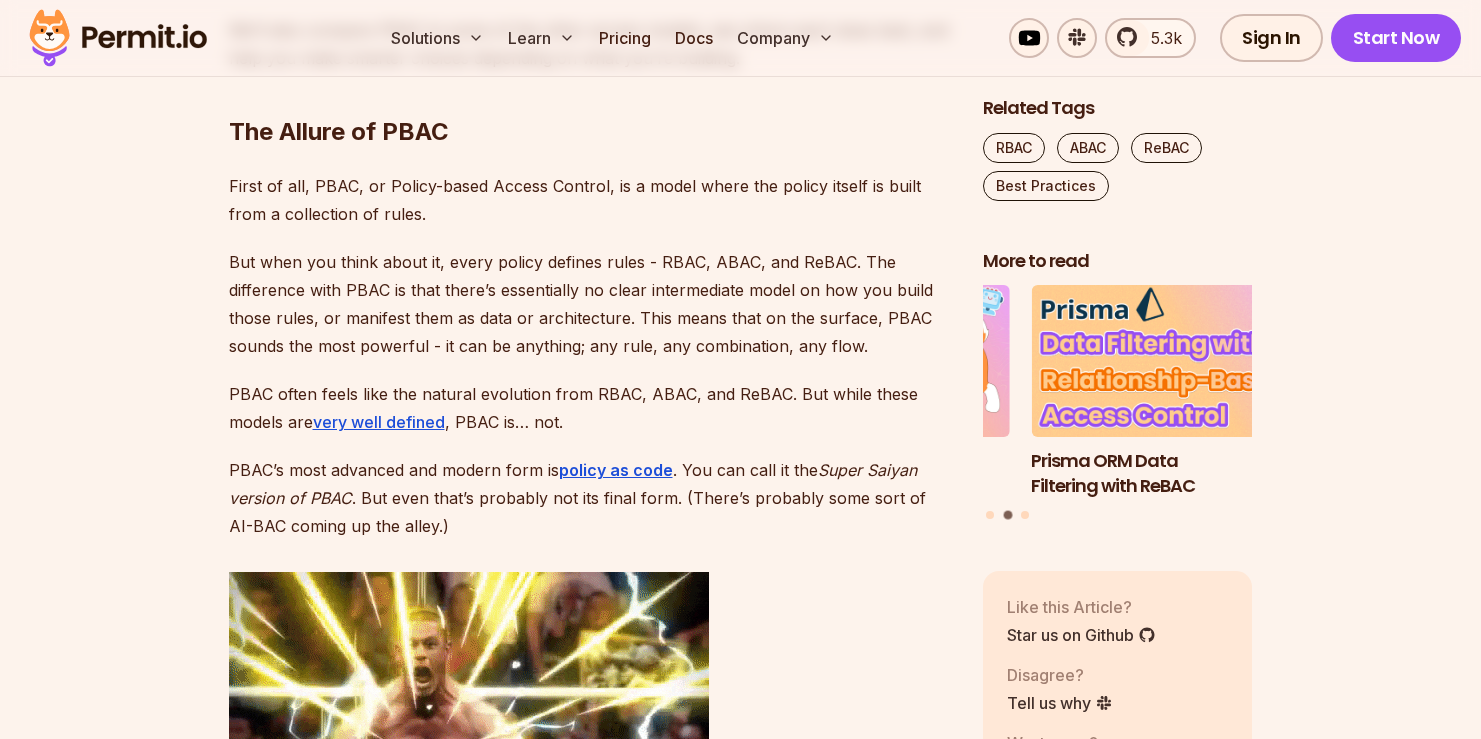 click on "But when you think about it, every policy defines rules - RBAC, ABAC, and ReBAC. The difference with PBAC is that there’s essentially no clear intermediate model on how you build those rules, or manifest them as data or architecture. This means that on the surface, PBAC sounds the most powerful - it can be anything; any rule, any combination, any flow." at bounding box center (590, 304) 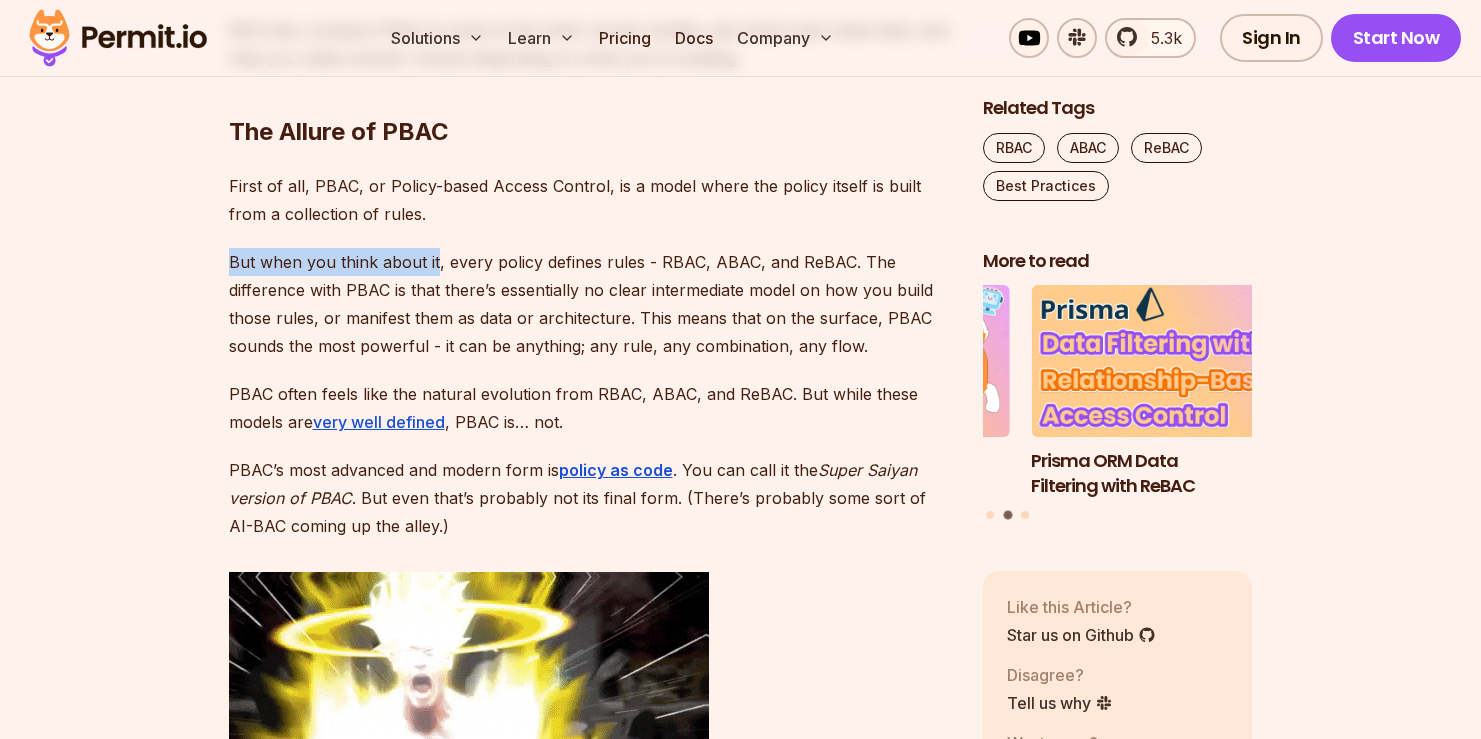 drag, startPoint x: 228, startPoint y: 263, endPoint x: 436, endPoint y: 257, distance: 208.08652 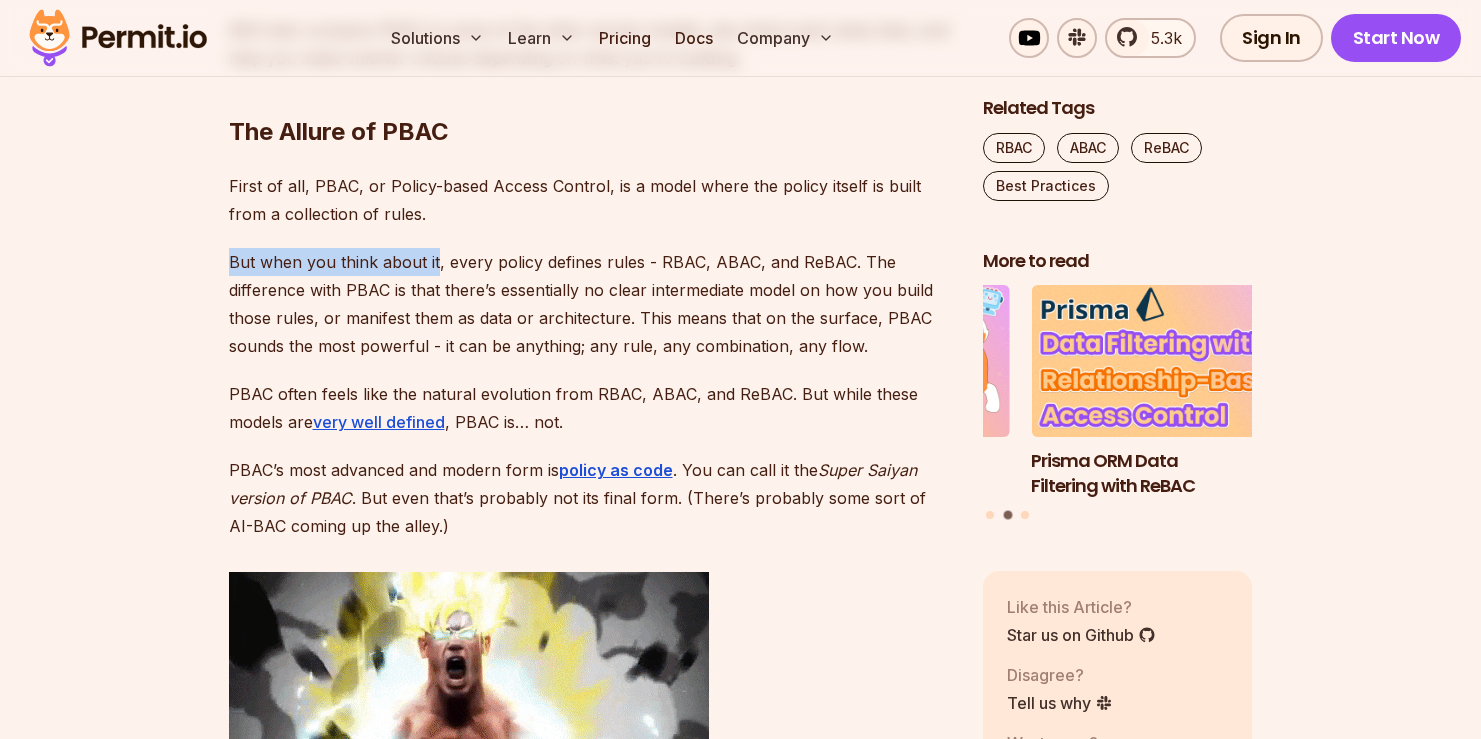 click on "Table of Contents Policy-Based Access Control Isn’t as Great as You Think PBAC is an authorization model where  policies  are used to define who has access to what in your application. Instead of assigning roles (like in RBAC) or checking attributes (like in ABAC), you write  policies —essentially custom logic—that govern access. It’s flexible, powerful, and sounds great until you try to use it. When people review and try to choose the access control model relevant to their application, they usually start with the obvious:  RBAC , Role-Based Access Control . Then they quickly discover  ABAC , Attribute-Based Access Control , and  ReBAC , Relationship-Based Access Control . Somewhere along the way, they inevitably arrive at PBAC—Policy-Based Access Control. And while all the others are very well-defined, PBAC is one of the models that tends to get people the most confused. It's where people make the most mistakes when building policies for their systems and applications. .” The Allure of PBAC ,  ," at bounding box center (740, 3912) 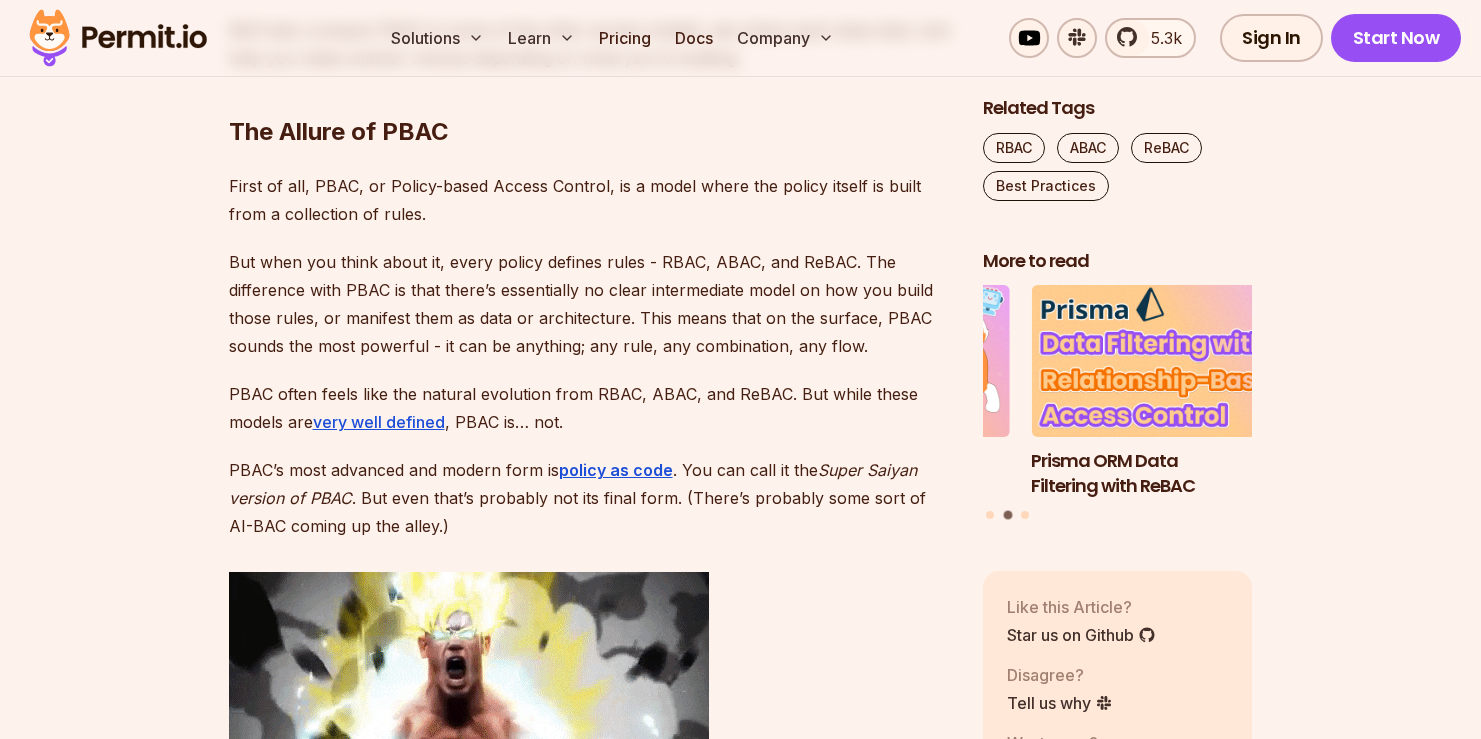 click on "But when you think about it, every policy defines rules - RBAC, ABAC, and ReBAC. The difference with PBAC is that there’s essentially no clear intermediate model on how you build those rules, or manifest them as data or architecture. This means that on the surface, PBAC sounds the most powerful - it can be anything; any rule, any combination, any flow." at bounding box center (590, 304) 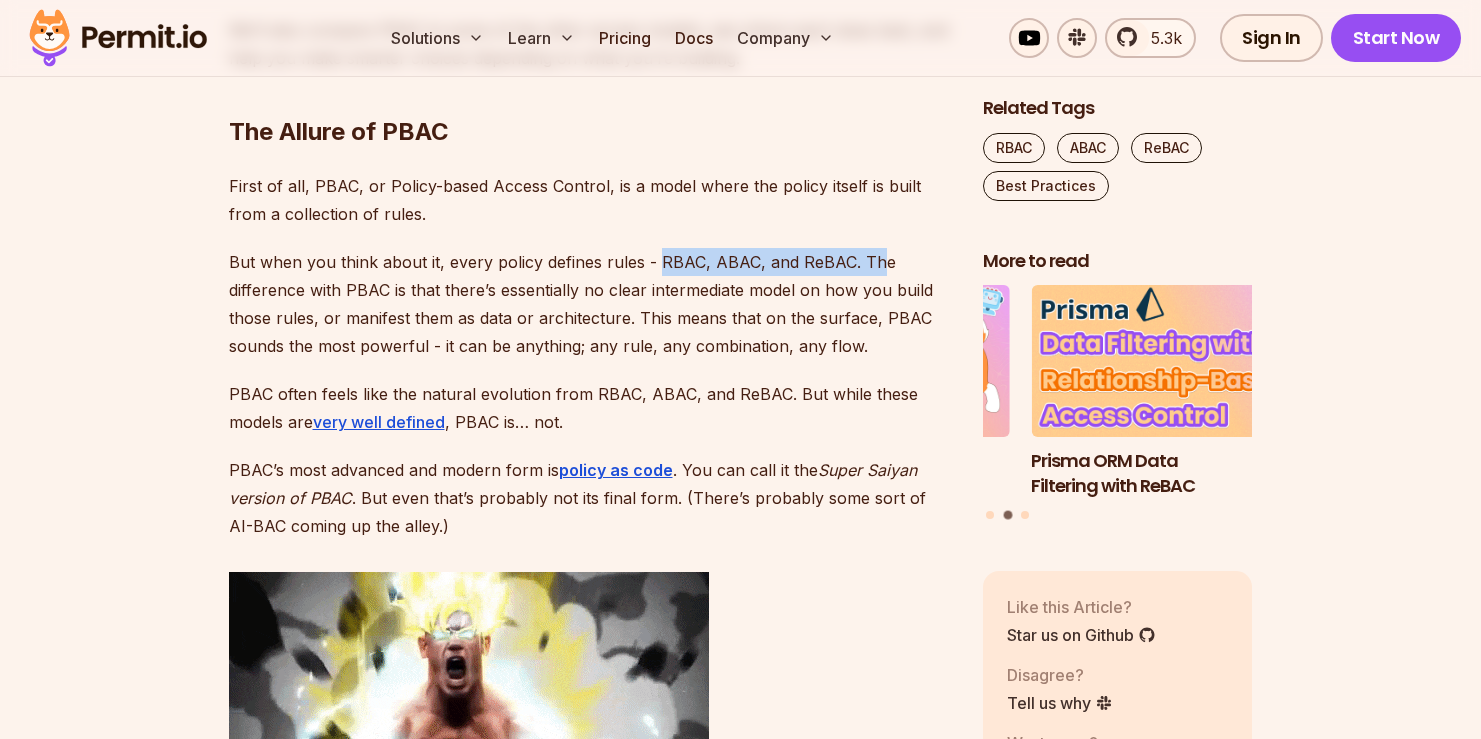 drag, startPoint x: 653, startPoint y: 262, endPoint x: 874, endPoint y: 256, distance: 221.08144 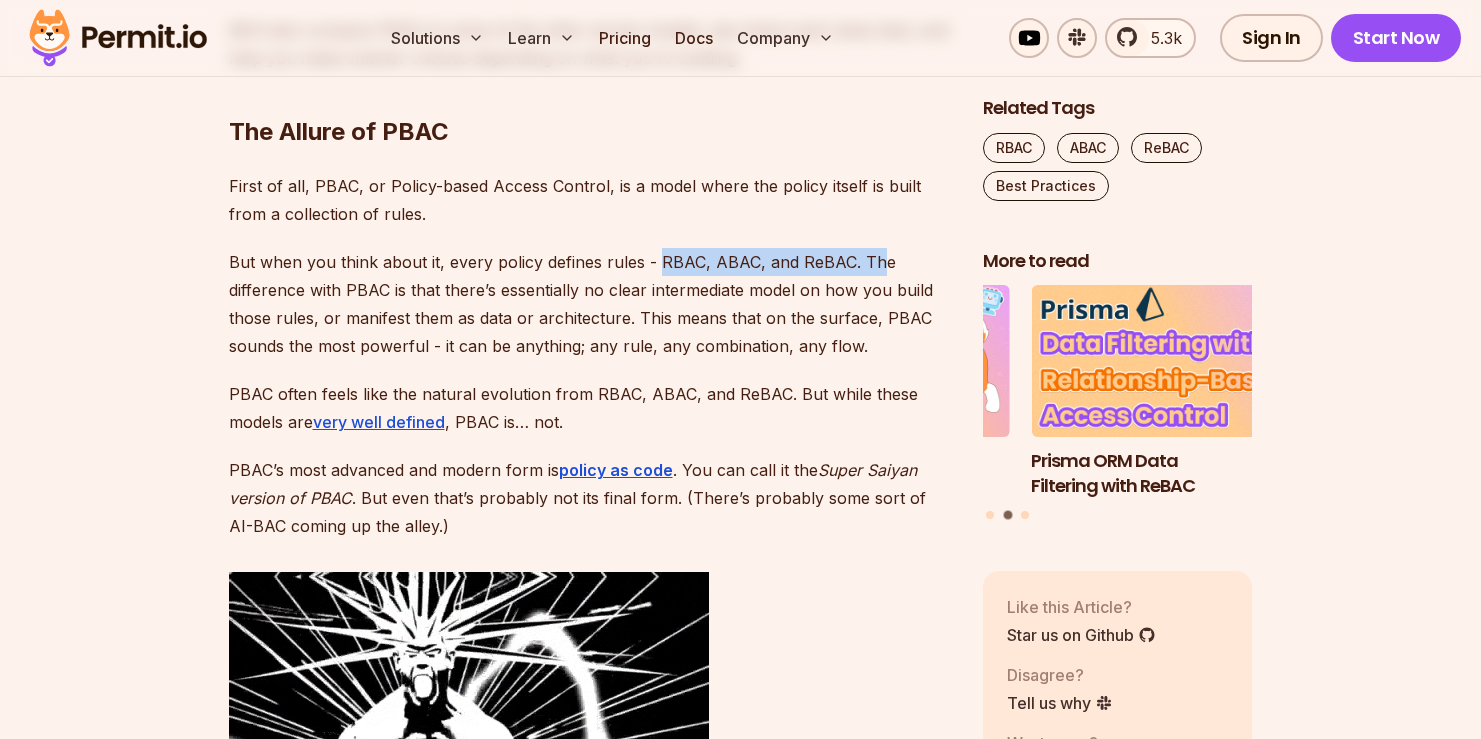 click on "But when you think about it, every policy defines rules - RBAC, ABAC, and ReBAC. The difference with PBAC is that there’s essentially no clear intermediate model on how you build those rules, or manifest them as data or architecture. This means that on the surface, PBAC sounds the most powerful - it can be anything; any rule, any combination, any flow." at bounding box center (590, 304) 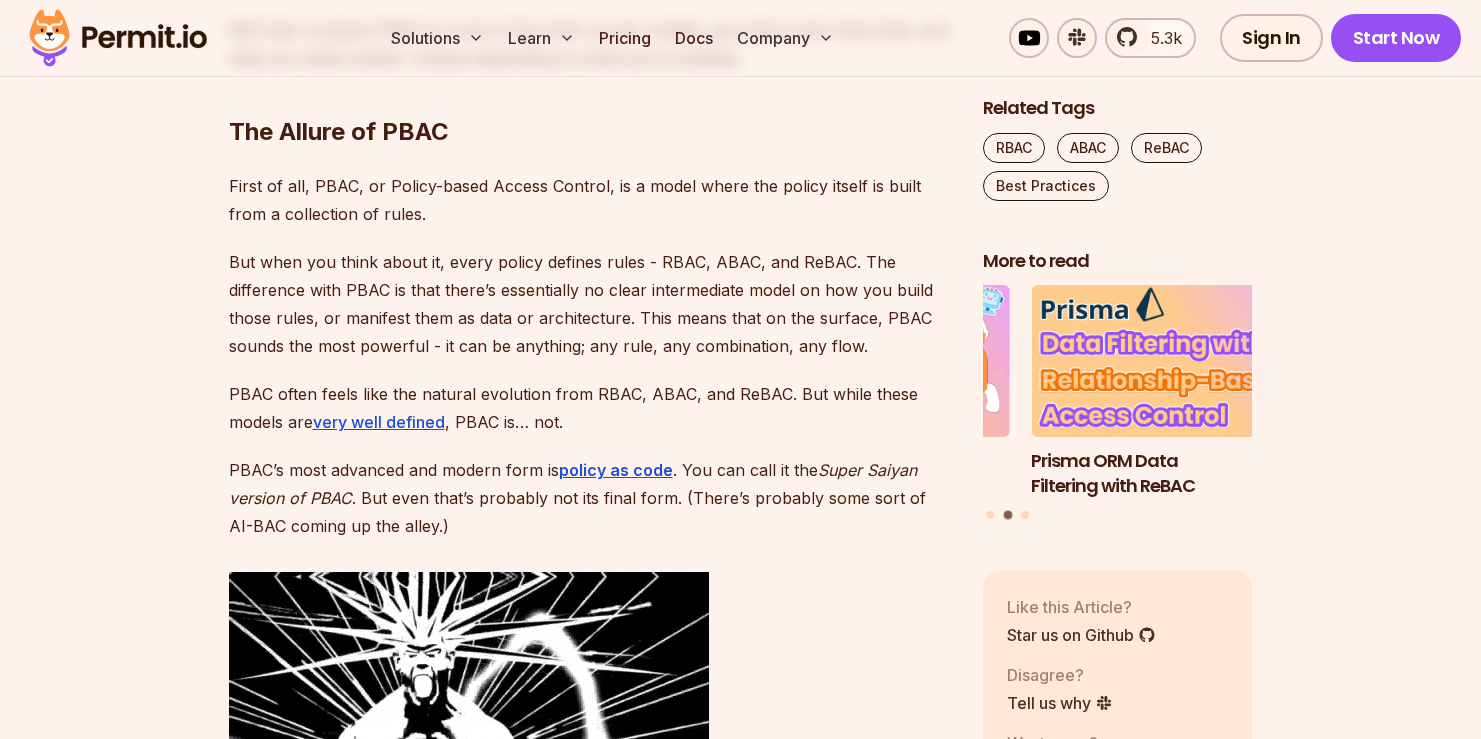 click on "But when you think about it, every policy defines rules - RBAC, ABAC, and ReBAC. The difference with PBAC is that there’s essentially no clear intermediate model on how you build those rules, or manifest them as data or architecture. This means that on the surface, PBAC sounds the most powerful - it can be anything; any rule, any combination, any flow." at bounding box center (590, 304) 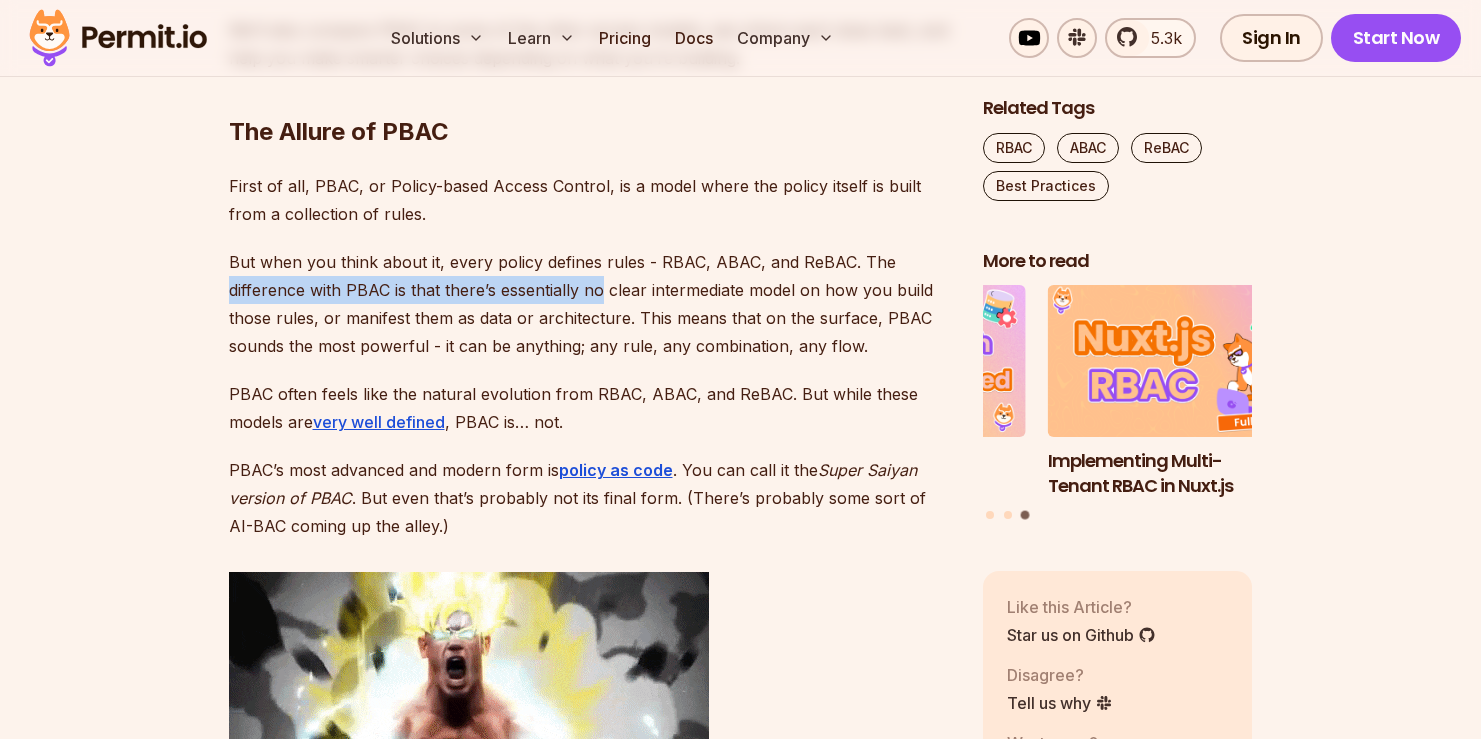 drag, startPoint x: 226, startPoint y: 296, endPoint x: 597, endPoint y: 285, distance: 371.16302 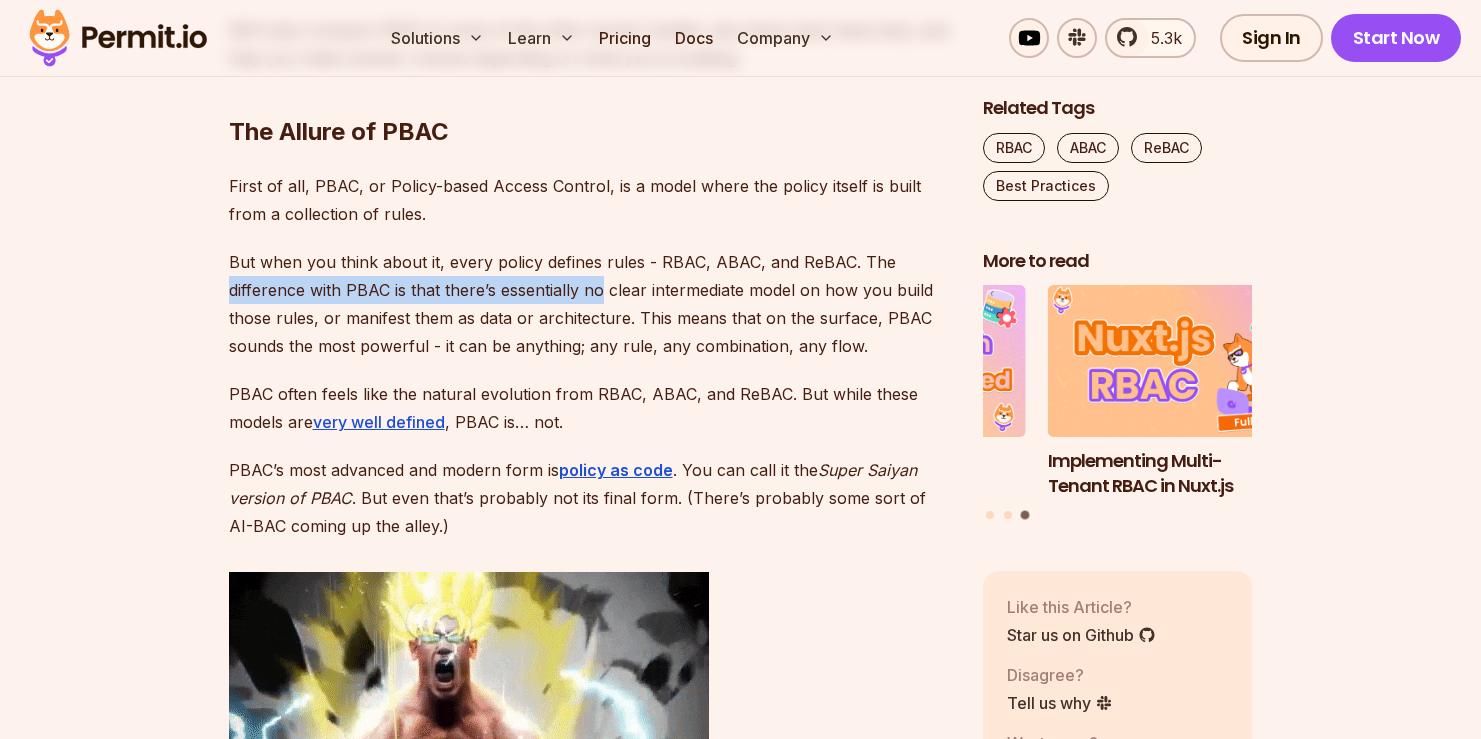 click on "Table of Contents Policy-Based Access Control Isn’t as Great as You Think PBAC is an authorization model where  policies  are used to define who has access to what in your application. Instead of assigning roles (like in RBAC) or checking attributes (like in ABAC), you write  policies —essentially custom logic—that govern access. It’s flexible, powerful, and sounds great until you try to use it. When people review and try to choose the access control model relevant to their application, they usually start with the obvious:  RBAC , Role-Based Access Control . Then they quickly discover  ABAC , Attribute-Based Access Control , and  ReBAC , Relationship-Based Access Control . Somewhere along the way, they inevitably arrive at PBAC—Policy-Based Access Control. And while all the others are very well-defined, PBAC is one of the models that tends to get people the most confused. It's where people make the most mistakes when building policies for their systems and applications. .” The Allure of PBAC ,  ," at bounding box center [740, 3912] 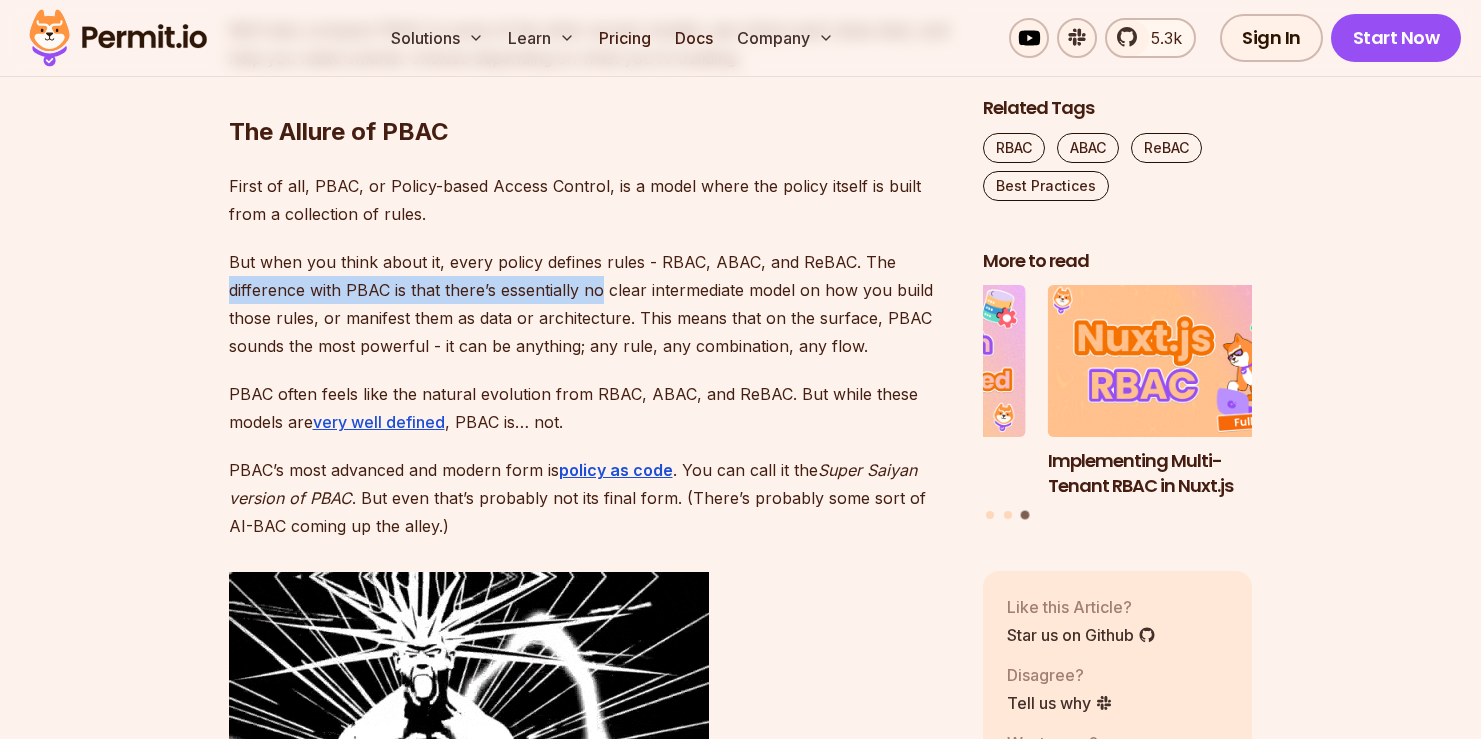 click on "But when you think about it, every policy defines rules - RBAC, ABAC, and ReBAC. The difference with PBAC is that there’s essentially no clear intermediate model on how you build those rules, or manifest them as data or architecture. This means that on the surface, PBAC sounds the most powerful - it can be anything; any rule, any combination, any flow." at bounding box center [590, 304] 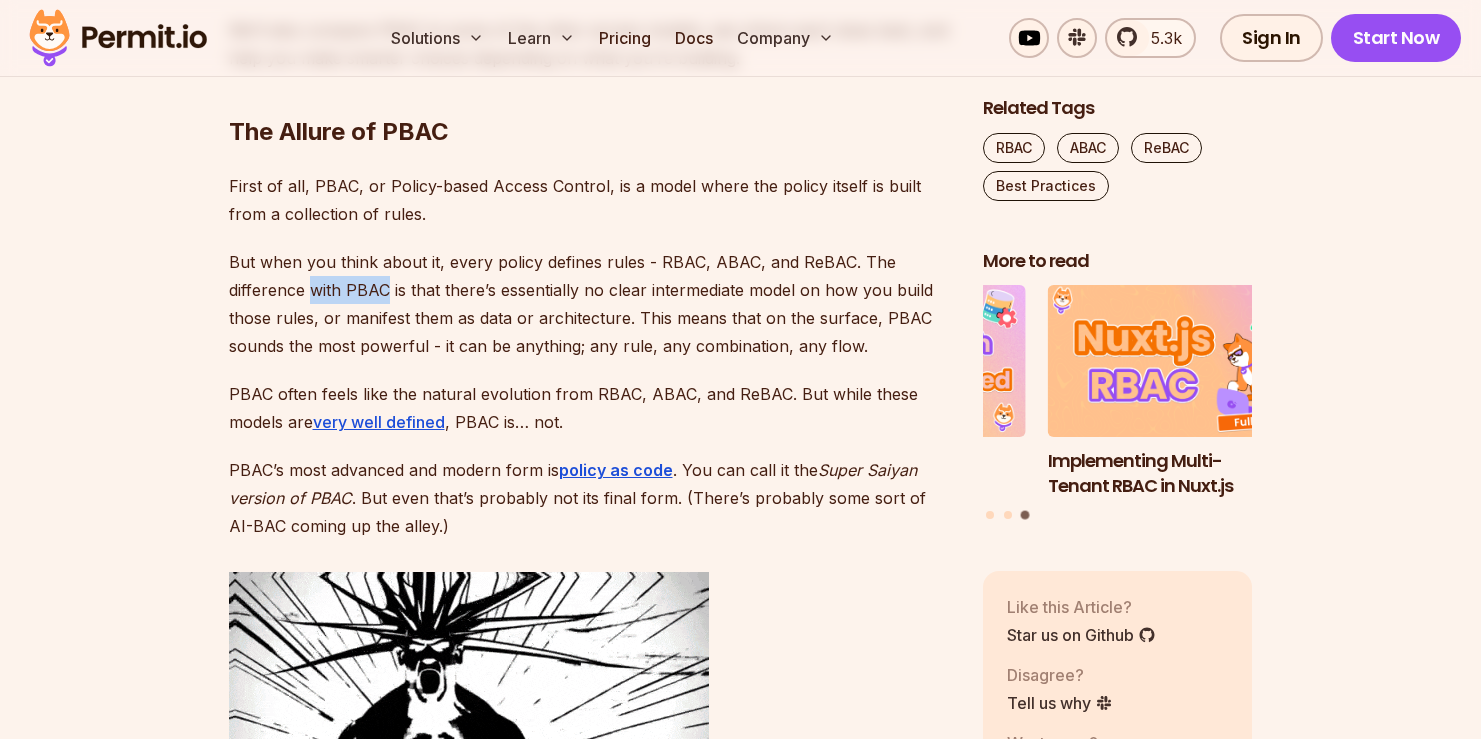 drag, startPoint x: 312, startPoint y: 294, endPoint x: 390, endPoint y: 289, distance: 78.160095 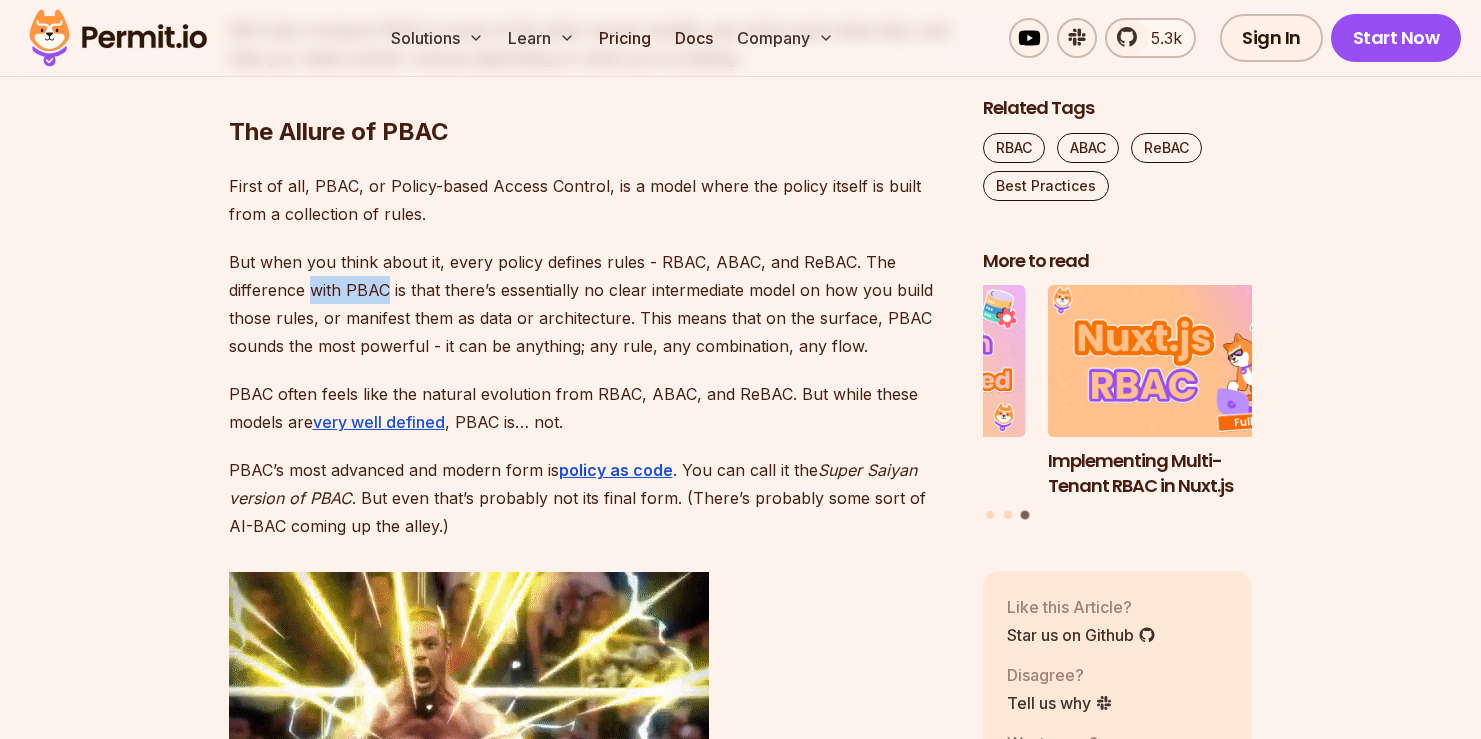 click on "But when you think about it, every policy defines rules - RBAC, ABAC, and ReBAC. The difference with PBAC is that there’s essentially no clear intermediate model on how you build those rules, or manifest them as data or architecture. This means that on the surface, PBAC sounds the most powerful - it can be anything; any rule, any combination, any flow." at bounding box center (590, 304) 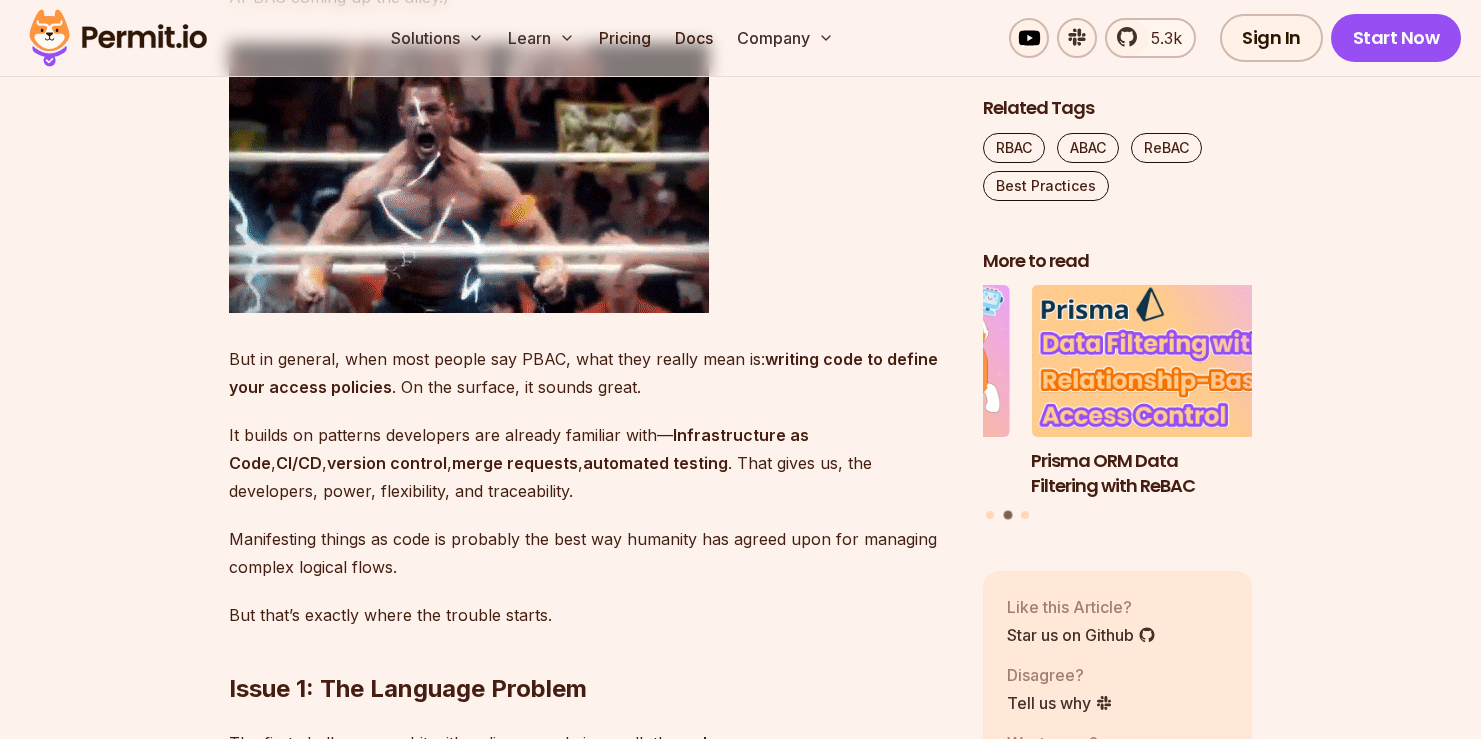 scroll, scrollTop: 2507, scrollLeft: 0, axis: vertical 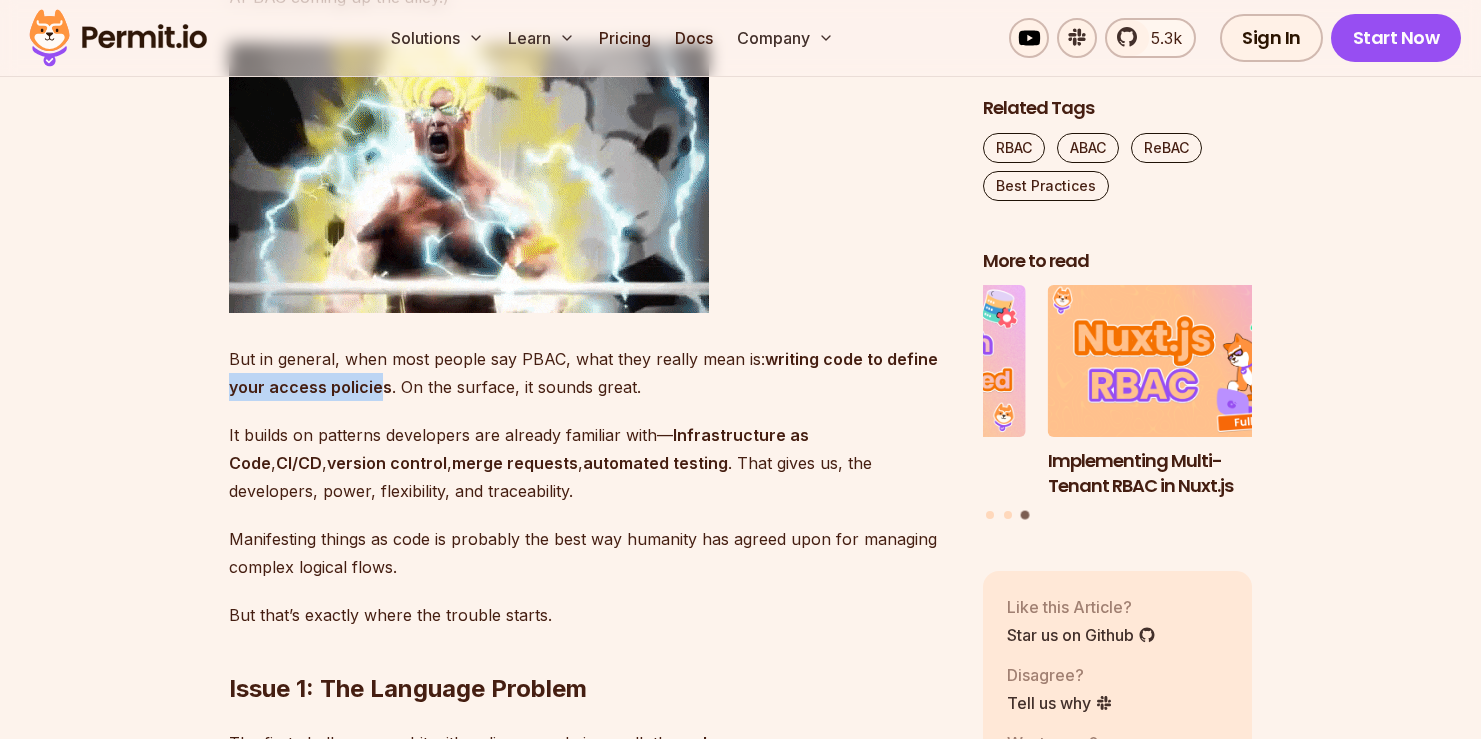 drag, startPoint x: 230, startPoint y: 389, endPoint x: 379, endPoint y: 393, distance: 149.05368 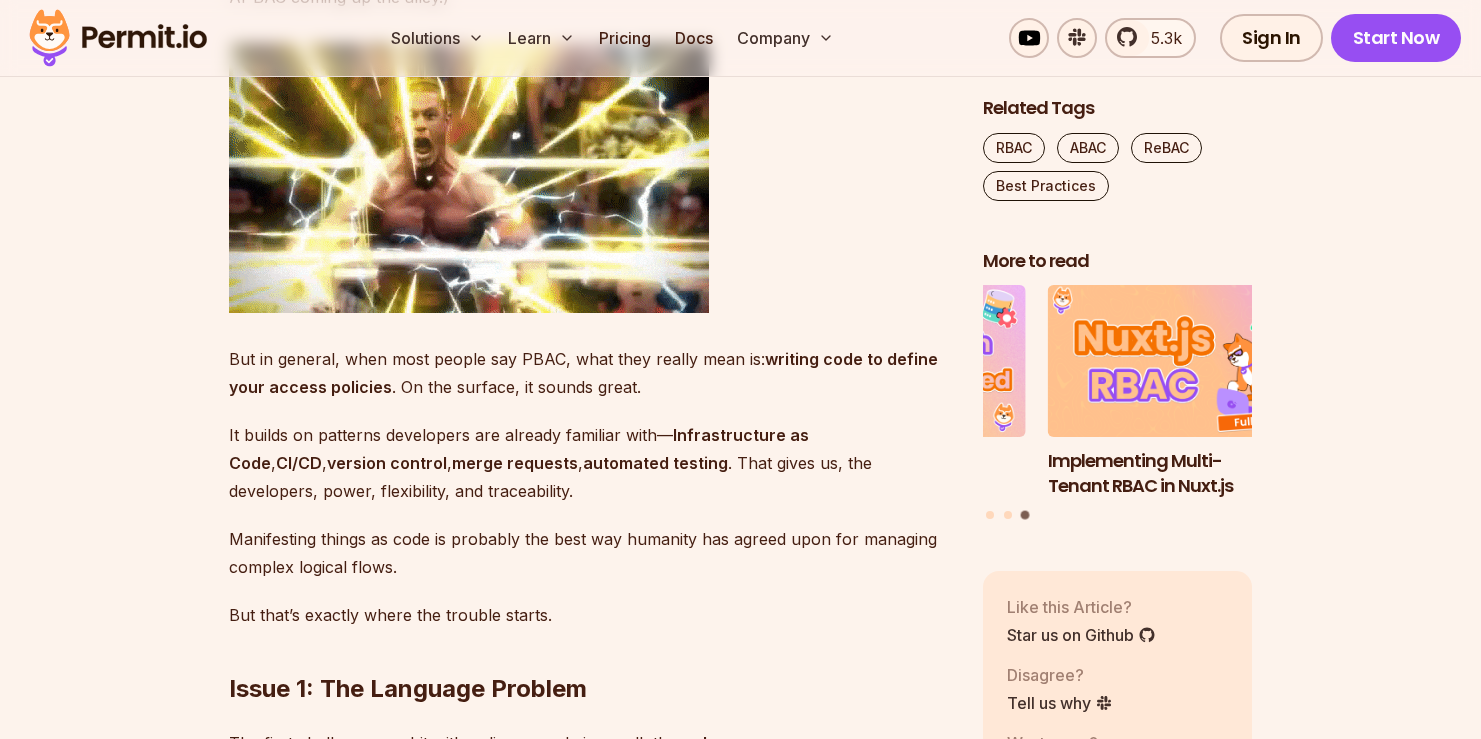 click on "But in general, when most people say PBAC, what they really mean is:  writing code to define your access policies . On the surface, it sounds great." at bounding box center [590, 373] 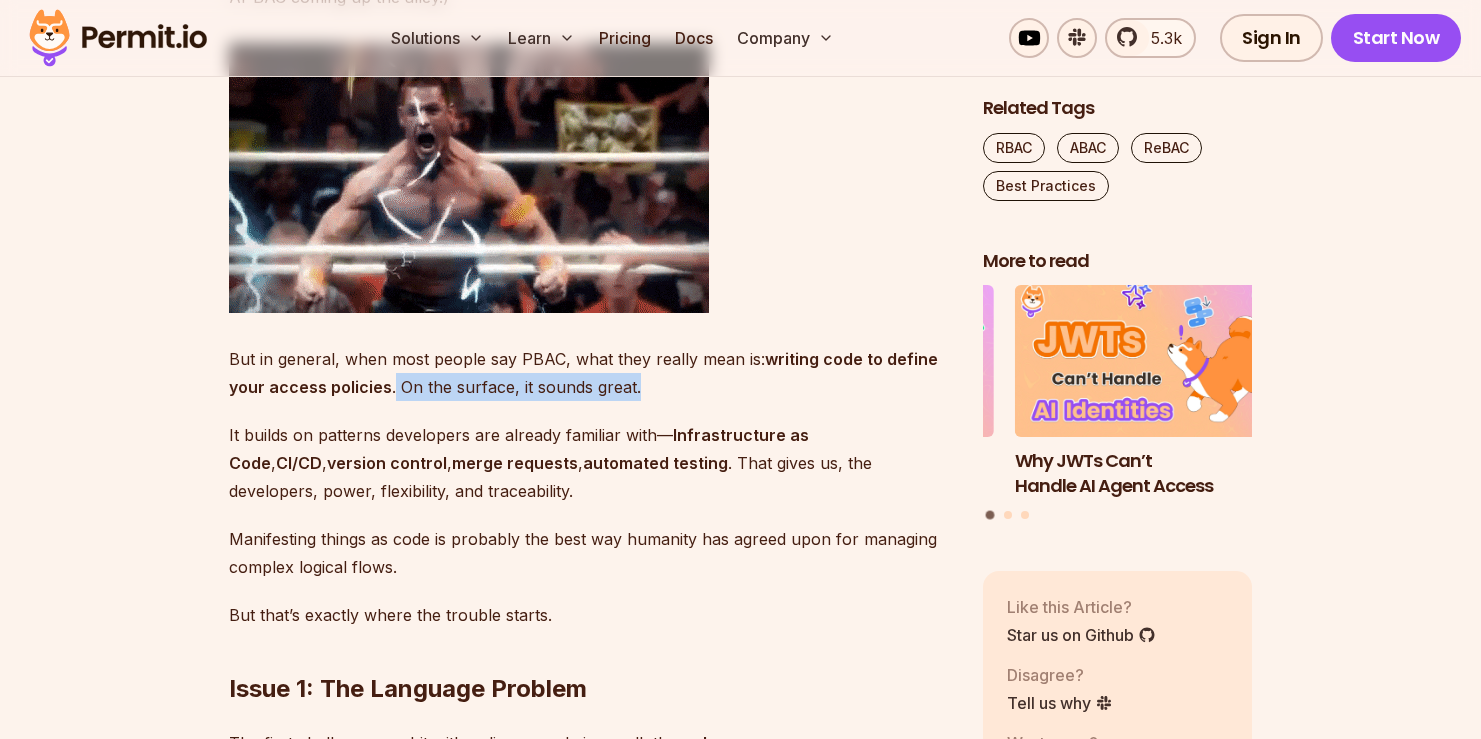 drag, startPoint x: 392, startPoint y: 385, endPoint x: 634, endPoint y: 391, distance: 242.07437 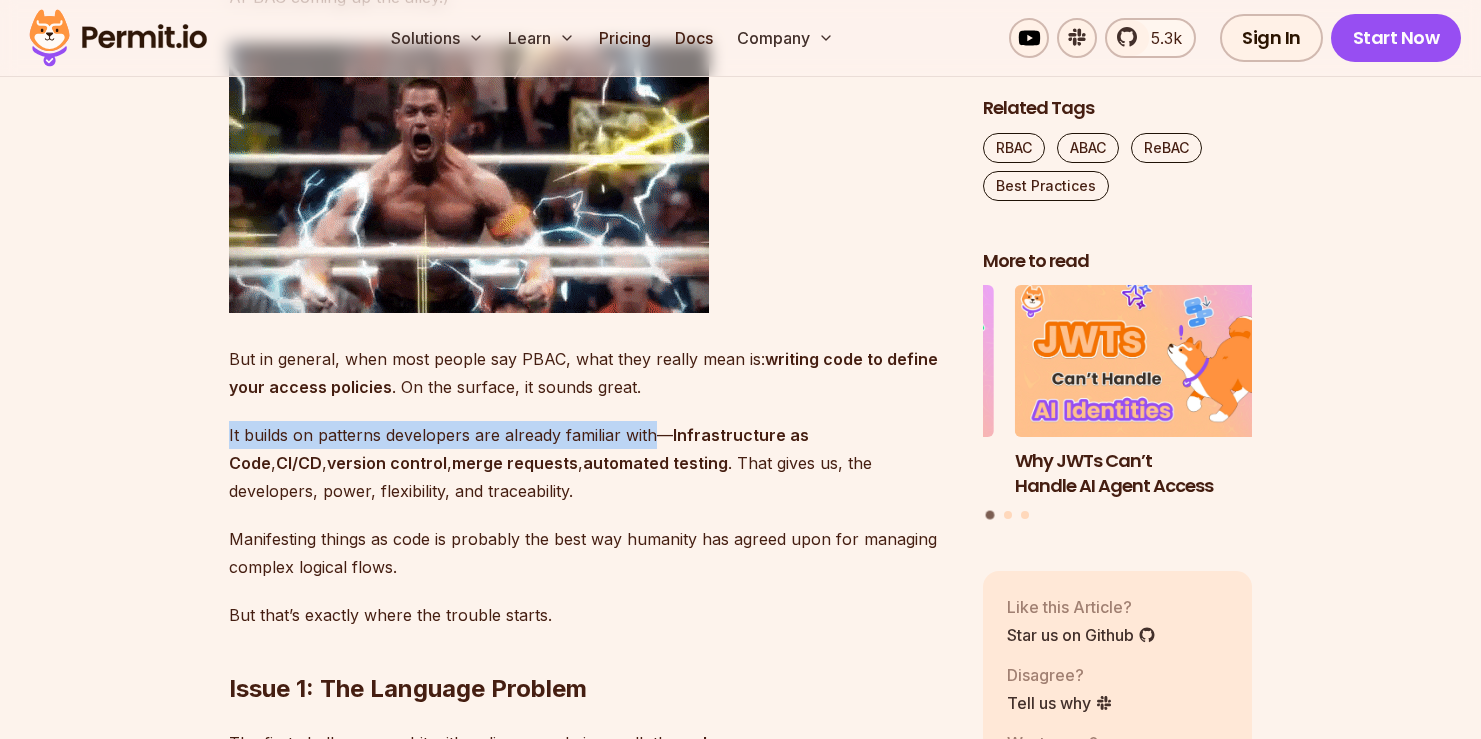drag, startPoint x: 227, startPoint y: 439, endPoint x: 654, endPoint y: 442, distance: 427.01053 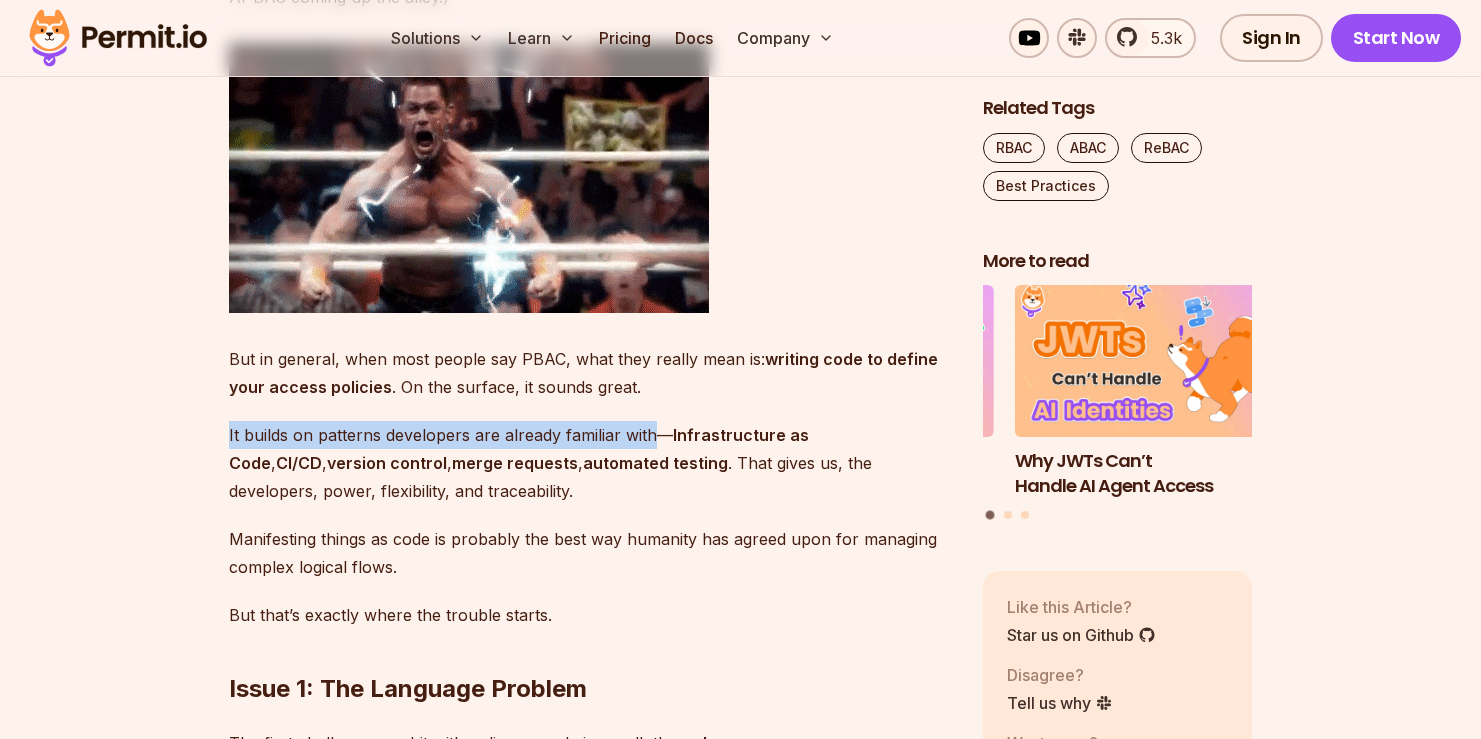 click on "Table of Contents Policy-Based Access Control Isn’t as Great as You Think PBAC is an authorization model where  policies  are used to define who has access to what in your application. Instead of assigning roles (like in RBAC) or checking attributes (like in ABAC), you write  policies —essentially custom logic—that govern access. It’s flexible, powerful, and sounds great until you try to use it. When people review and try to choose the access control model relevant to their application, they usually start with the obvious:  RBAC , Role-Based Access Control . Then they quickly discover  ABAC , Attribute-Based Access Control , and  ReBAC , Relationship-Based Access Control . Somewhere along the way, they inevitably arrive at PBAC—Policy-Based Access Control. And while all the others are very well-defined, PBAC is one of the models that tends to get people the most confused. It's where people make the most mistakes when building policies for their systems and applications. .” The Allure of PBAC ,  ," at bounding box center [740, 3383] 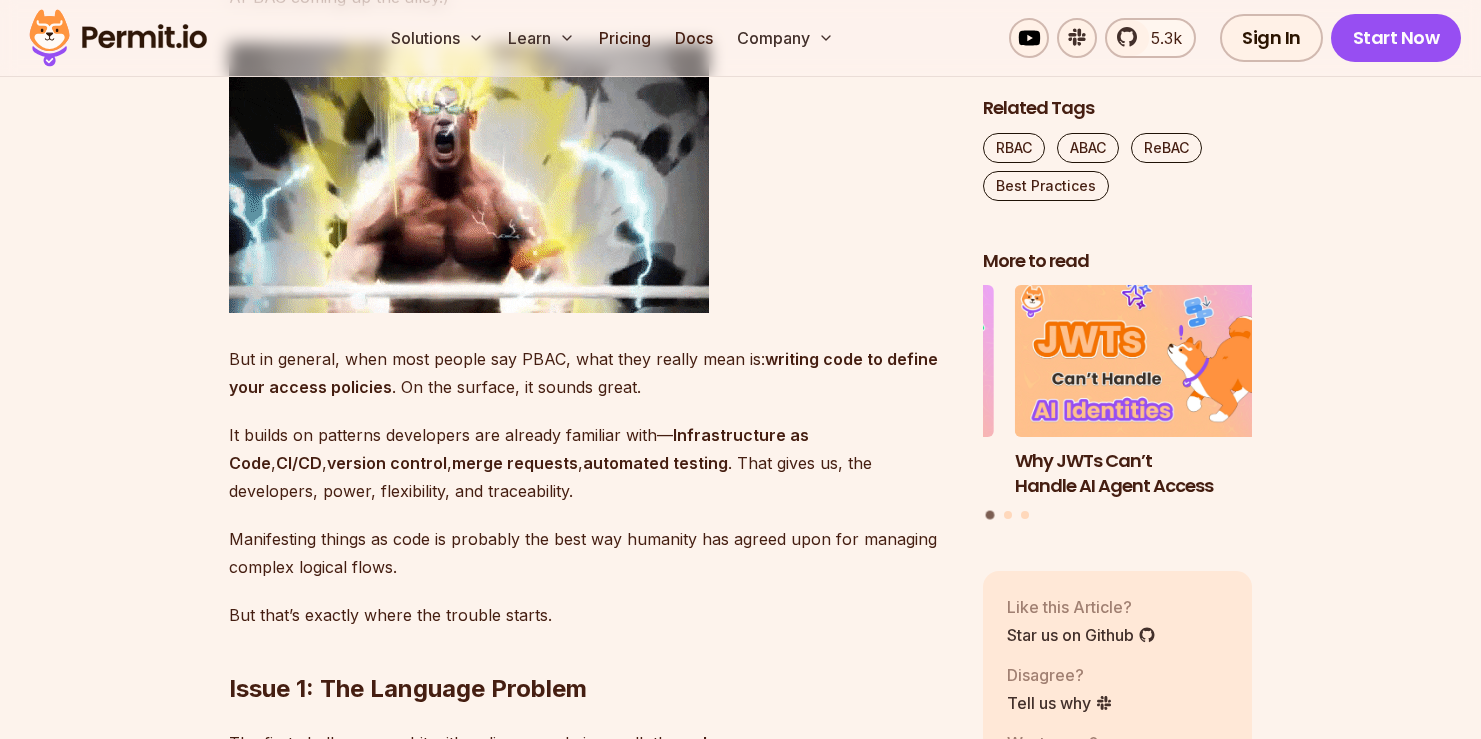 click on "Infrastructure as Code" at bounding box center (519, 449) 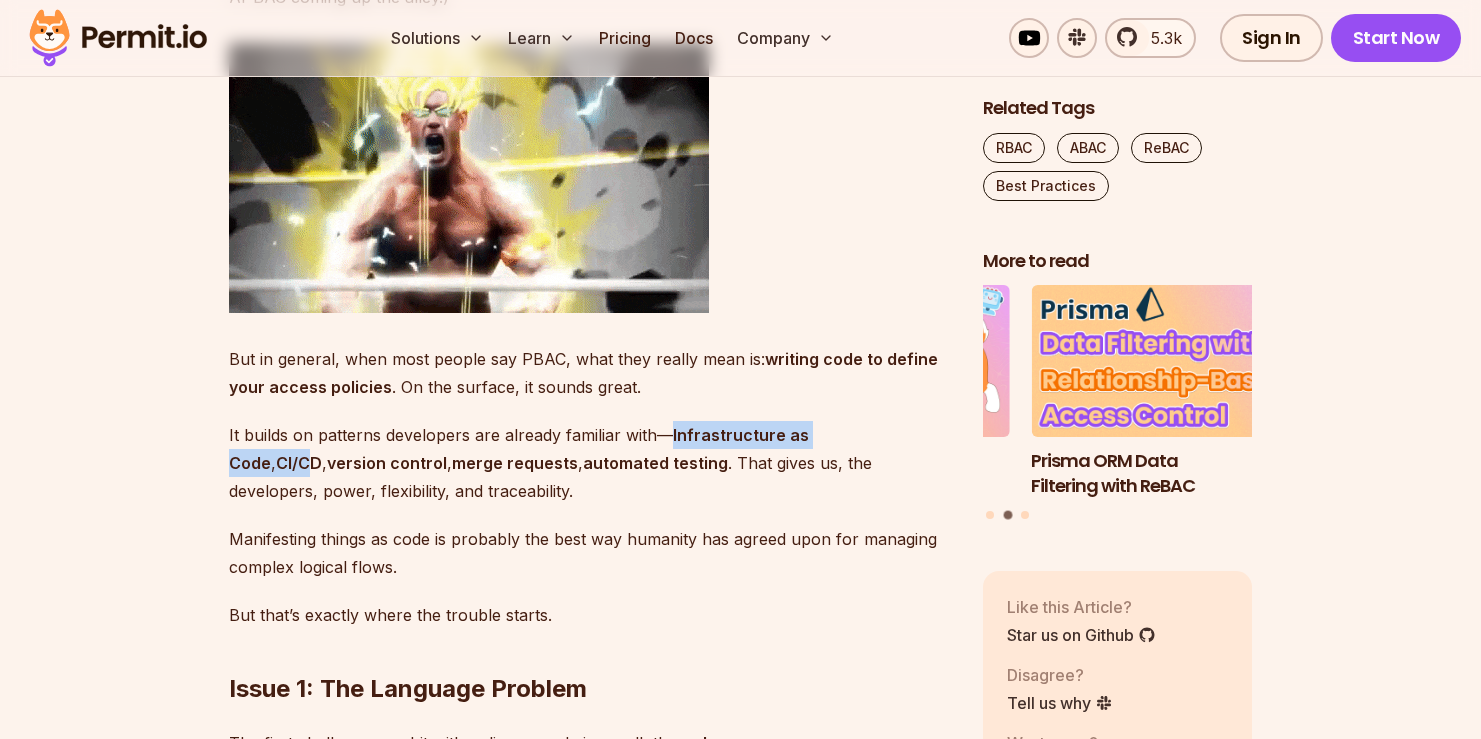 drag, startPoint x: 672, startPoint y: 436, endPoint x: 885, endPoint y: 447, distance: 213.28384 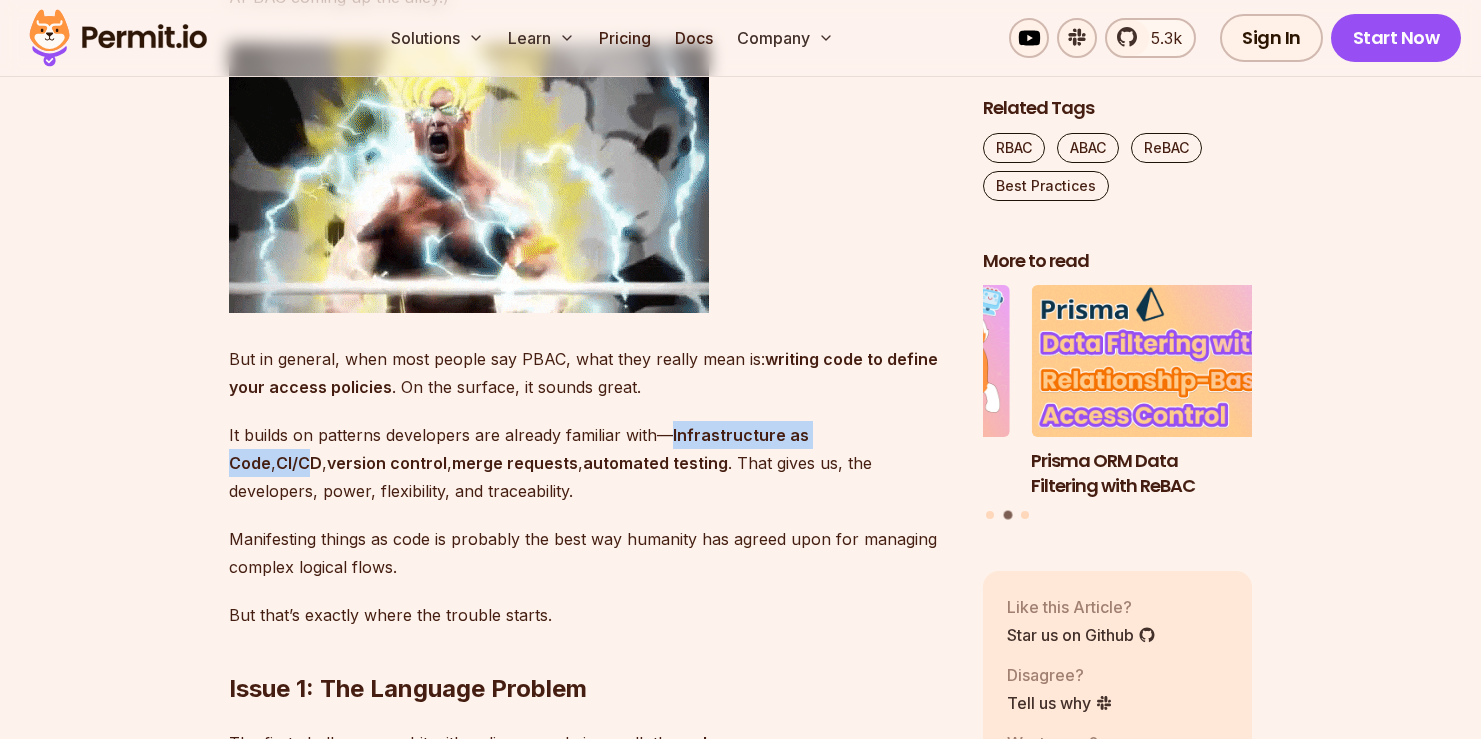 click on "It builds on patterns developers are already familiar with— Infrastructure as Code ,  CI/CD ,  version control ,  merge requests ,  automated testing . That gives us, the developers, power, flexibility, and traceability." at bounding box center [590, 463] 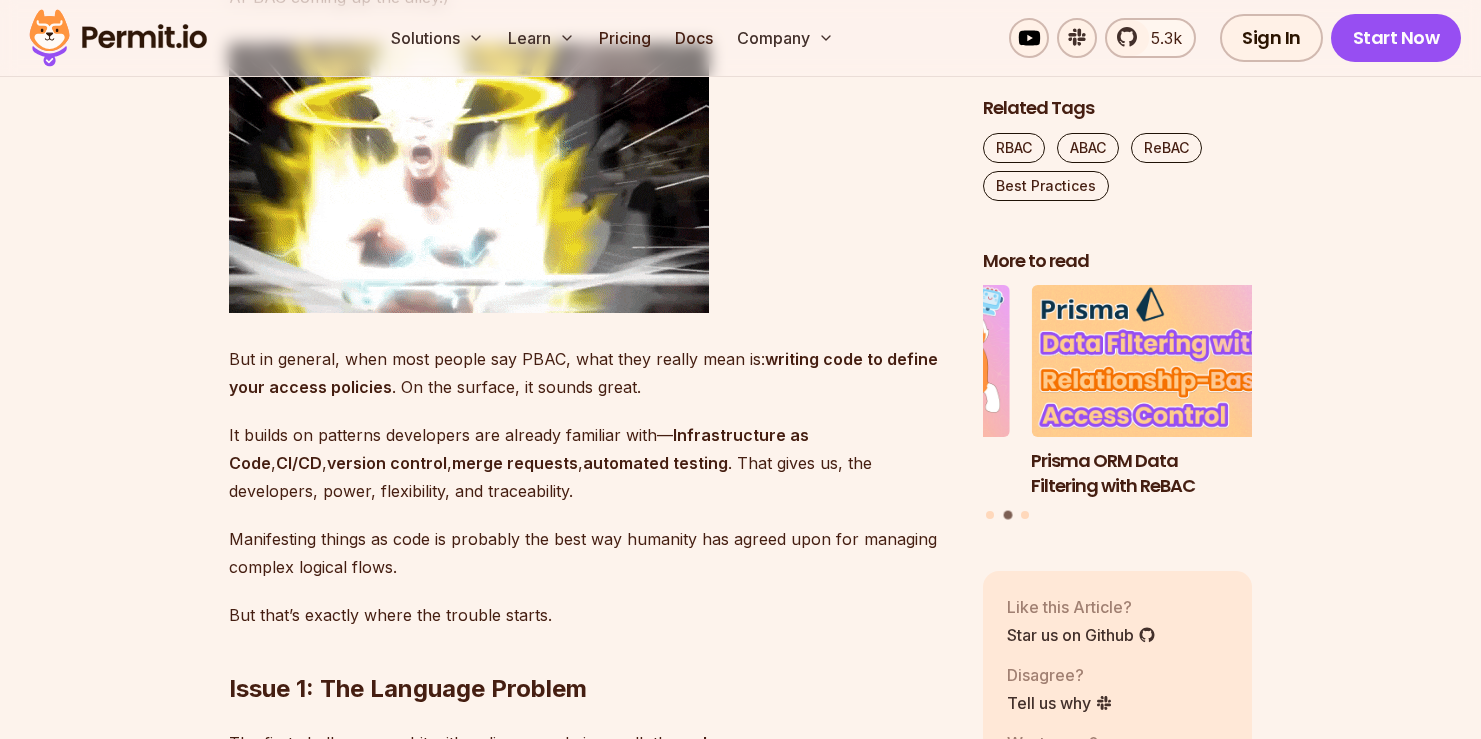click on "It builds on patterns developers are already familiar with— Infrastructure as Code ,  CI/CD ,  version control ,  merge requests ,  automated testing . That gives us, the developers, power, flexibility, and traceability." at bounding box center (590, 463) 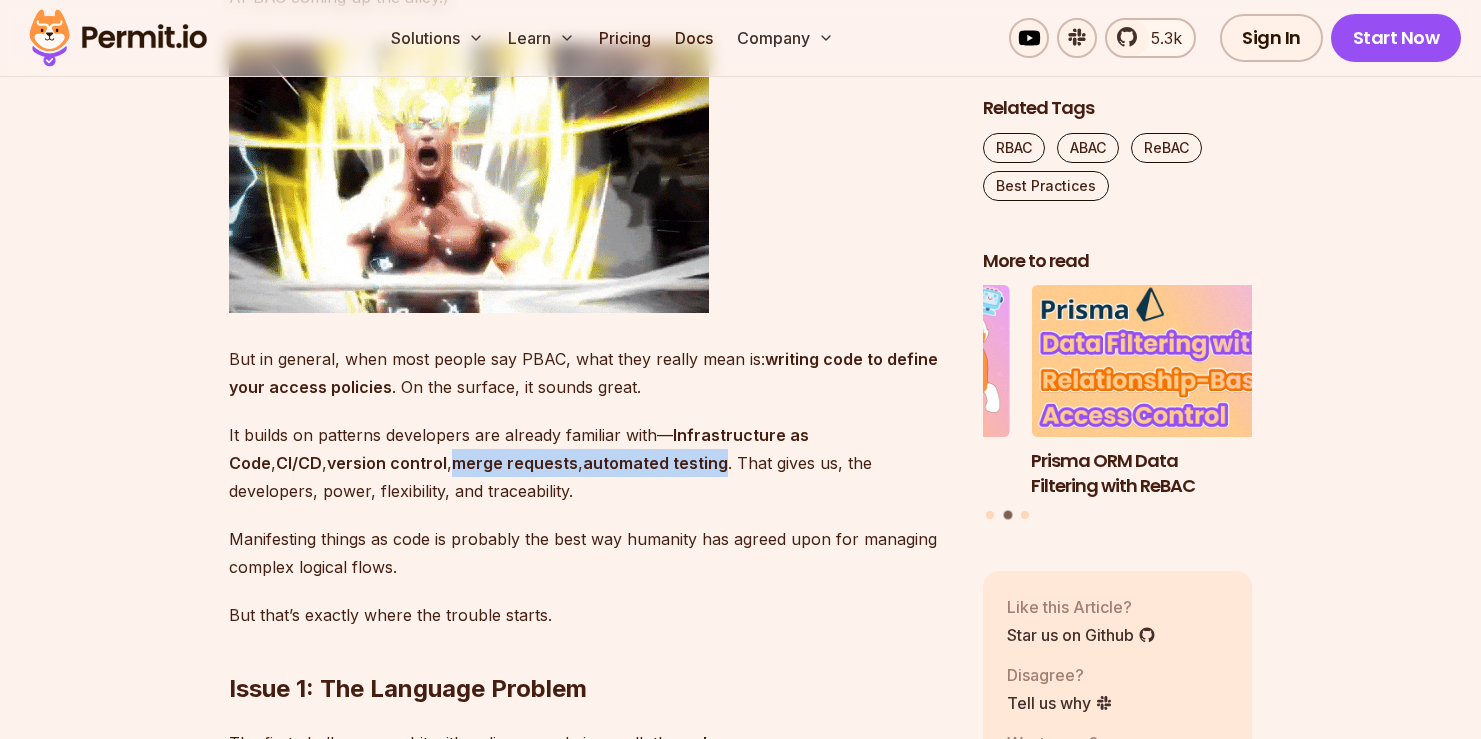 drag, startPoint x: 348, startPoint y: 462, endPoint x: 626, endPoint y: 464, distance: 278.0072 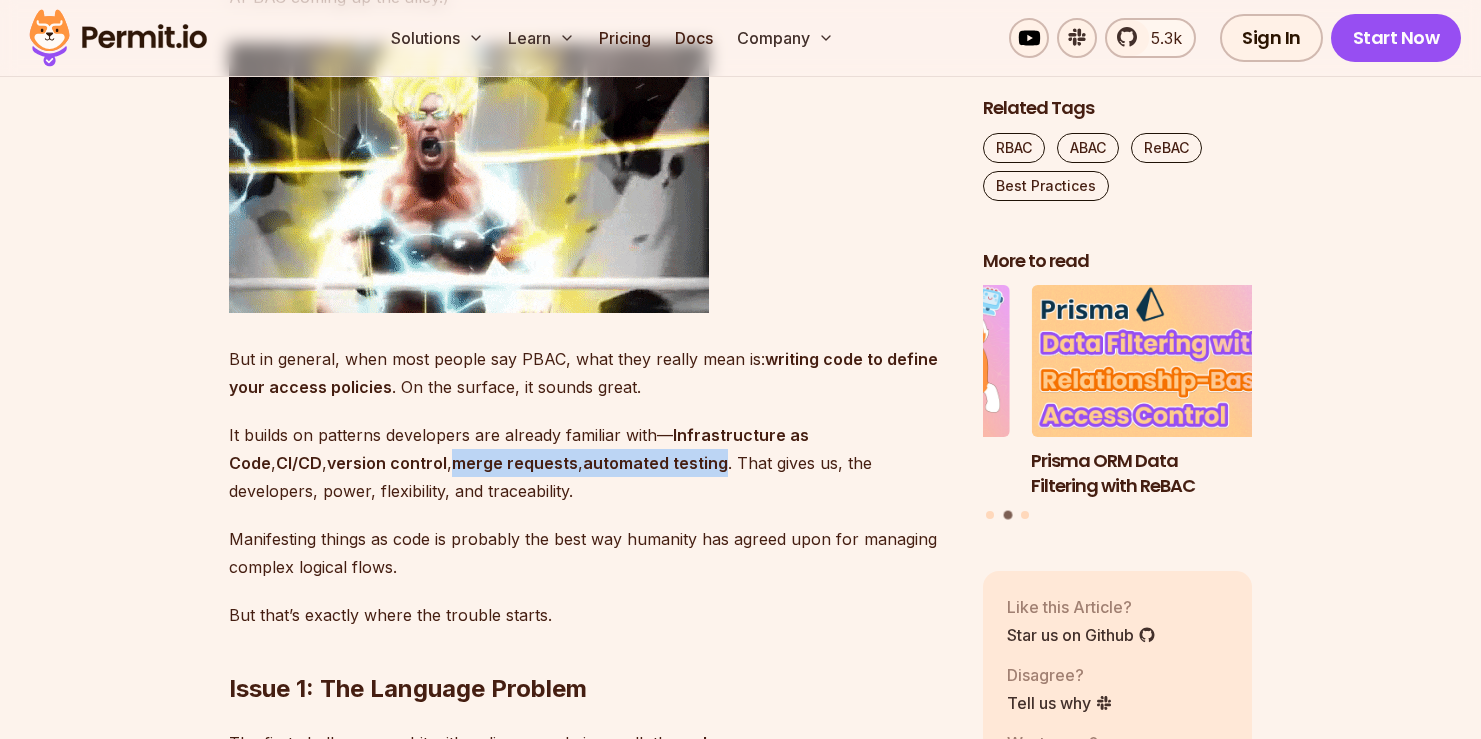 click on "It builds on patterns developers are already familiar with— Infrastructure as Code ,  CI/CD ,  version control ,  merge requests ,  automated testing . That gives us, the developers, power, flexibility, and traceability." at bounding box center (590, 463) 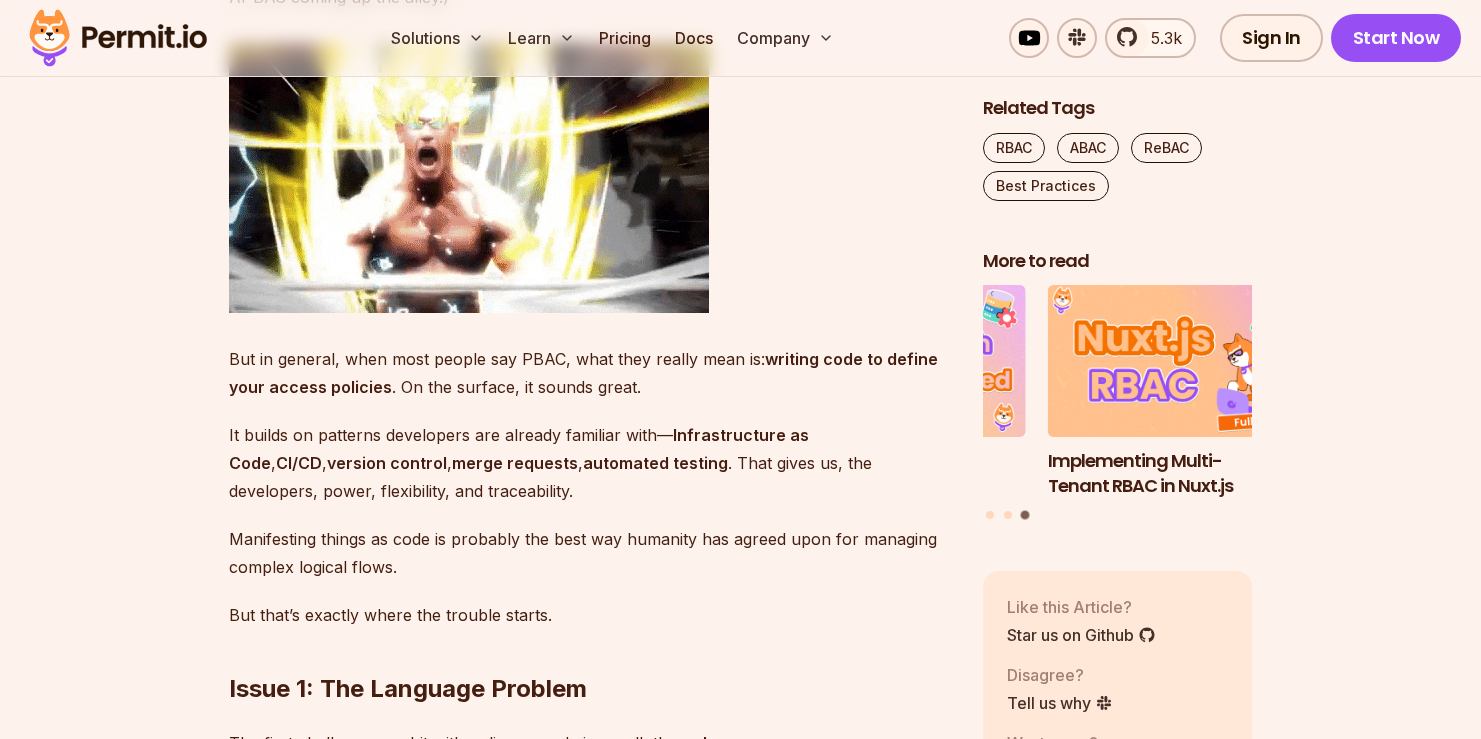 click on "It builds on patterns developers are already familiar with— Infrastructure as Code ,  CI/CD ,  version control ,  merge requests ,  automated testing . That gives us, the developers, power, flexibility, and traceability." at bounding box center [590, 463] 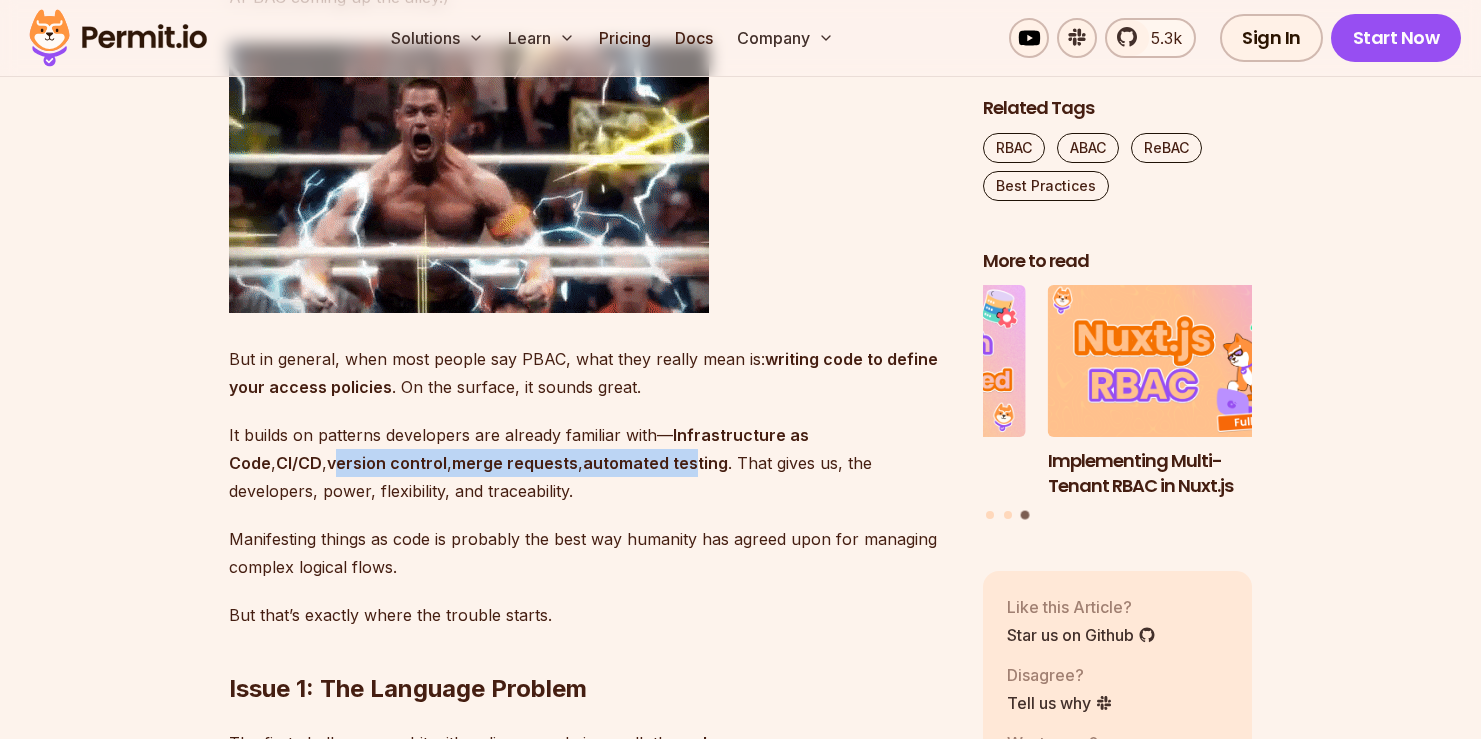 drag, startPoint x: 234, startPoint y: 465, endPoint x: 591, endPoint y: 468, distance: 357.0126 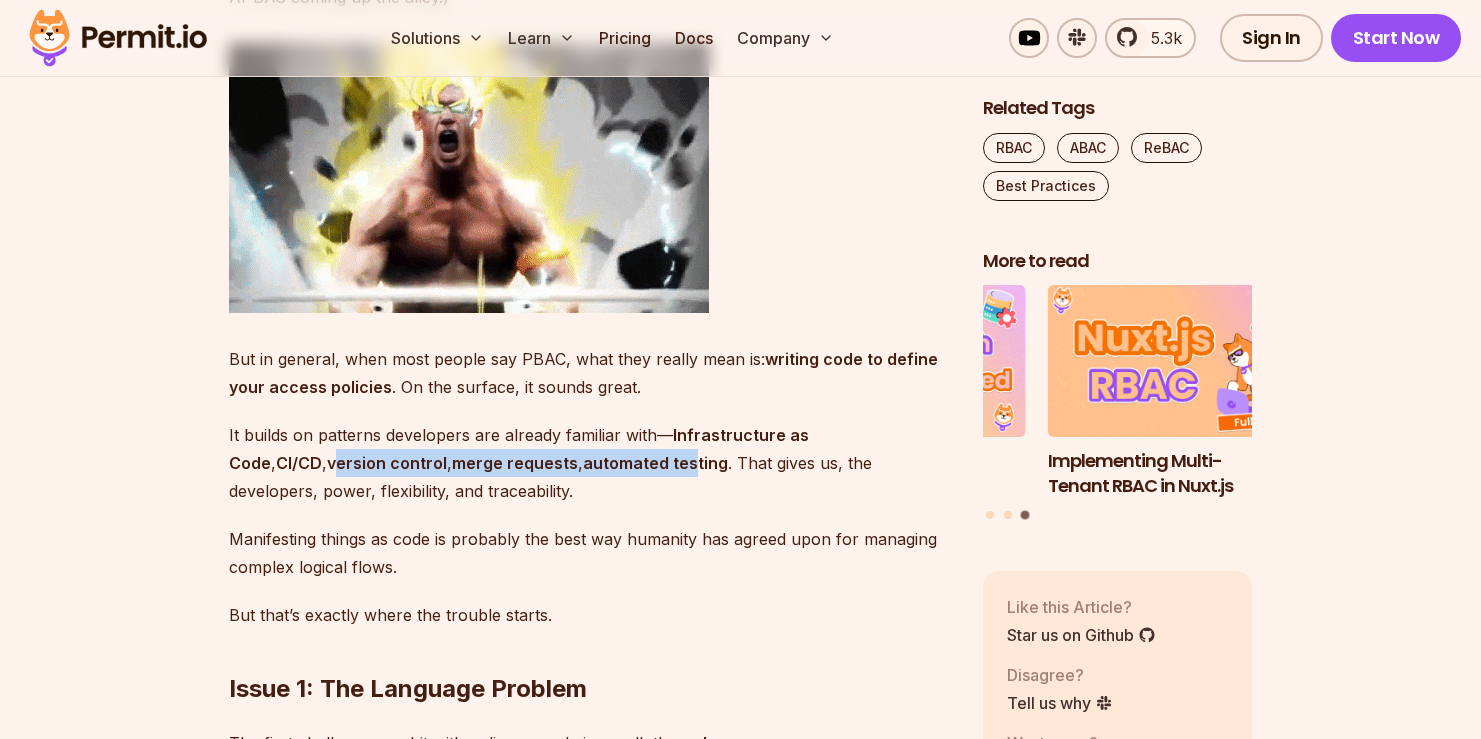 click on "It builds on patterns developers are already familiar with— Infrastructure as Code ,  CI/CD ,  version control ,  merge requests ,  automated testing . That gives us, the developers, power, flexibility, and traceability." at bounding box center (590, 463) 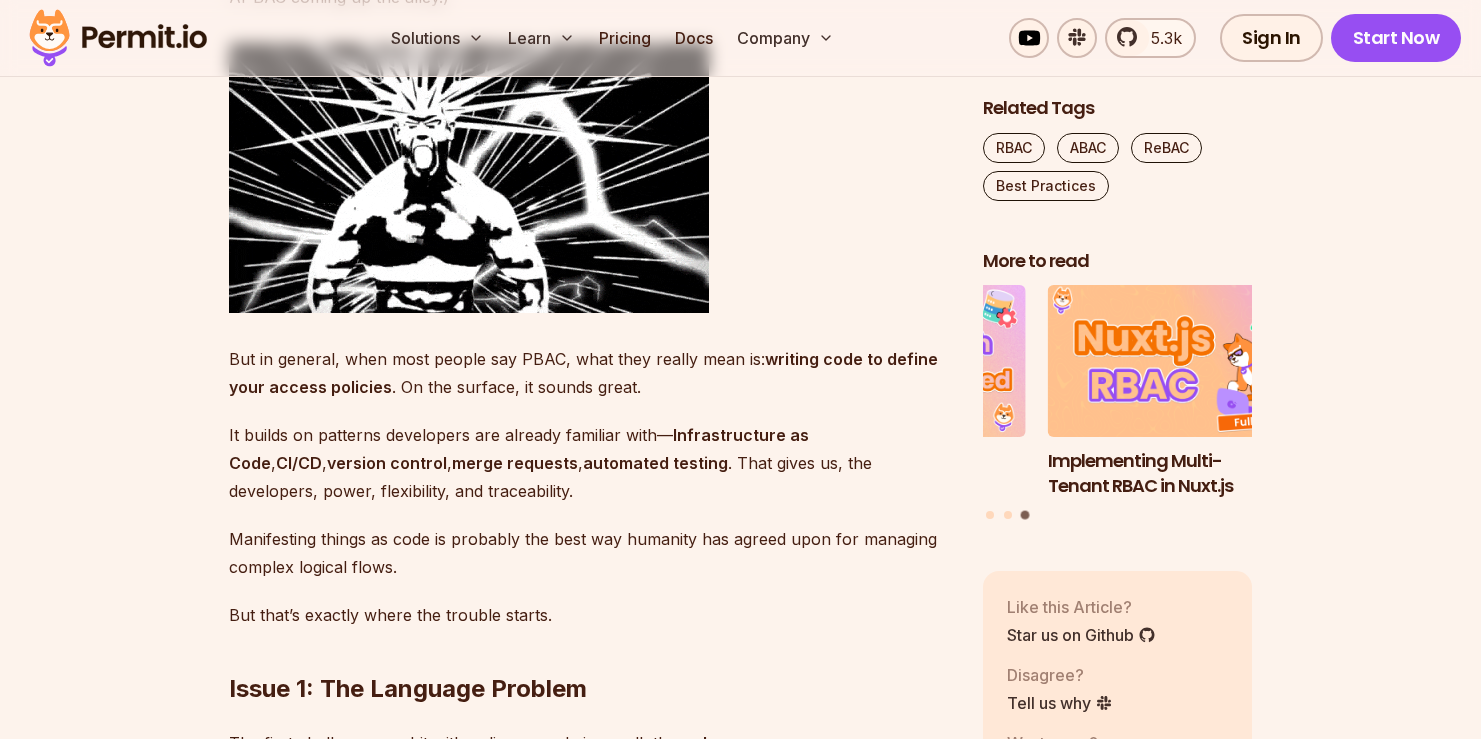 click on "It builds on patterns developers are already familiar with— Infrastructure as Code ,  CI/CD ,  version control ,  merge requests ,  automated testing . That gives us, the developers, power, flexibility, and traceability." at bounding box center [590, 463] 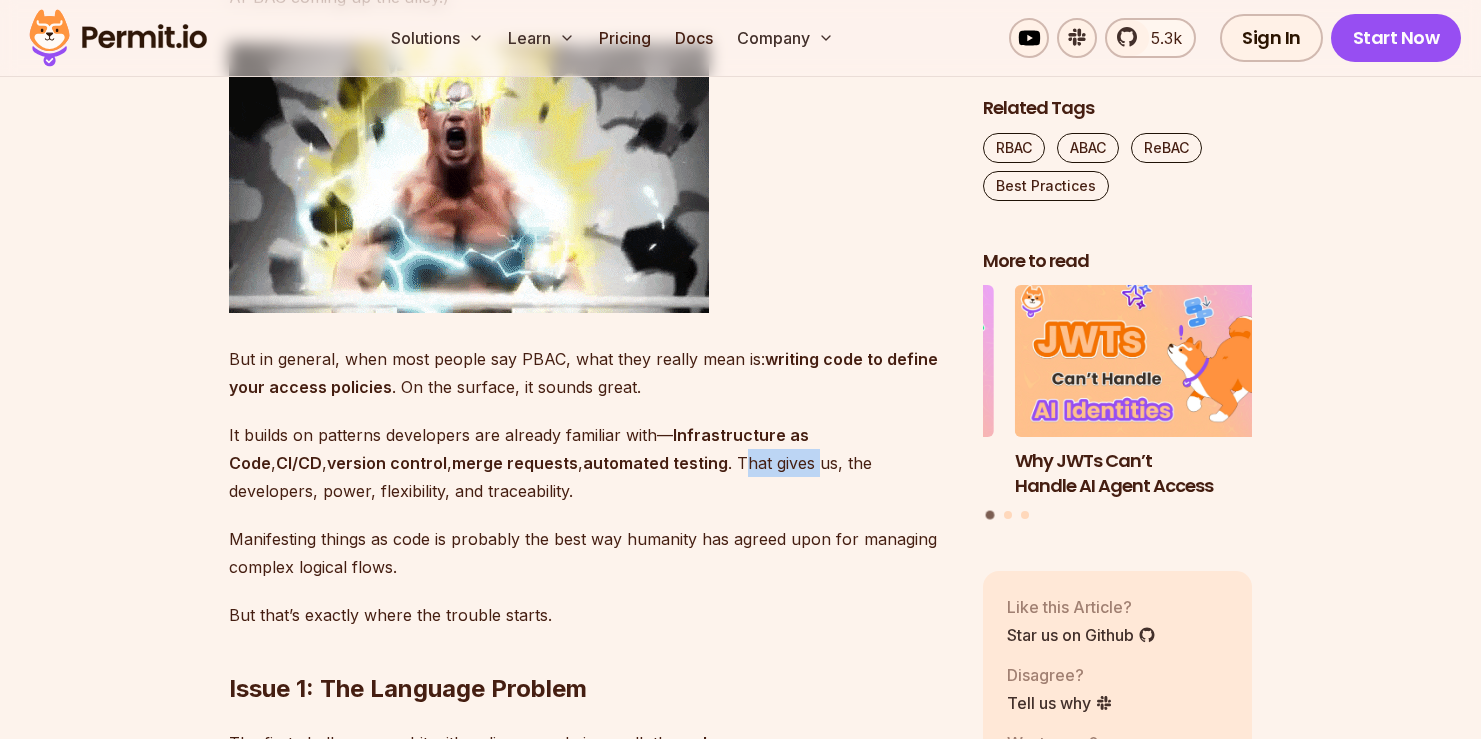 drag, startPoint x: 640, startPoint y: 464, endPoint x: 753, endPoint y: 466, distance: 113.0177 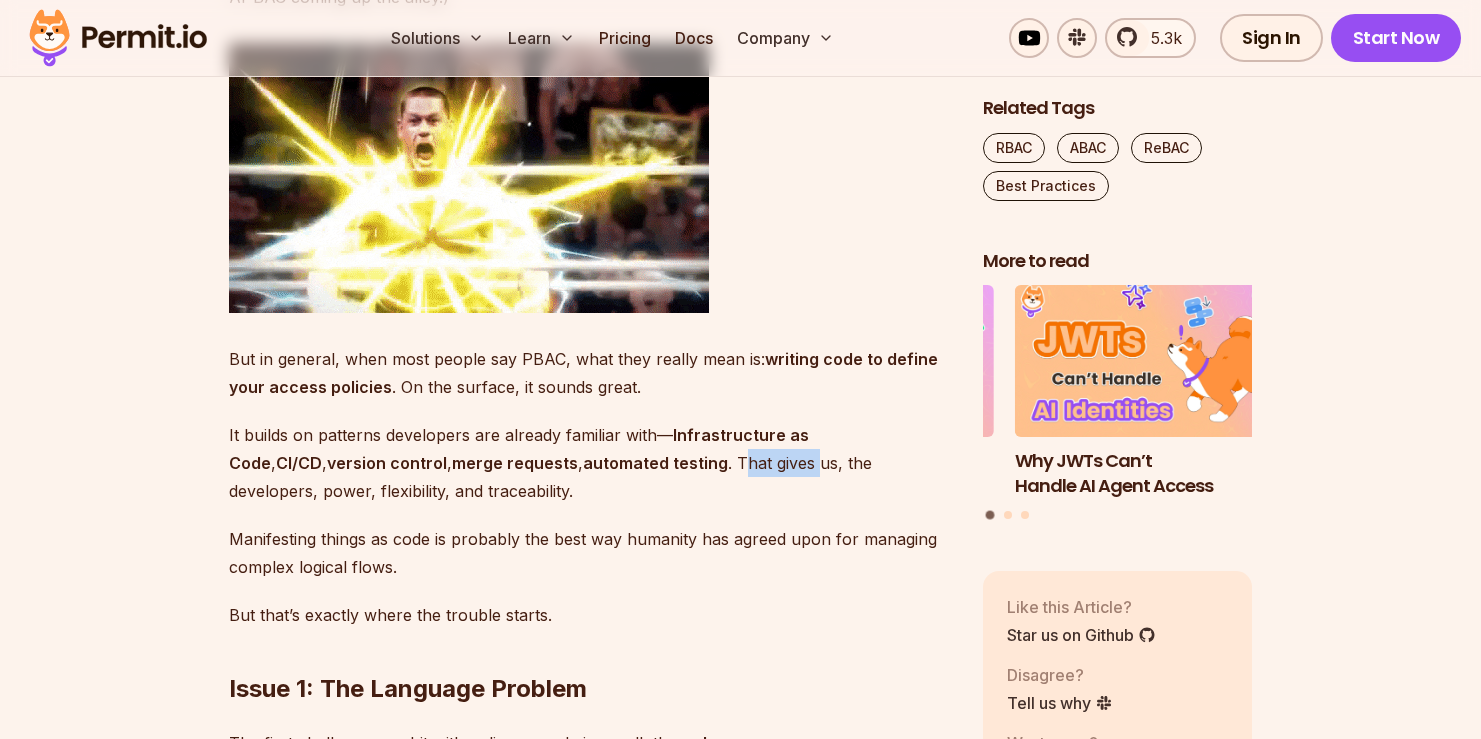 click on "It builds on patterns developers are already familiar with— Infrastructure as Code ,  CI/CD ,  version control ,  merge requests ,  automated testing . That gives us, the developers, power, flexibility, and traceability." at bounding box center [590, 463] 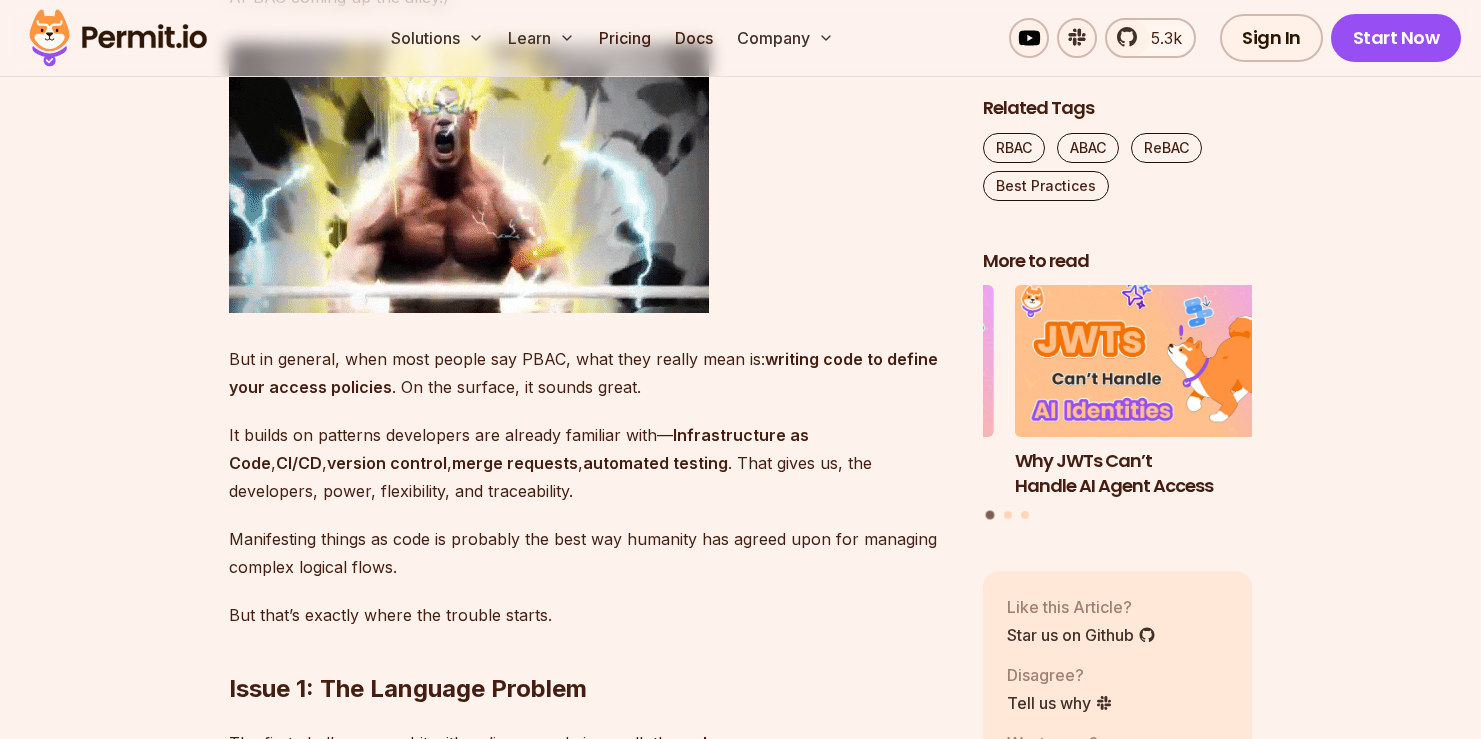 click on "It builds on patterns developers are already familiar with— Infrastructure as Code ,  CI/CD ,  version control ,  merge requests ,  automated testing . That gives us, the developers, power, flexibility, and traceability." at bounding box center [590, 463] 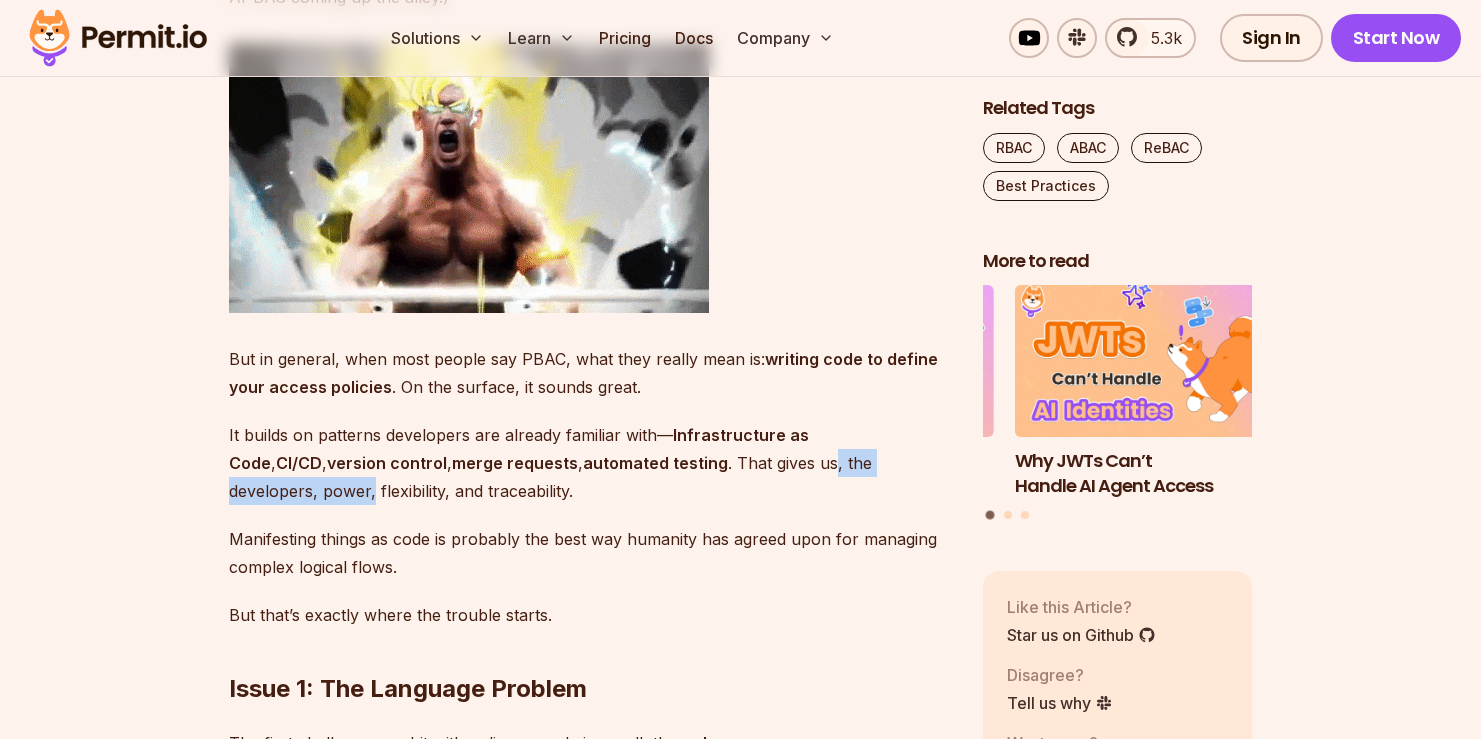 drag, startPoint x: 737, startPoint y: 464, endPoint x: 917, endPoint y: 463, distance: 180.00278 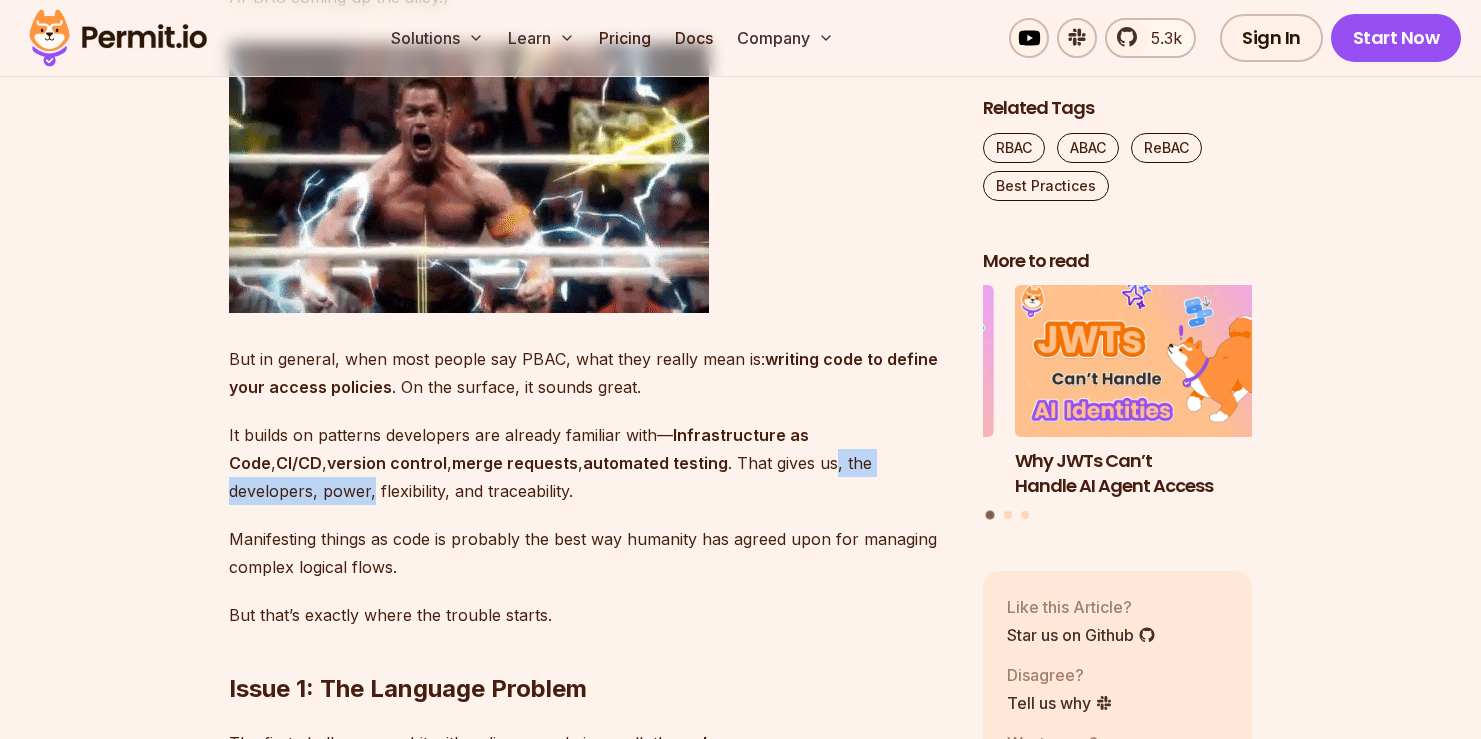 click on "It builds on patterns developers are already familiar with— Infrastructure as Code ,  CI/CD ,  version control ,  merge requests ,  automated testing . That gives us, the developers, power, flexibility, and traceability." at bounding box center (590, 463) 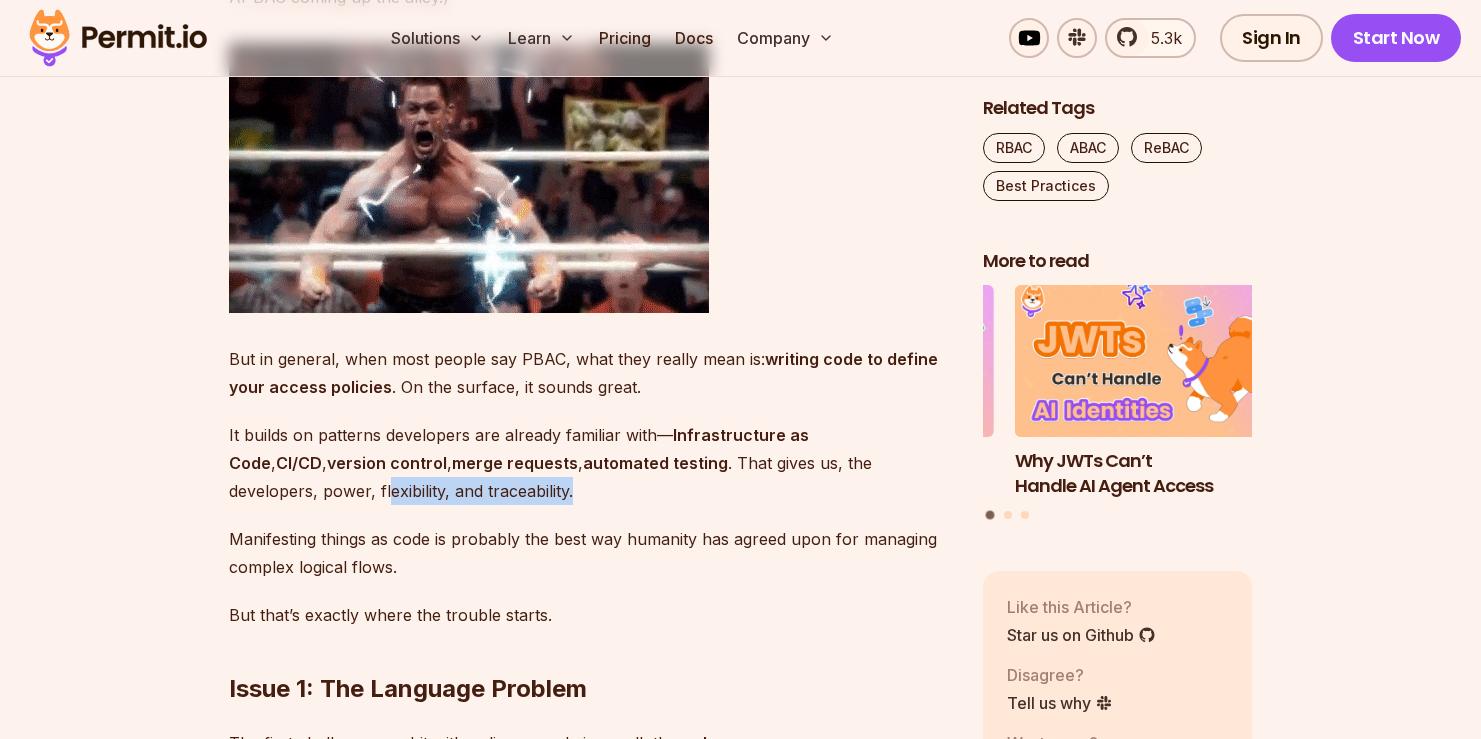drag, startPoint x: 242, startPoint y: 492, endPoint x: 439, endPoint y: 493, distance: 197.00253 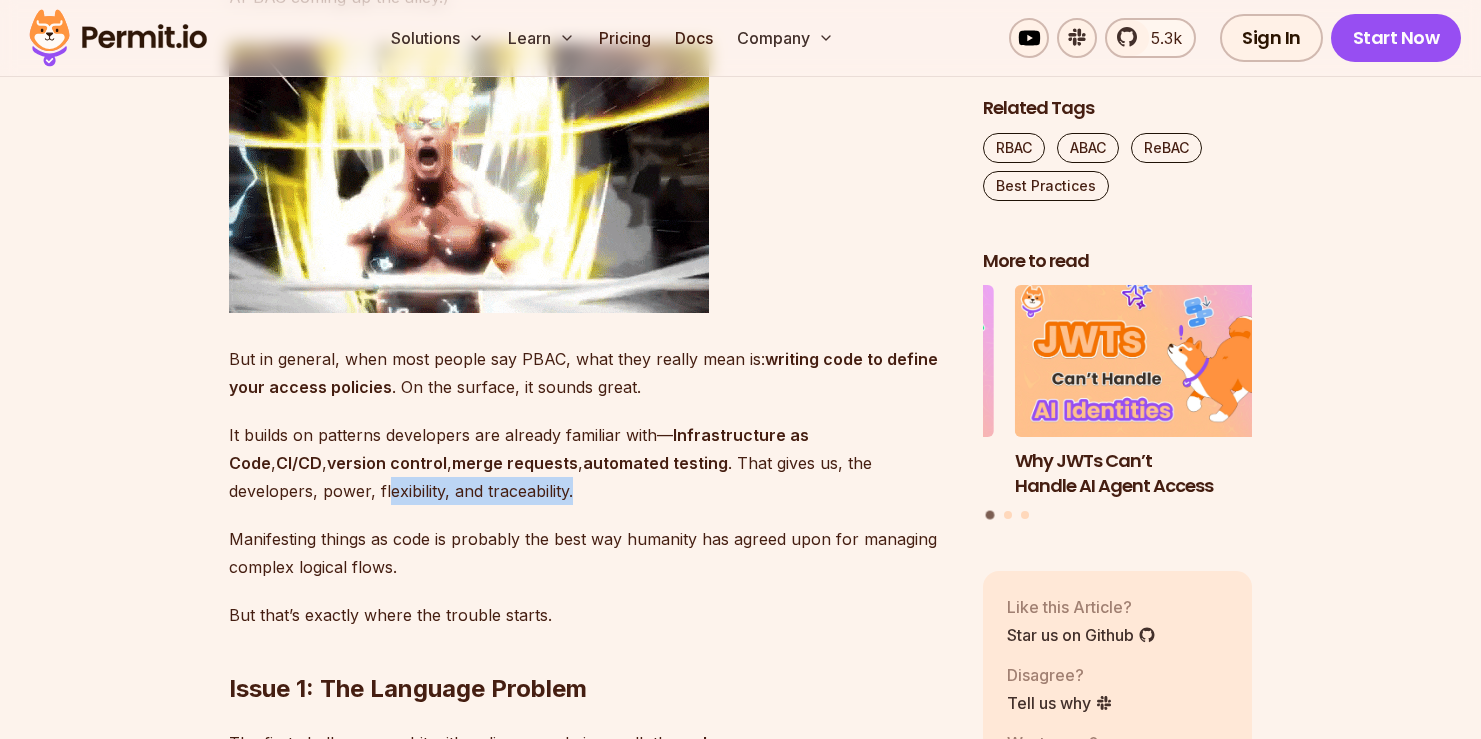 click on "It builds on patterns developers are already familiar with— Infrastructure as Code ,  CI/CD ,  version control ,  merge requests ,  automated testing . That gives us, the developers, power, flexibility, and traceability." at bounding box center (590, 463) 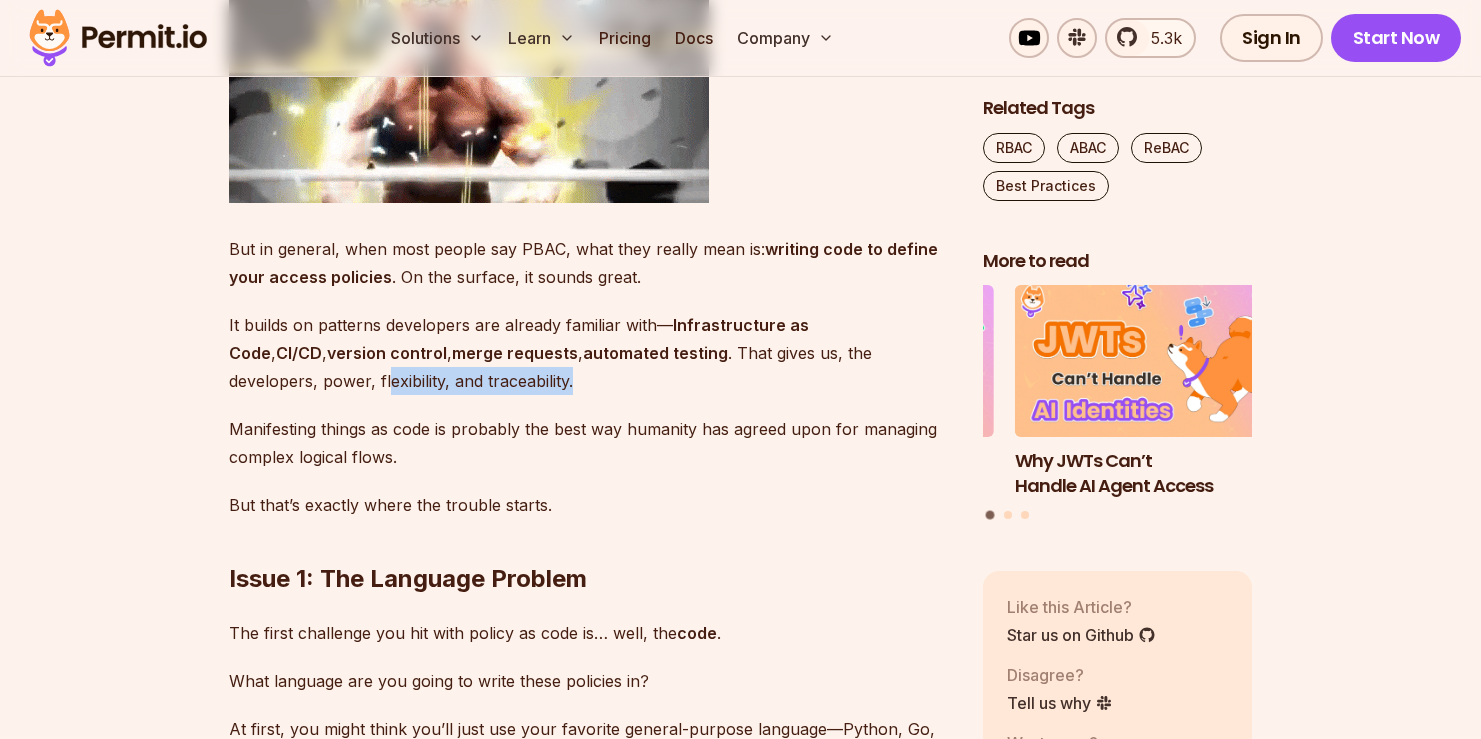 scroll, scrollTop: 2647, scrollLeft: 0, axis: vertical 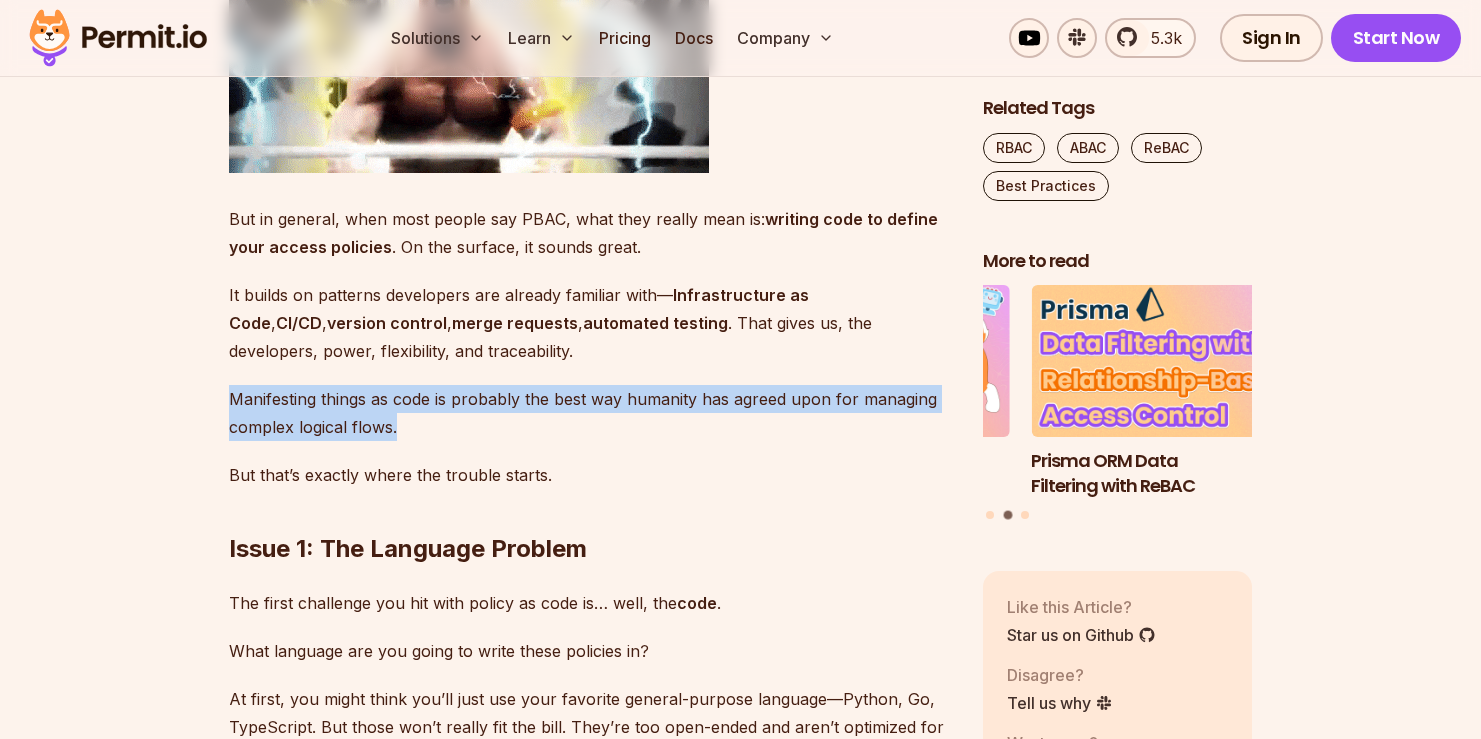 drag, startPoint x: 228, startPoint y: 401, endPoint x: 882, endPoint y: 415, distance: 654.14984 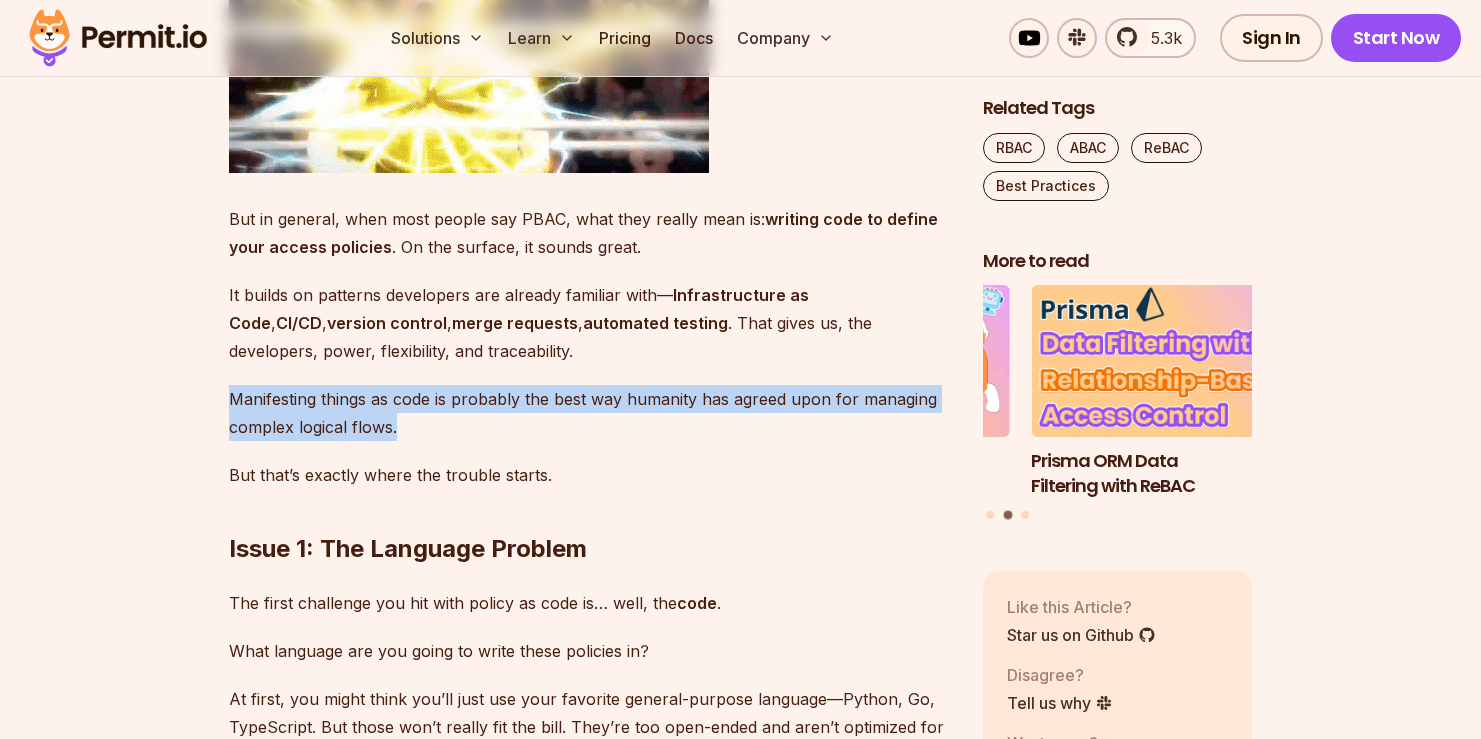 click on "Manifesting things as code is probably the best way humanity has agreed upon for managing complex logical flows." at bounding box center [590, 413] 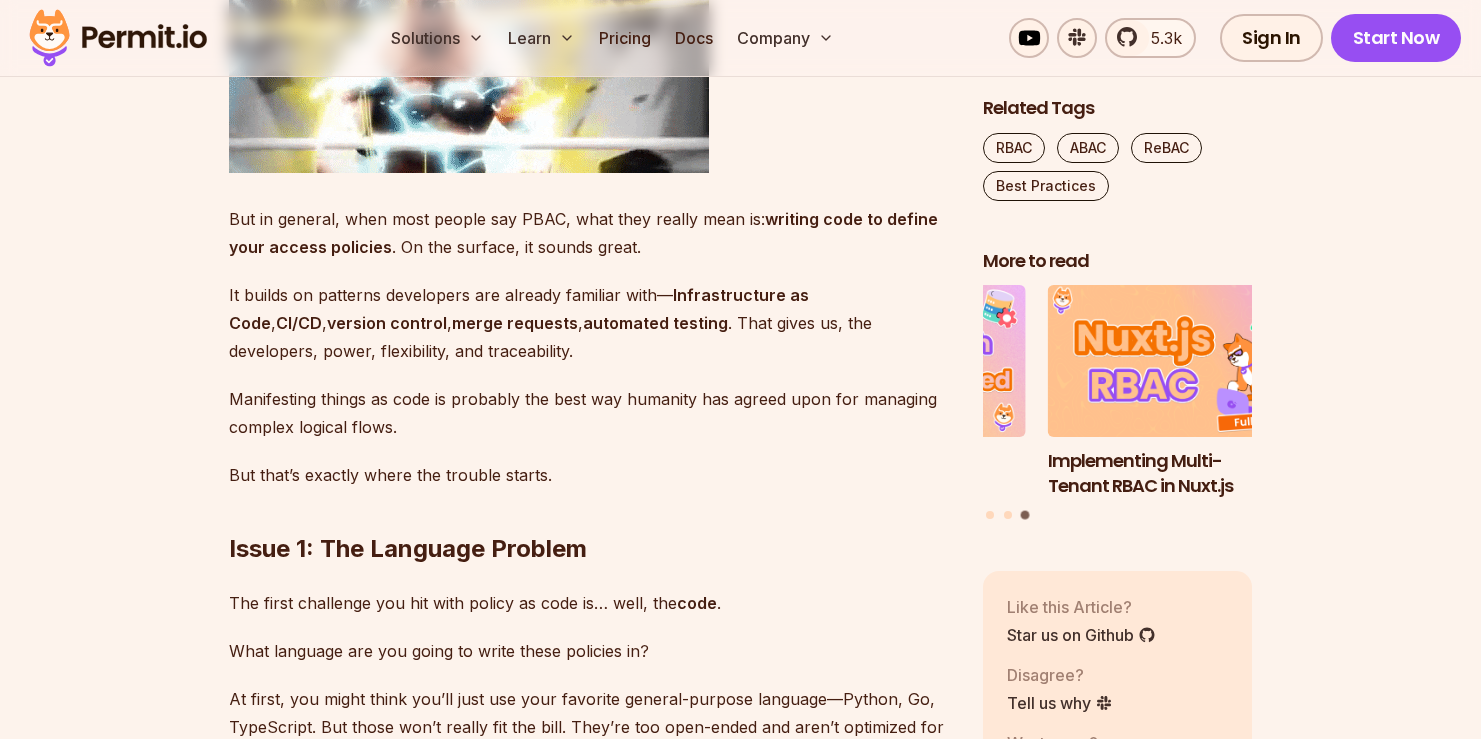 click on "Issue 1: The Language Problem" at bounding box center (590, 509) 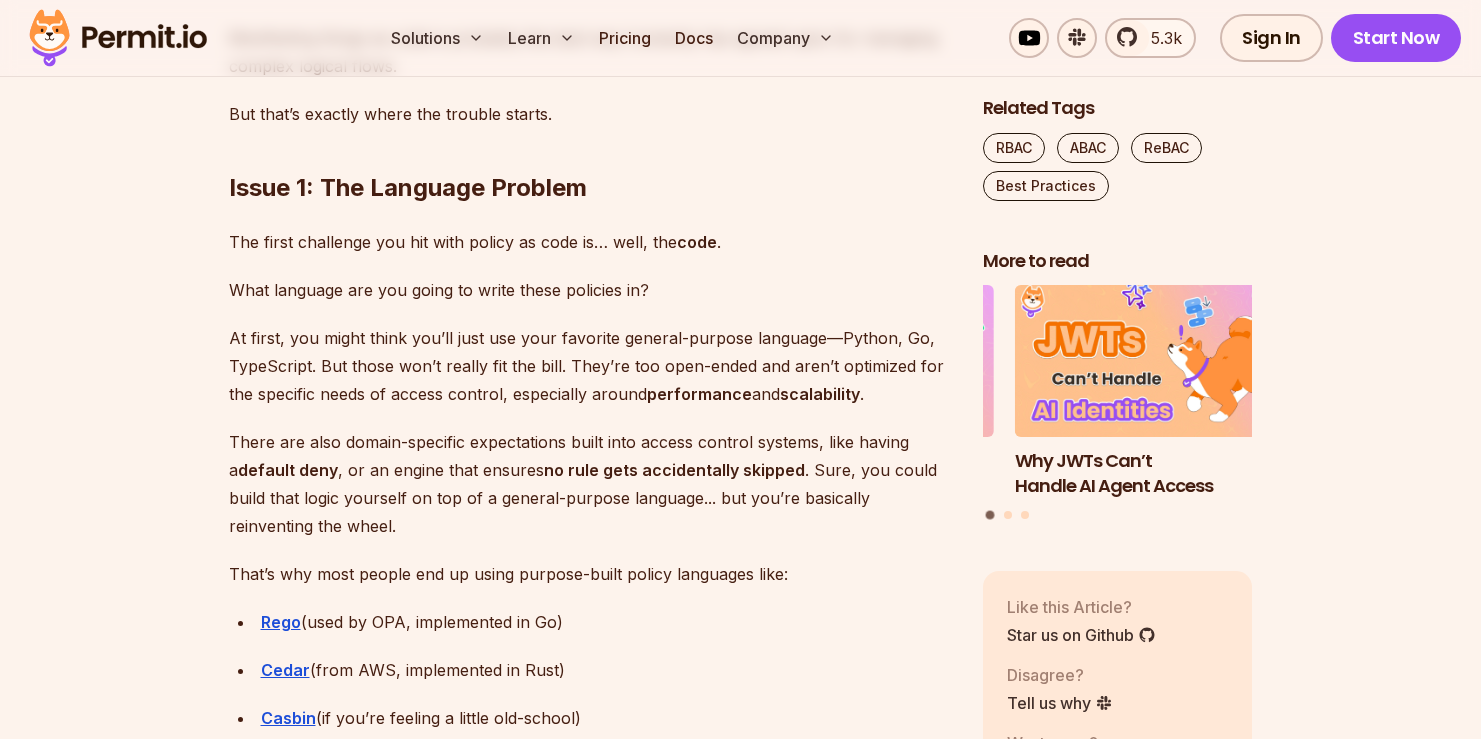 scroll, scrollTop: 3009, scrollLeft: 0, axis: vertical 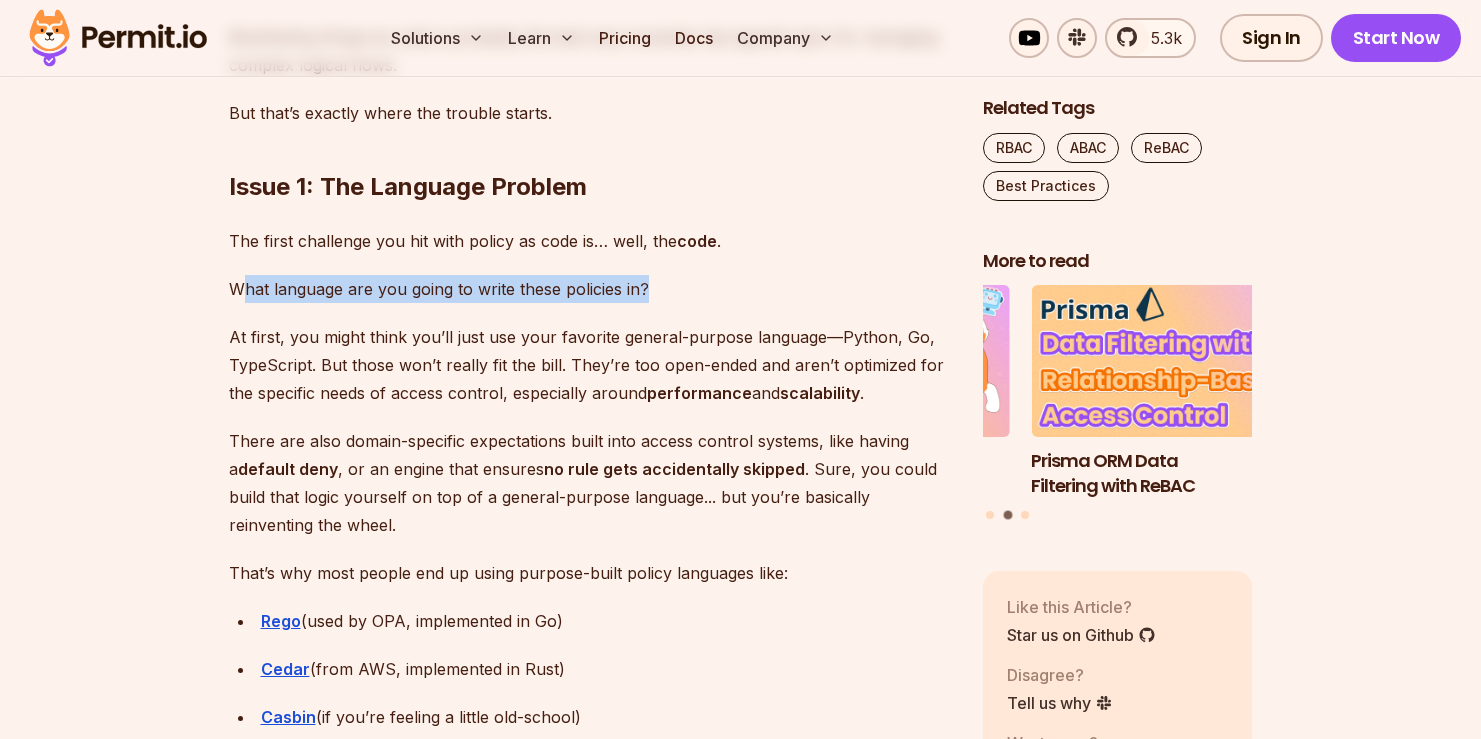 drag, startPoint x: 240, startPoint y: 285, endPoint x: 650, endPoint y: 300, distance: 410.2743 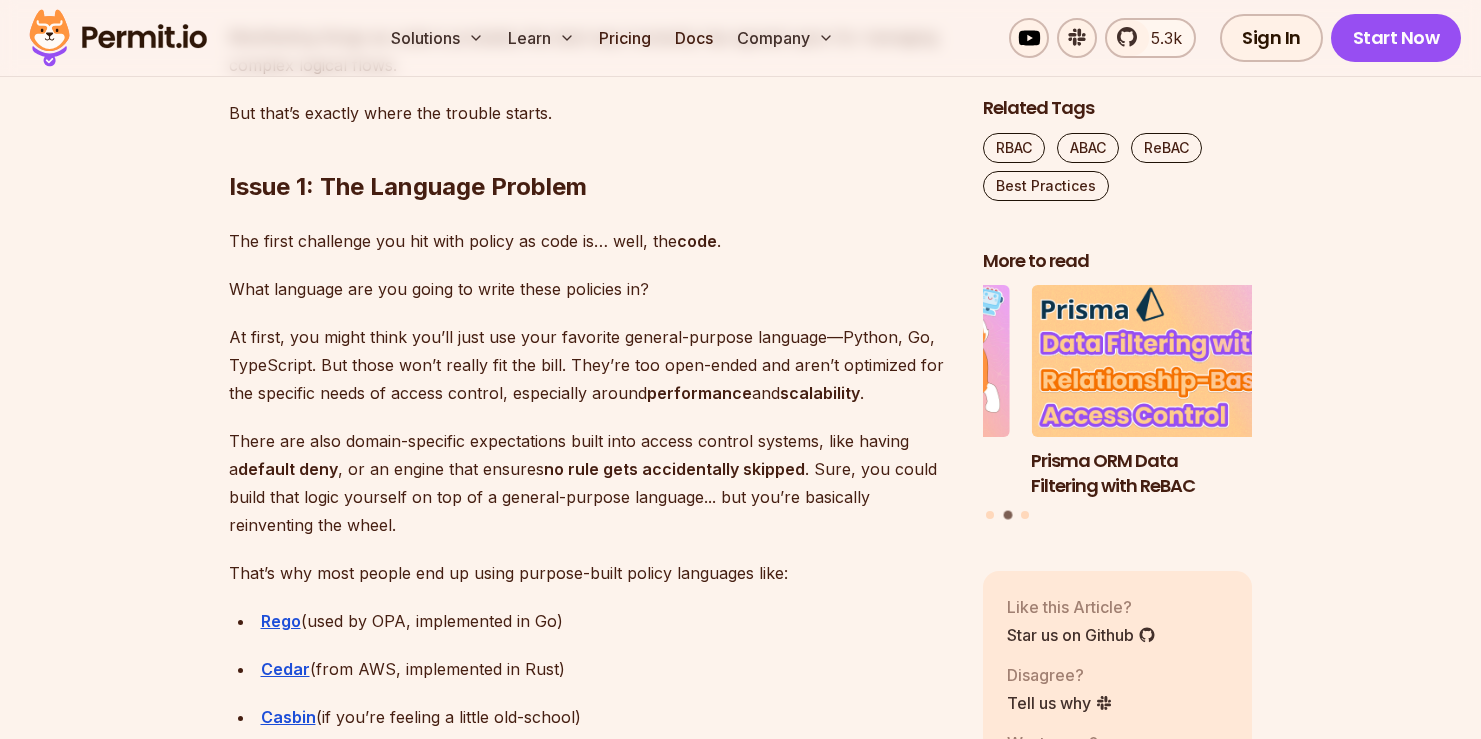 click on "At first, you might think you’ll just use your favorite general-purpose language—Python, Go, TypeScript. But those won’t really fit the bill. They’re too open-ended and aren’t optimized for the specific needs of access control, especially around  performance  and  scalability ." at bounding box center [590, 365] 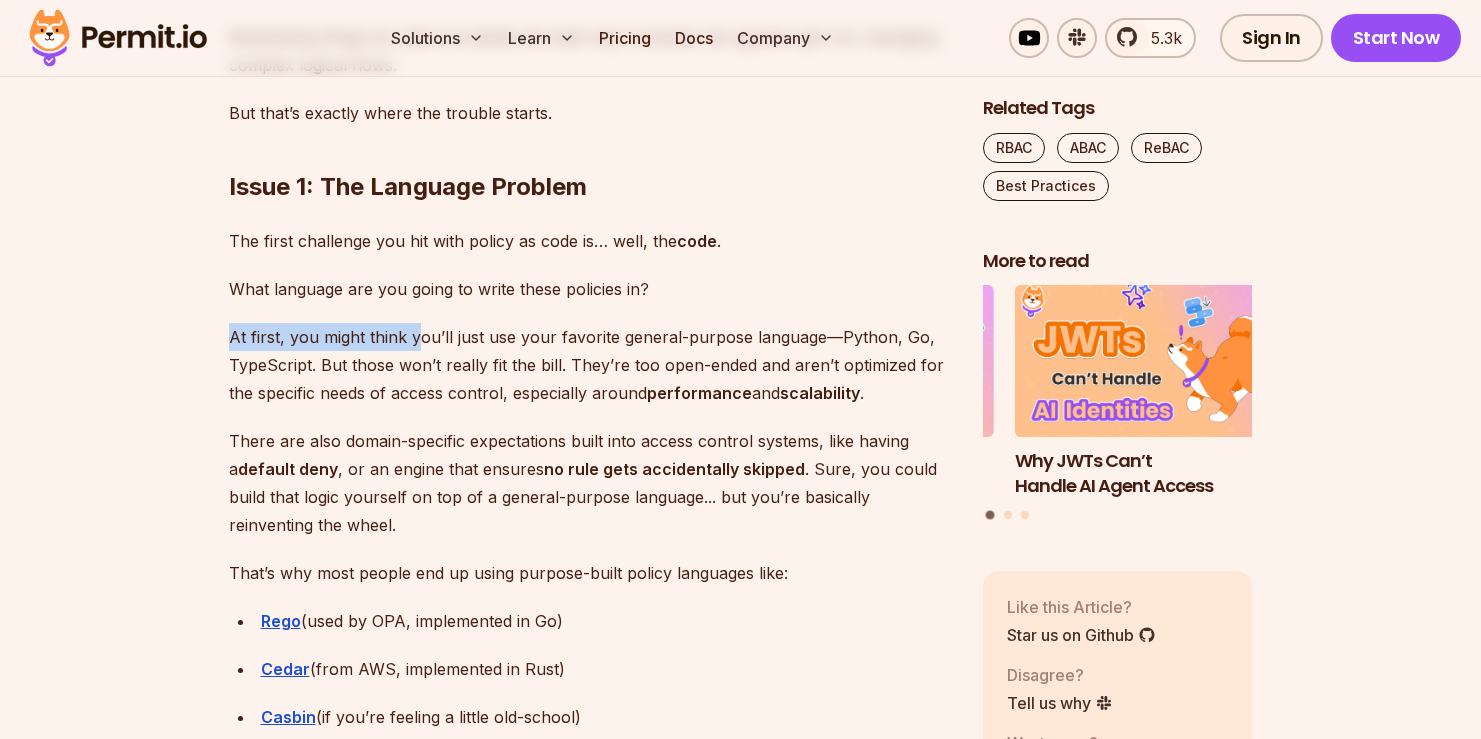 drag, startPoint x: 230, startPoint y: 336, endPoint x: 416, endPoint y: 334, distance: 186.01076 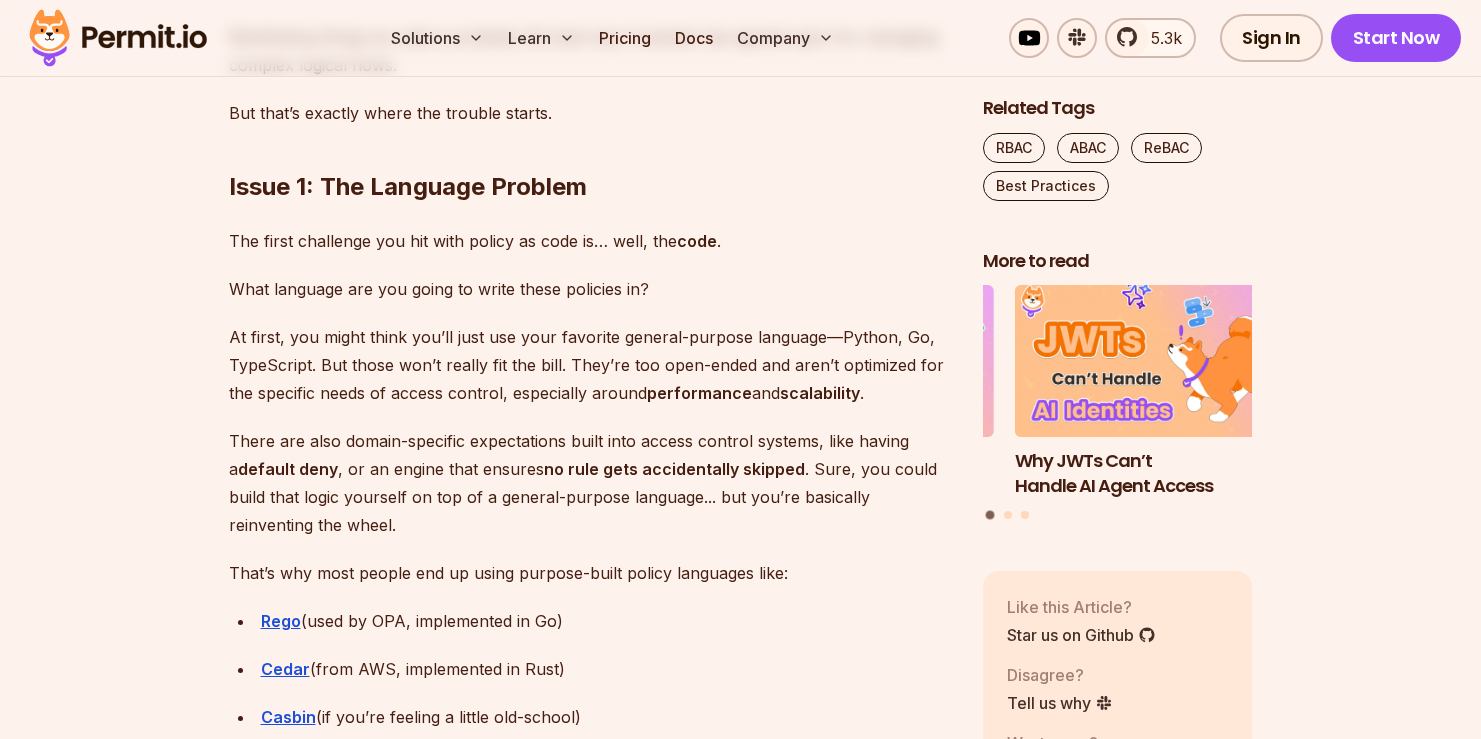 click on "At first, you might think you’ll just use your favorite general-purpose language—Python, Go, TypeScript. But those won’t really fit the bill. They’re too open-ended and aren’t optimized for the specific needs of access control, especially around  performance  and  scalability ." at bounding box center [590, 365] 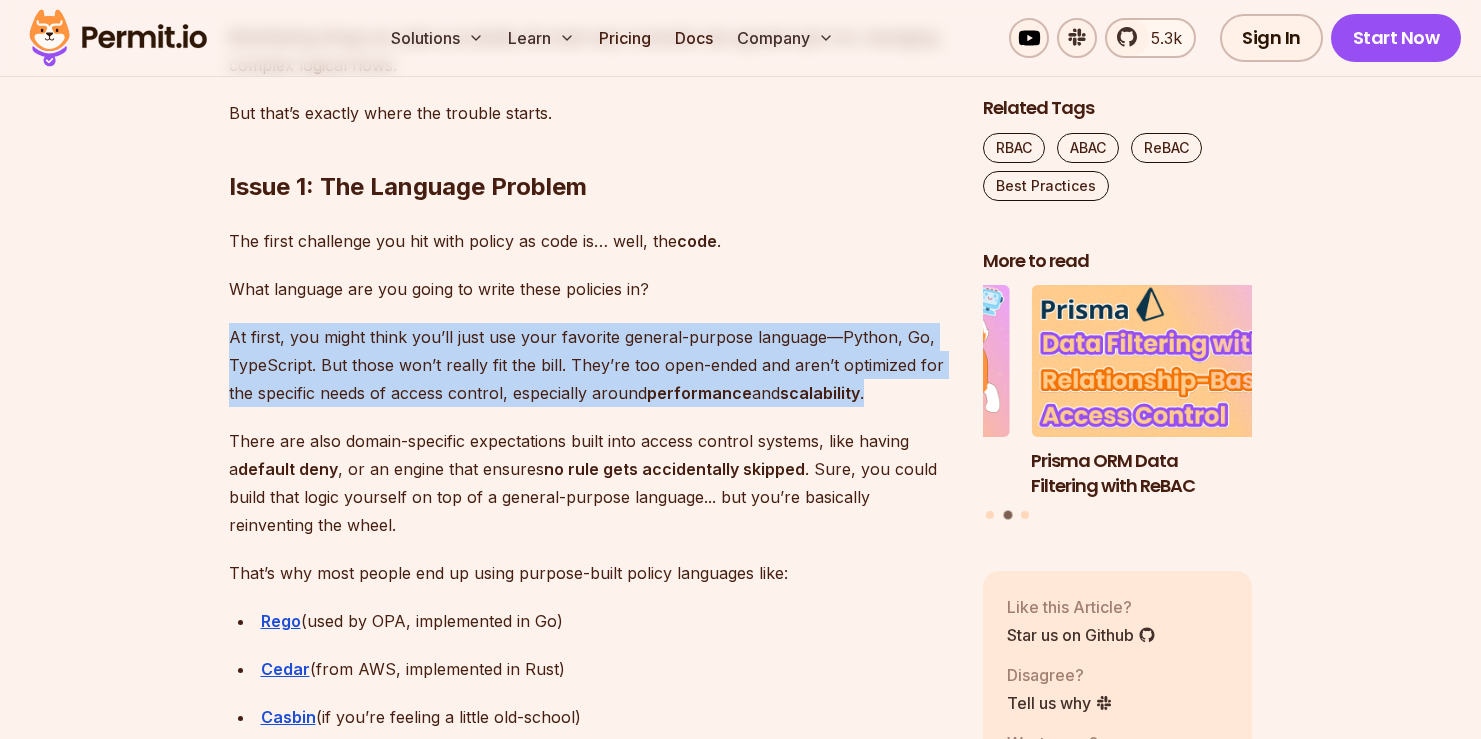 drag, startPoint x: 229, startPoint y: 339, endPoint x: 899, endPoint y: 405, distance: 673.2429 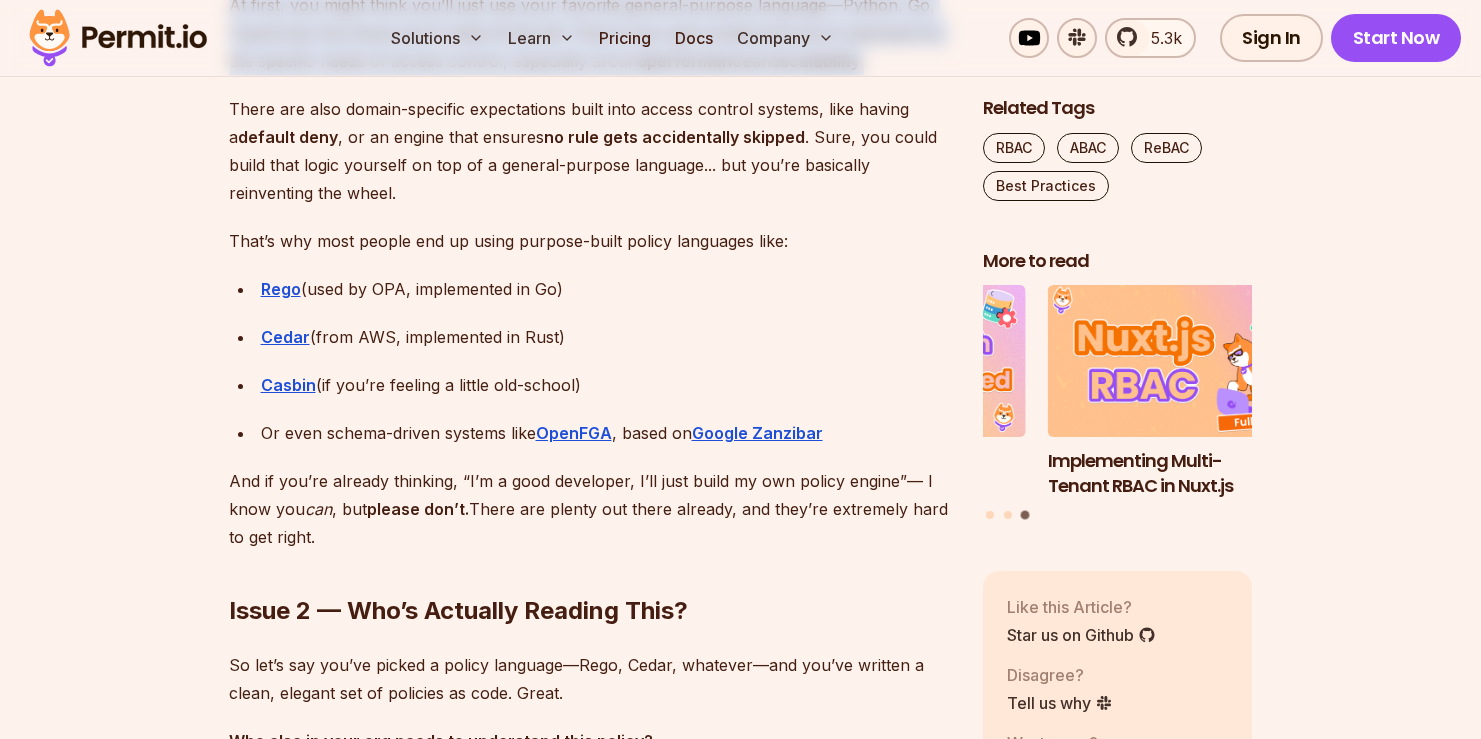 scroll, scrollTop: 3345, scrollLeft: 0, axis: vertical 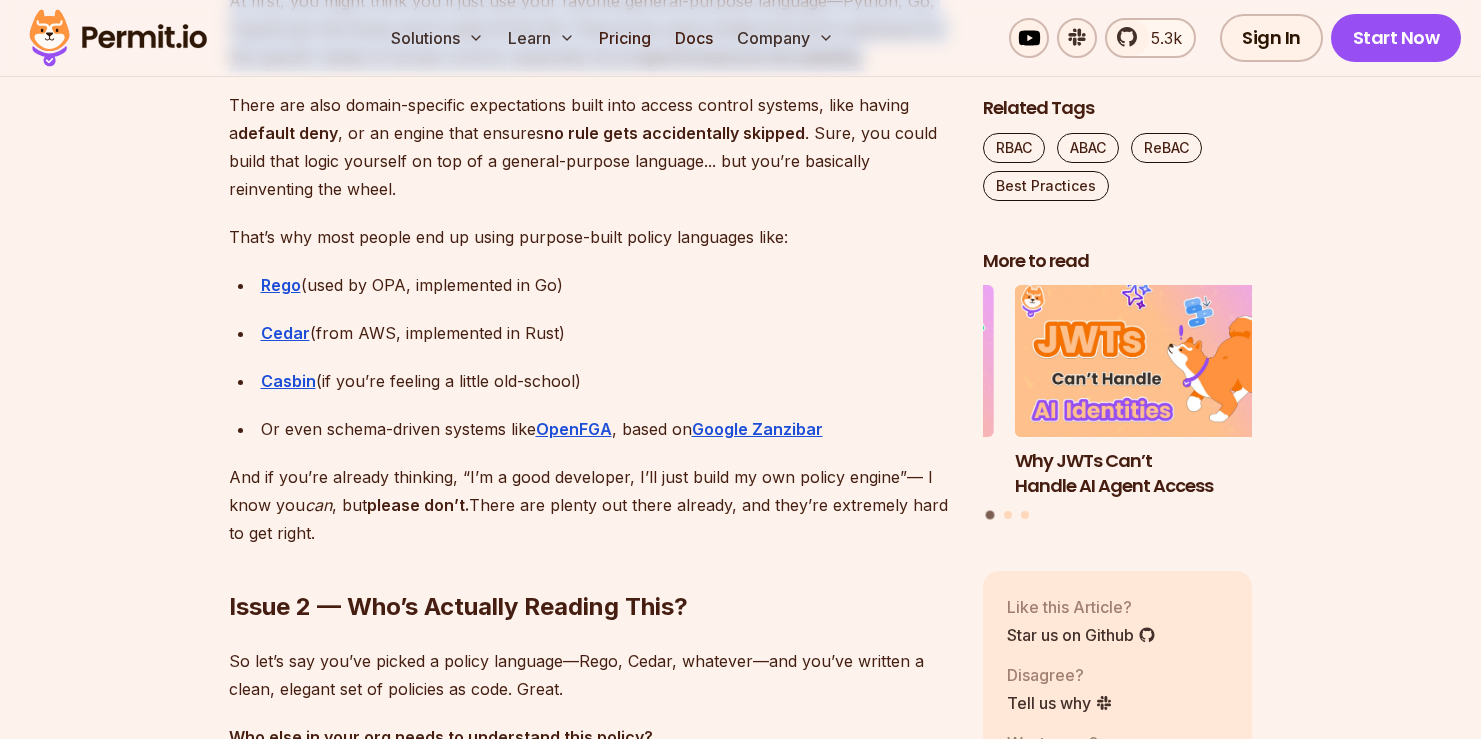 drag, startPoint x: 561, startPoint y: 284, endPoint x: 318, endPoint y: 289, distance: 243.05144 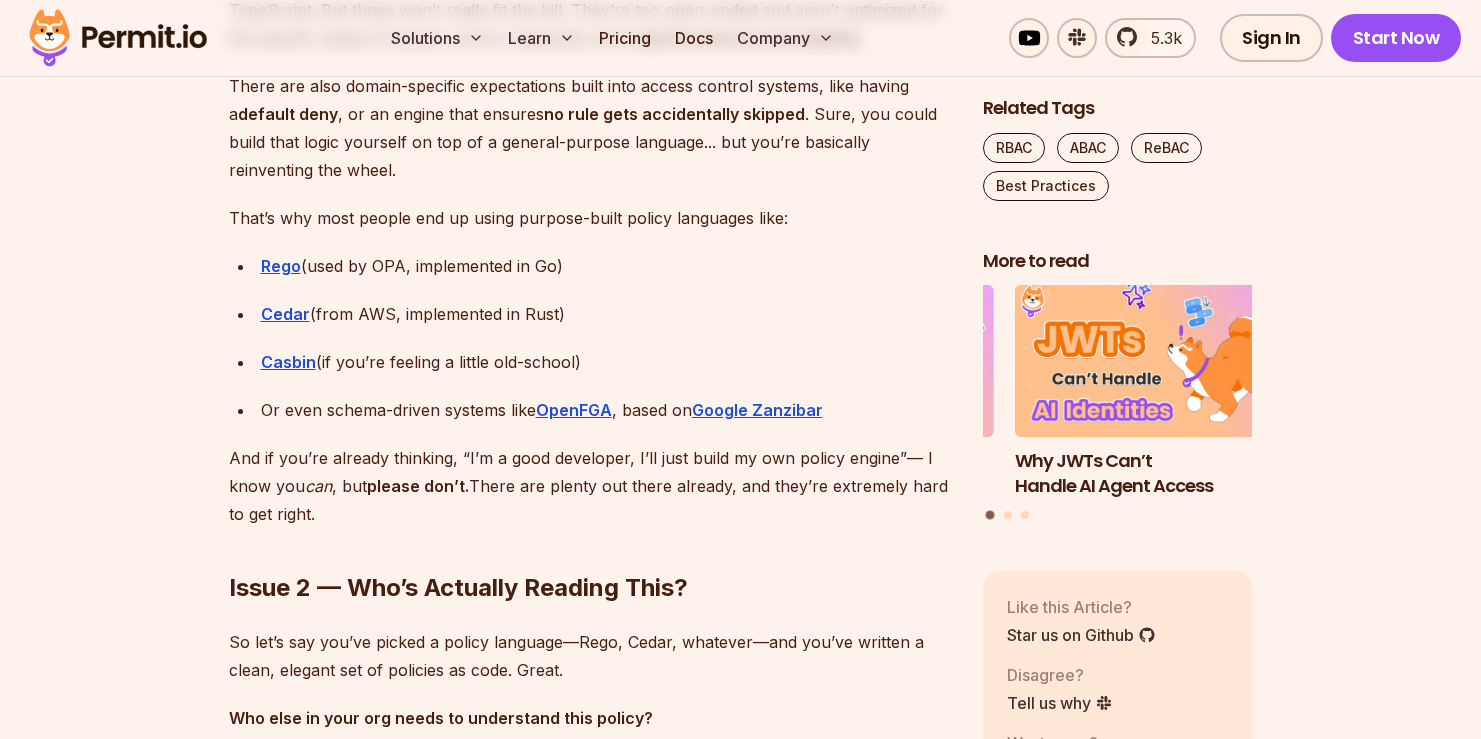 scroll, scrollTop: 3365, scrollLeft: 0, axis: vertical 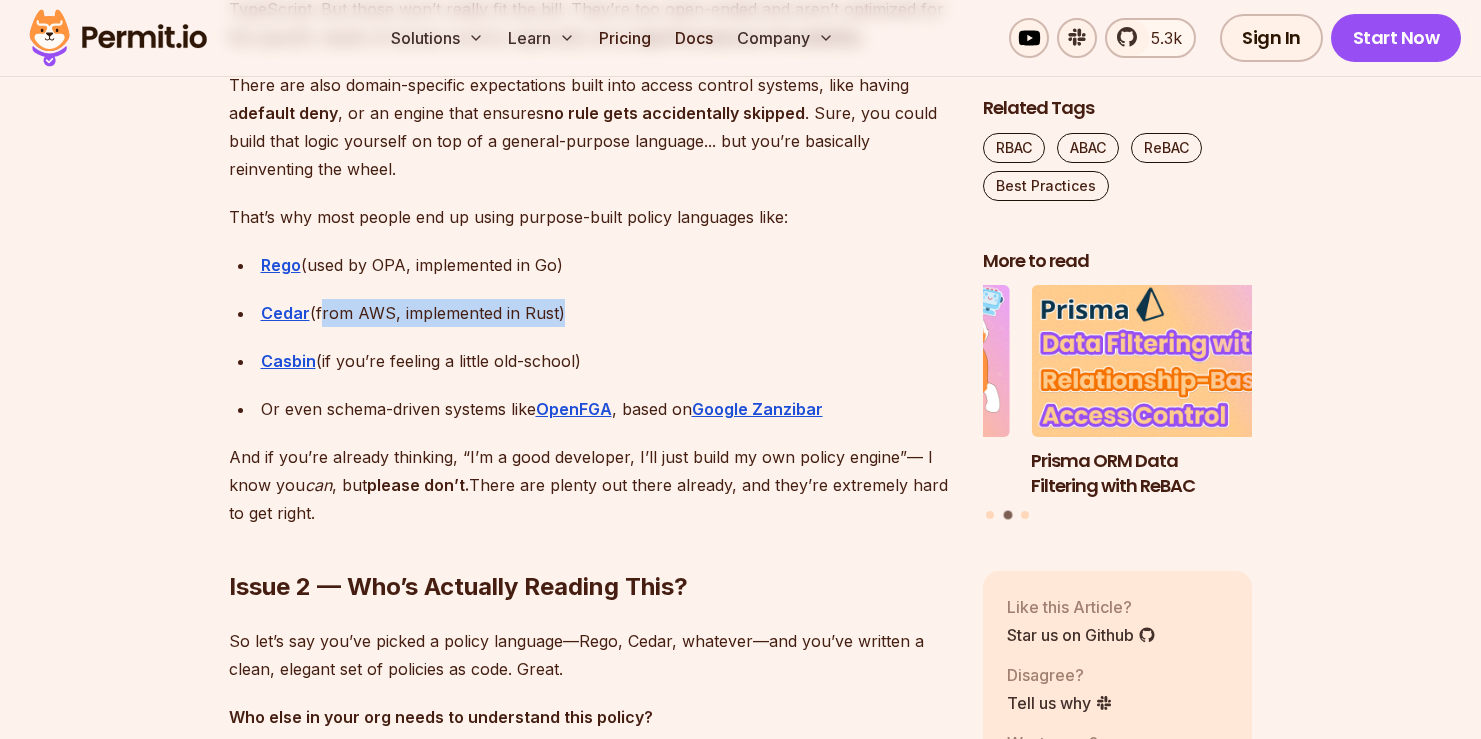drag, startPoint x: 556, startPoint y: 312, endPoint x: 319, endPoint y: 310, distance: 237.00844 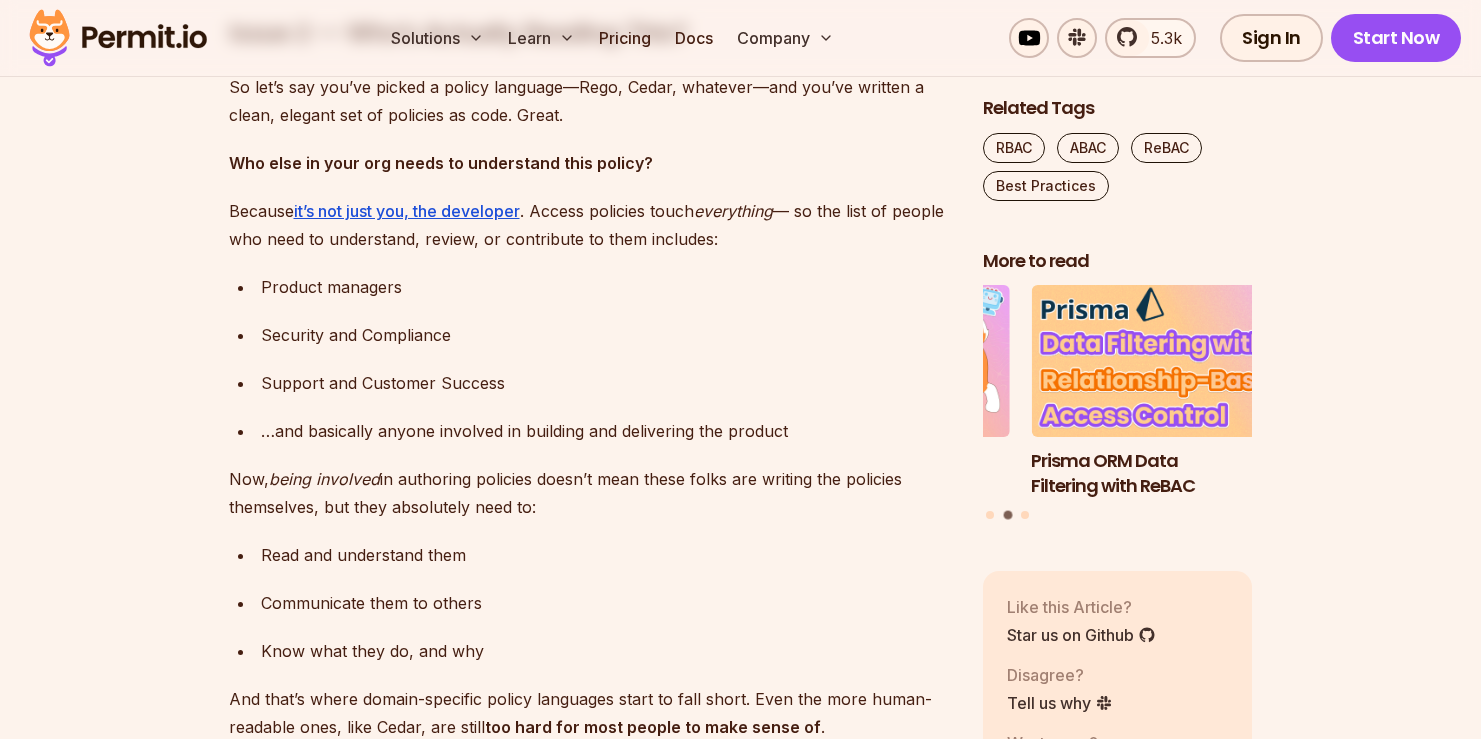 scroll, scrollTop: 3923, scrollLeft: 0, axis: vertical 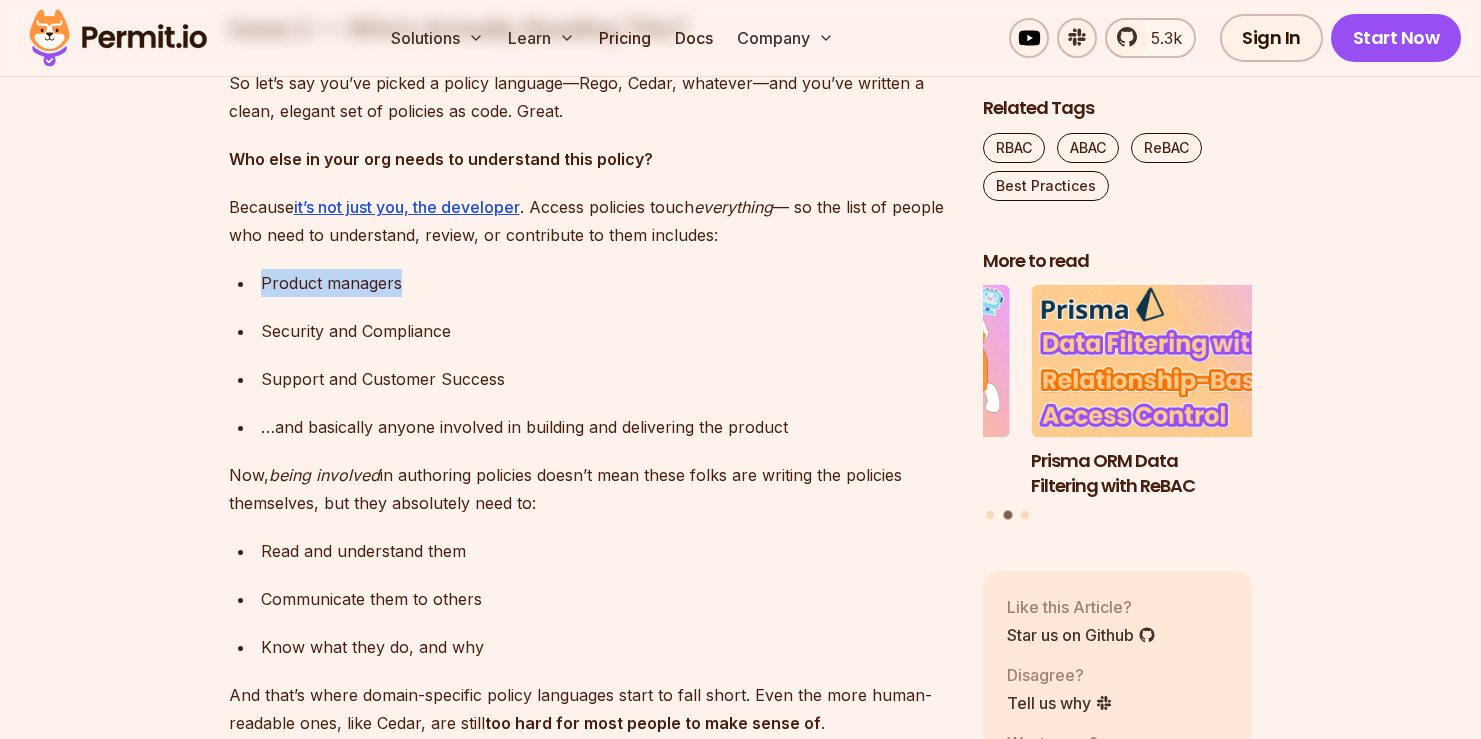 drag, startPoint x: 266, startPoint y: 284, endPoint x: 412, endPoint y: 300, distance: 146.8741 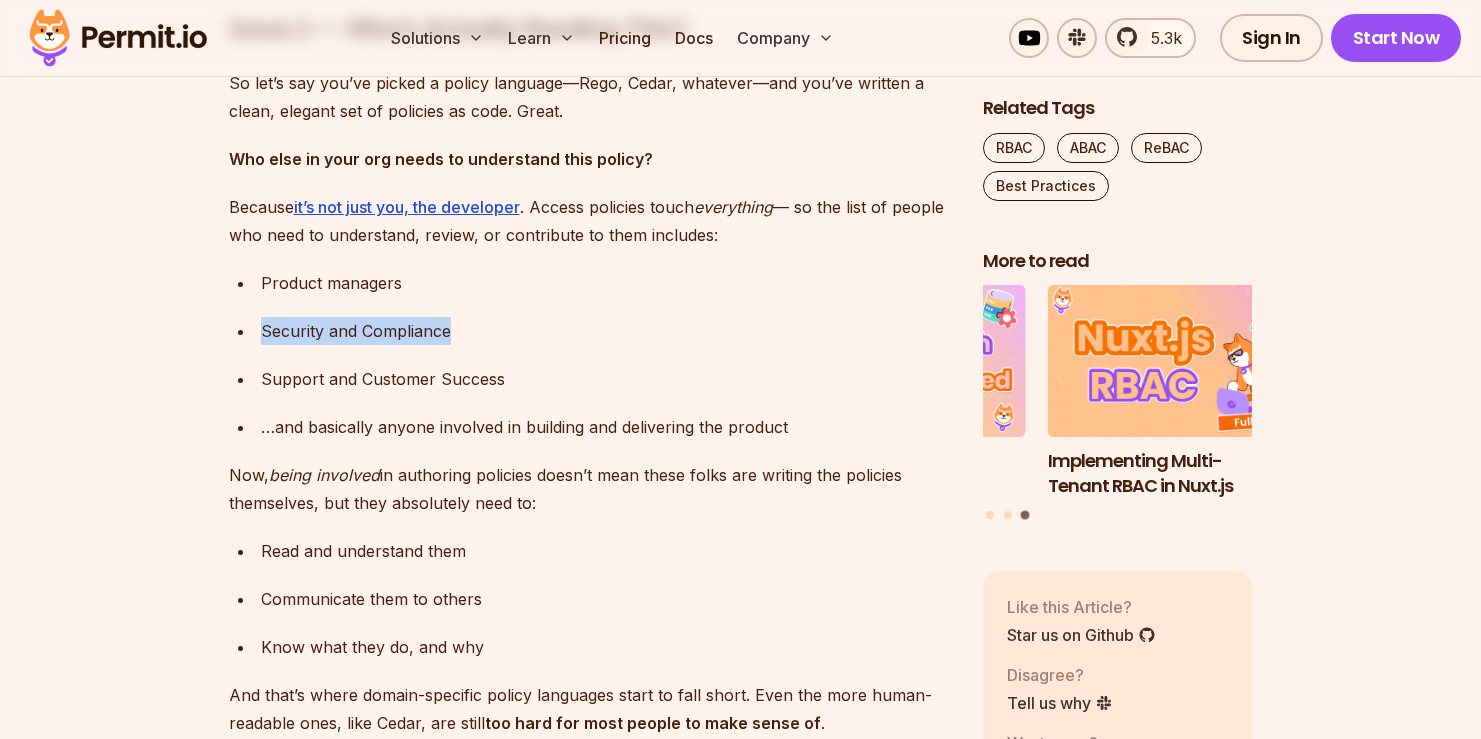 drag, startPoint x: 264, startPoint y: 337, endPoint x: 462, endPoint y: 338, distance: 198.00252 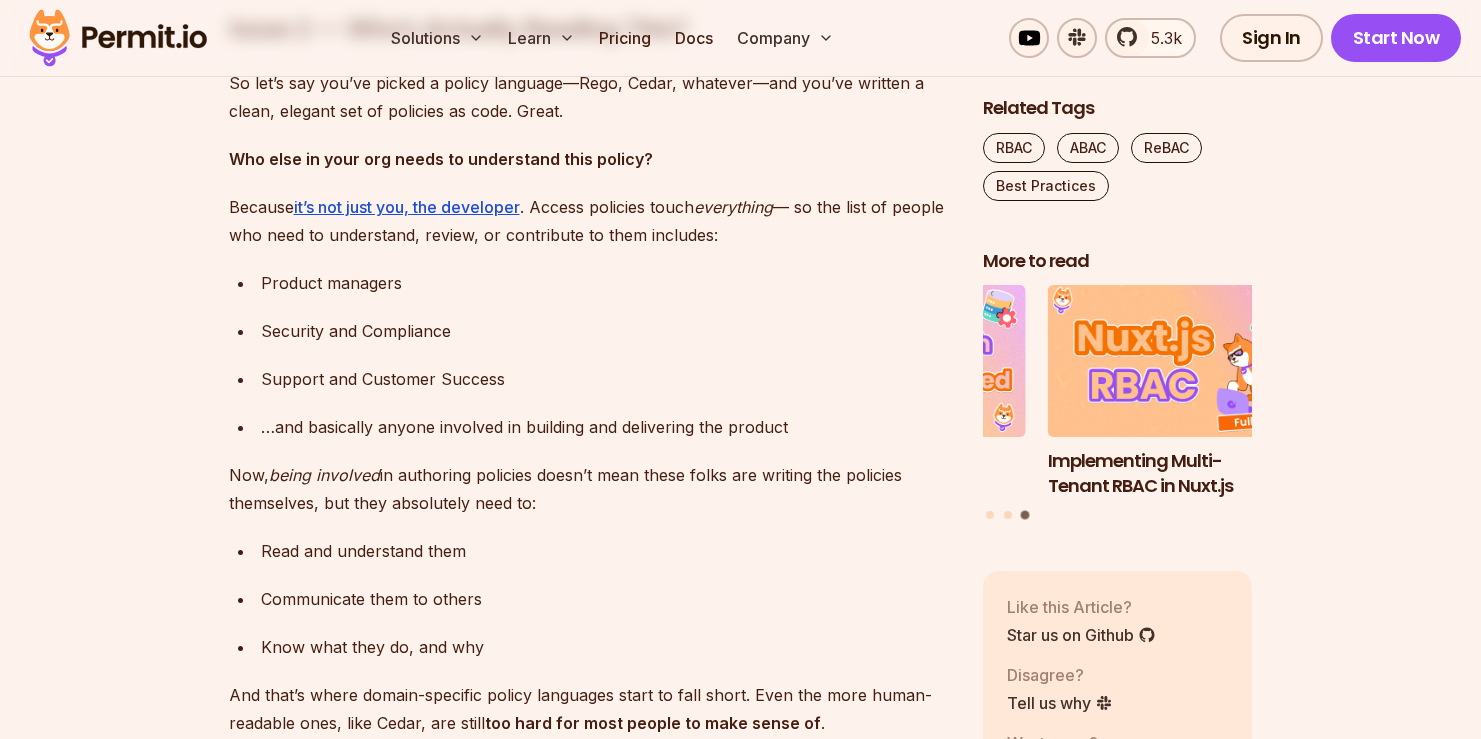 click on "Support and Customer Success" at bounding box center [606, 379] 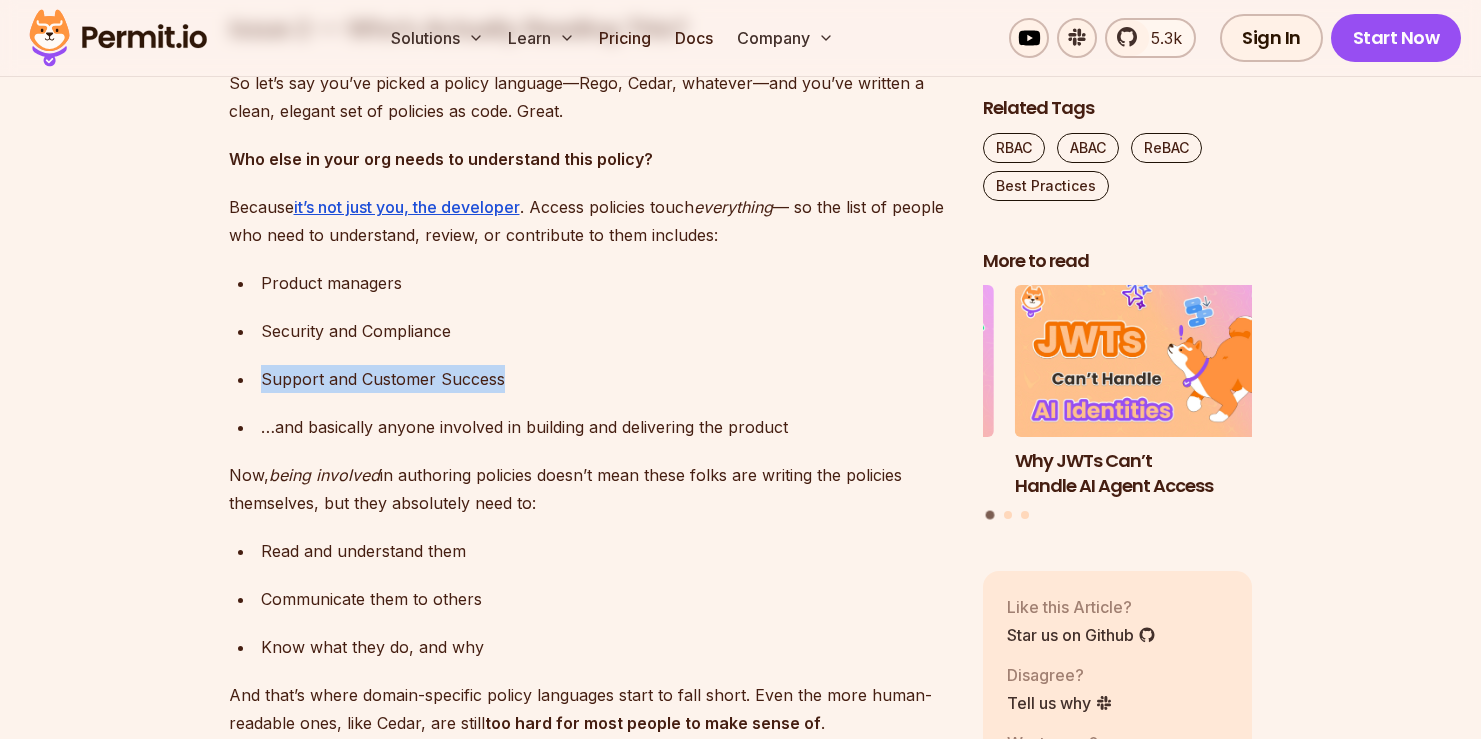 drag, startPoint x: 263, startPoint y: 381, endPoint x: 509, endPoint y: 372, distance: 246.16458 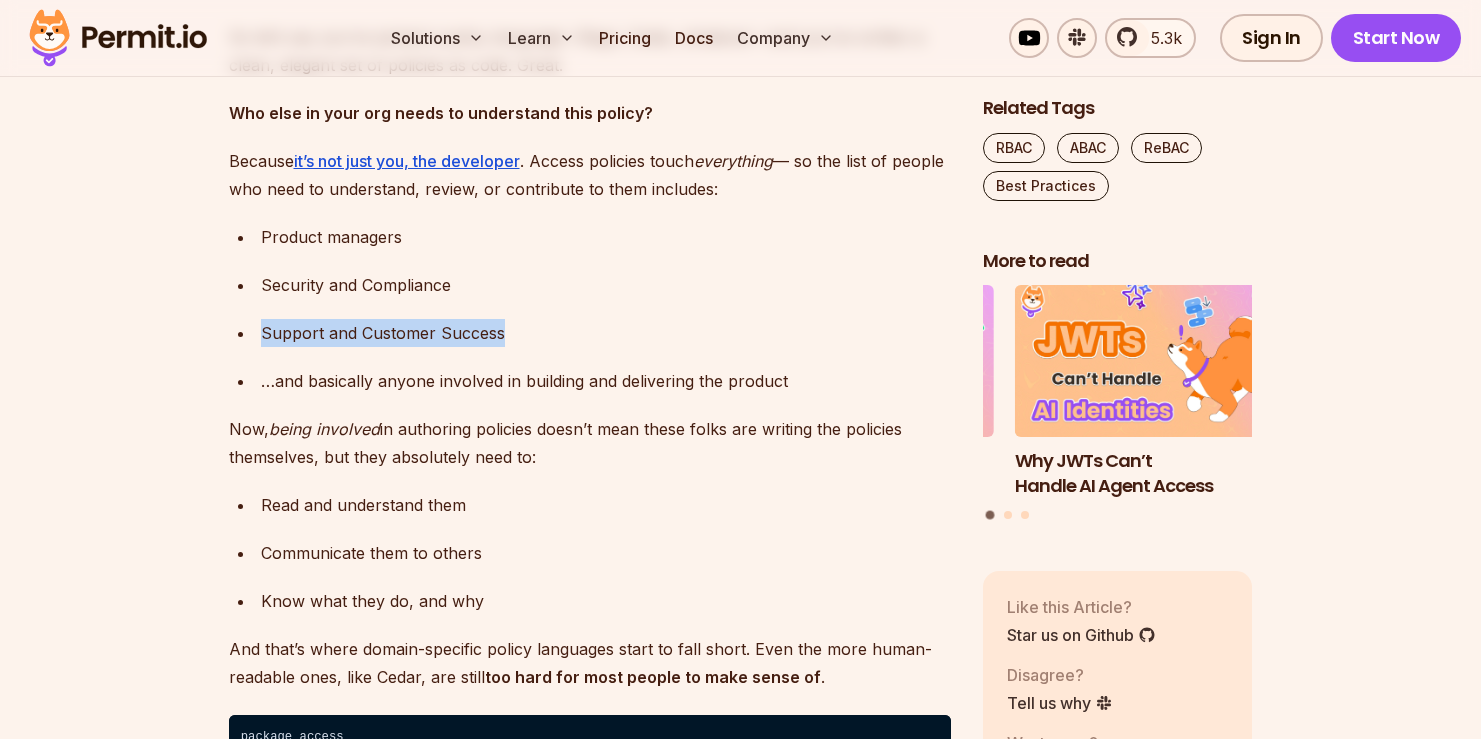 scroll, scrollTop: 3970, scrollLeft: 0, axis: vertical 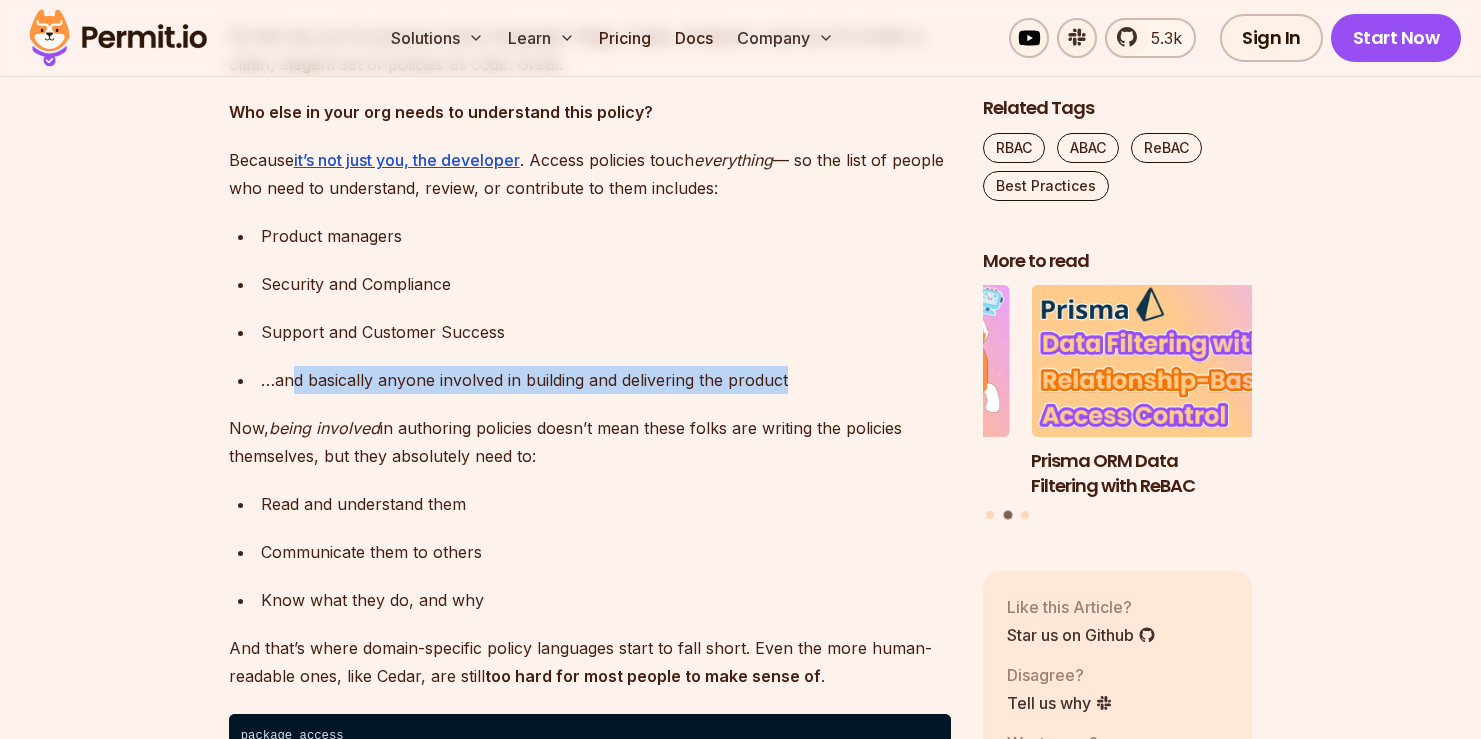 drag, startPoint x: 293, startPoint y: 384, endPoint x: 788, endPoint y: 380, distance: 495.01617 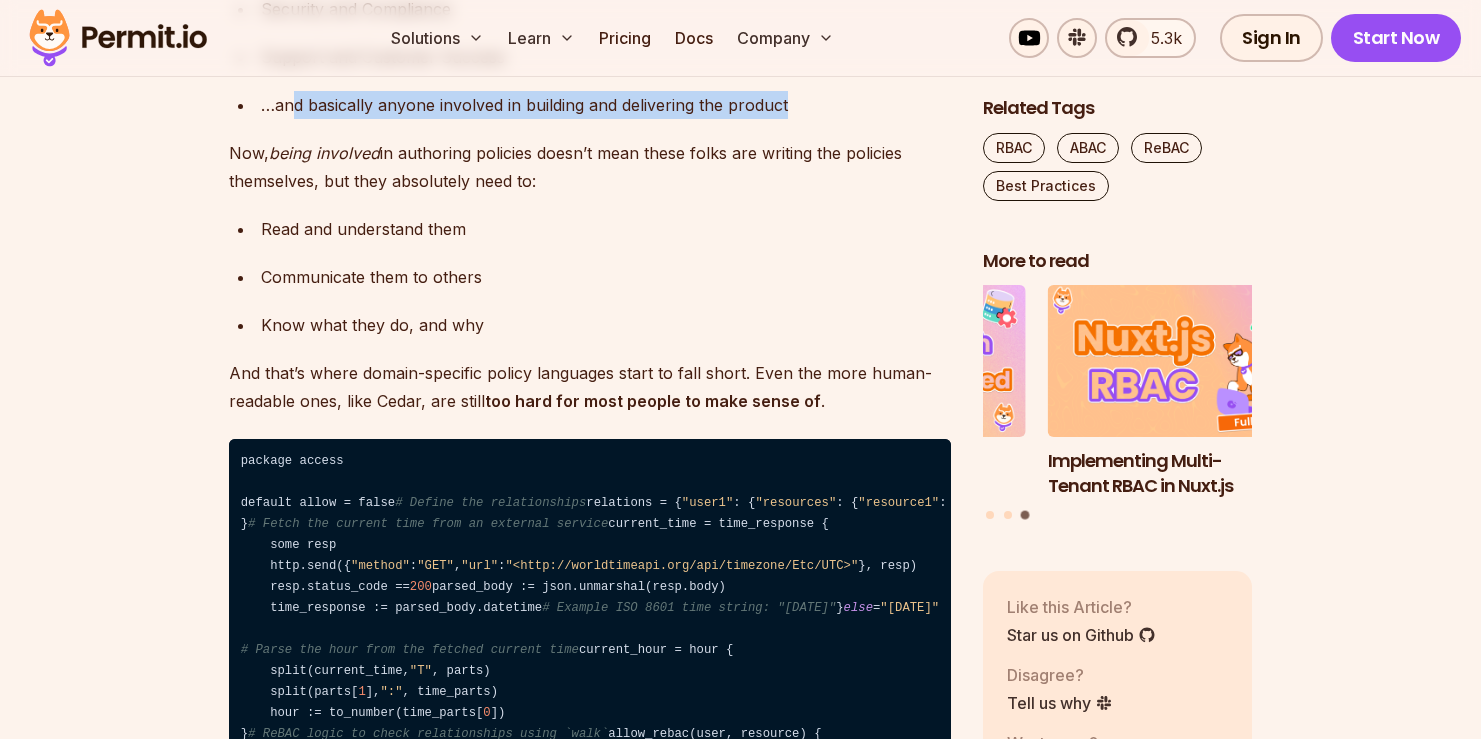 scroll, scrollTop: 4244, scrollLeft: 0, axis: vertical 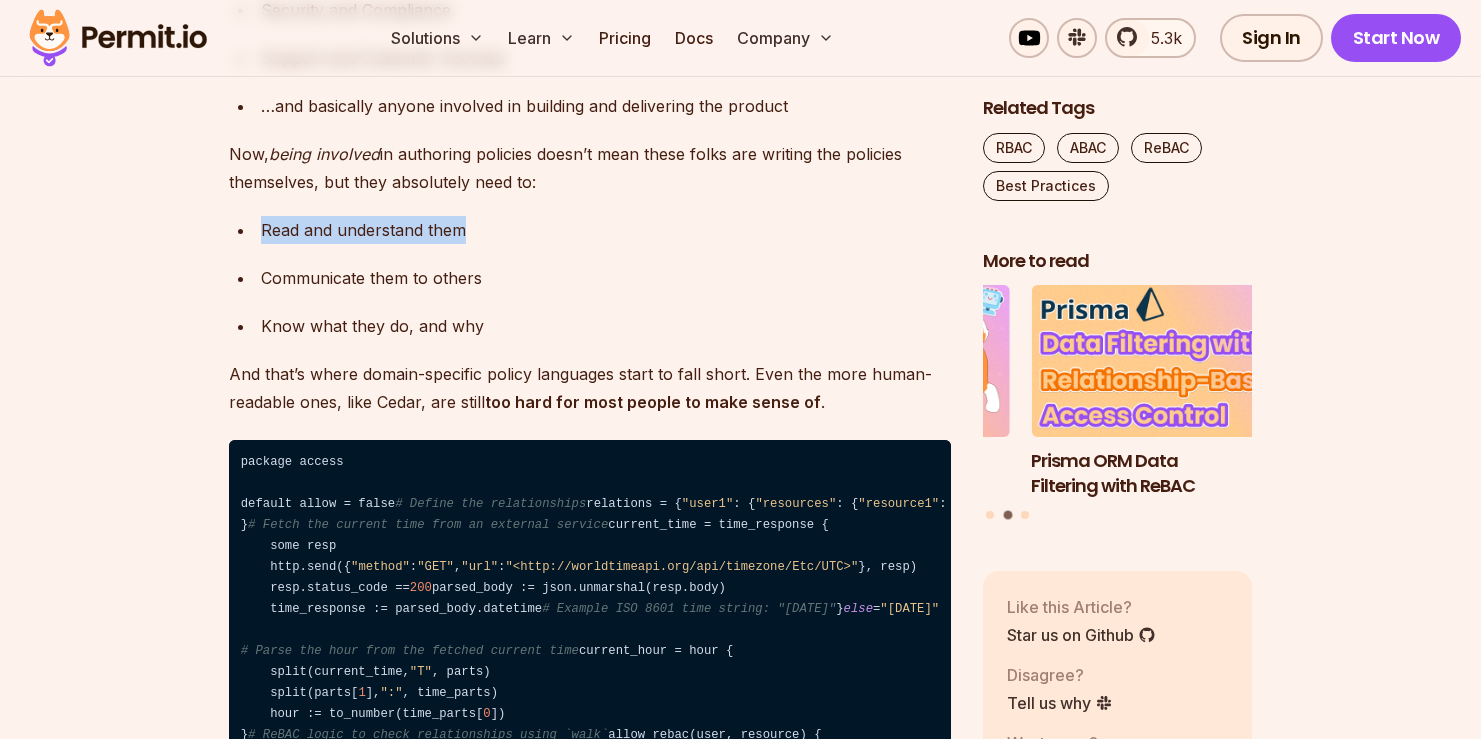 drag, startPoint x: 262, startPoint y: 231, endPoint x: 466, endPoint y: 238, distance: 204.12006 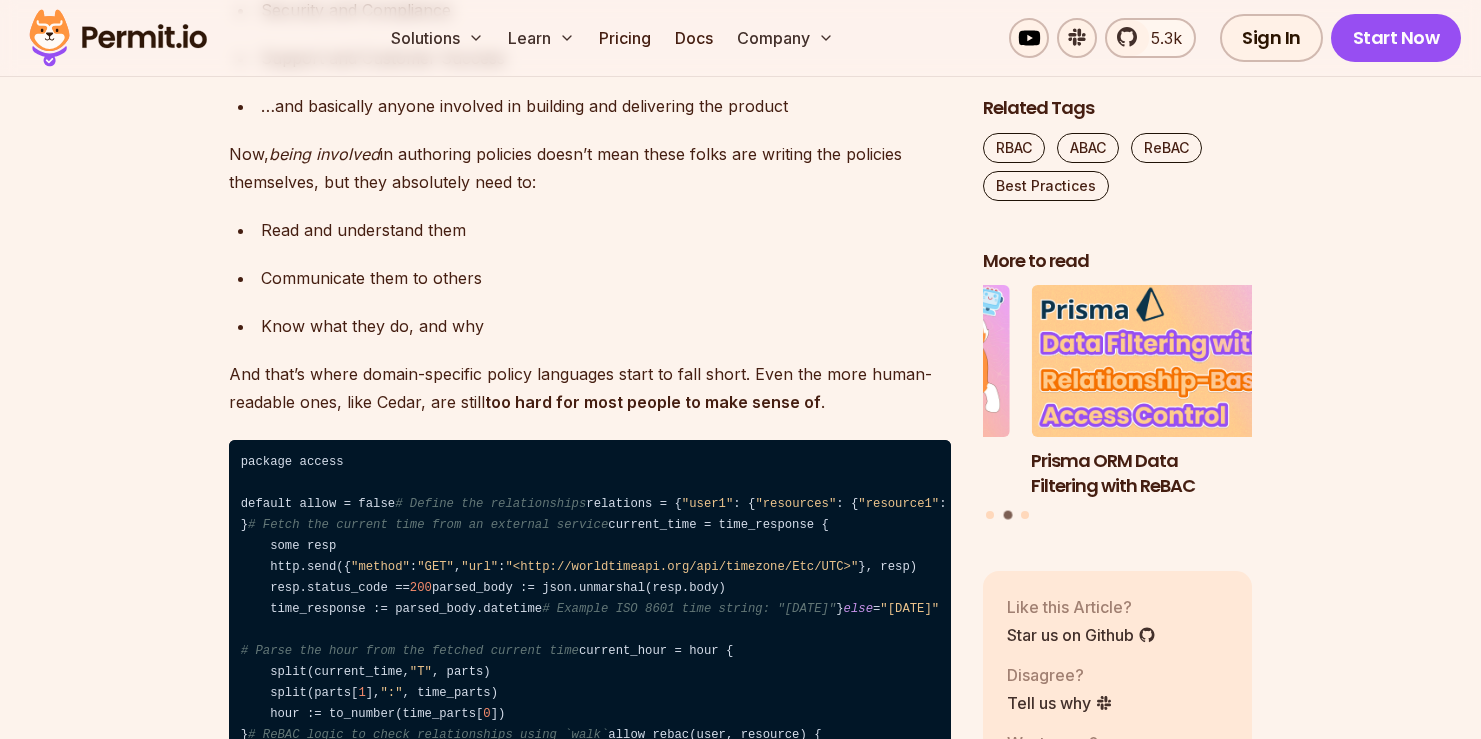 click on "Communicate them to others" at bounding box center [606, 278] 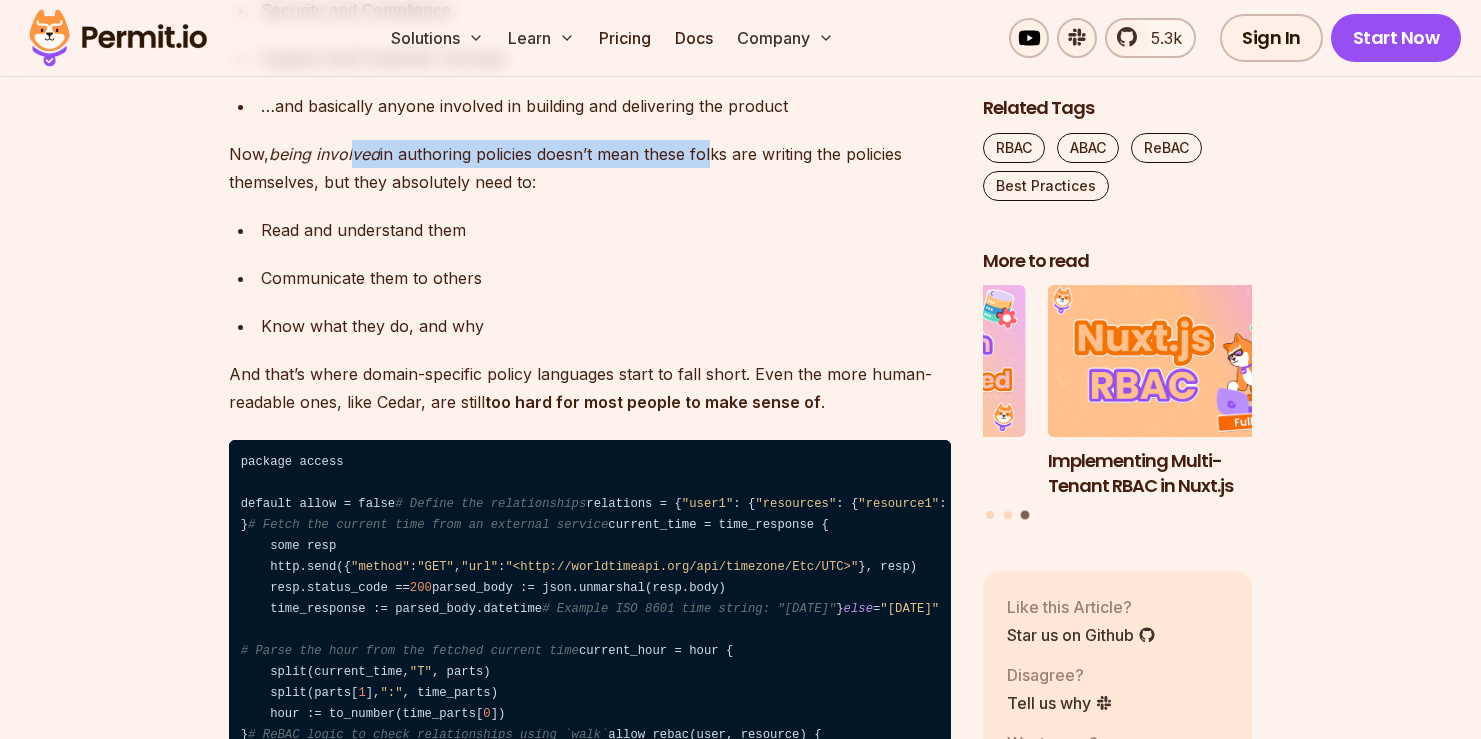 drag, startPoint x: 351, startPoint y: 152, endPoint x: 713, endPoint y: 164, distance: 362.19885 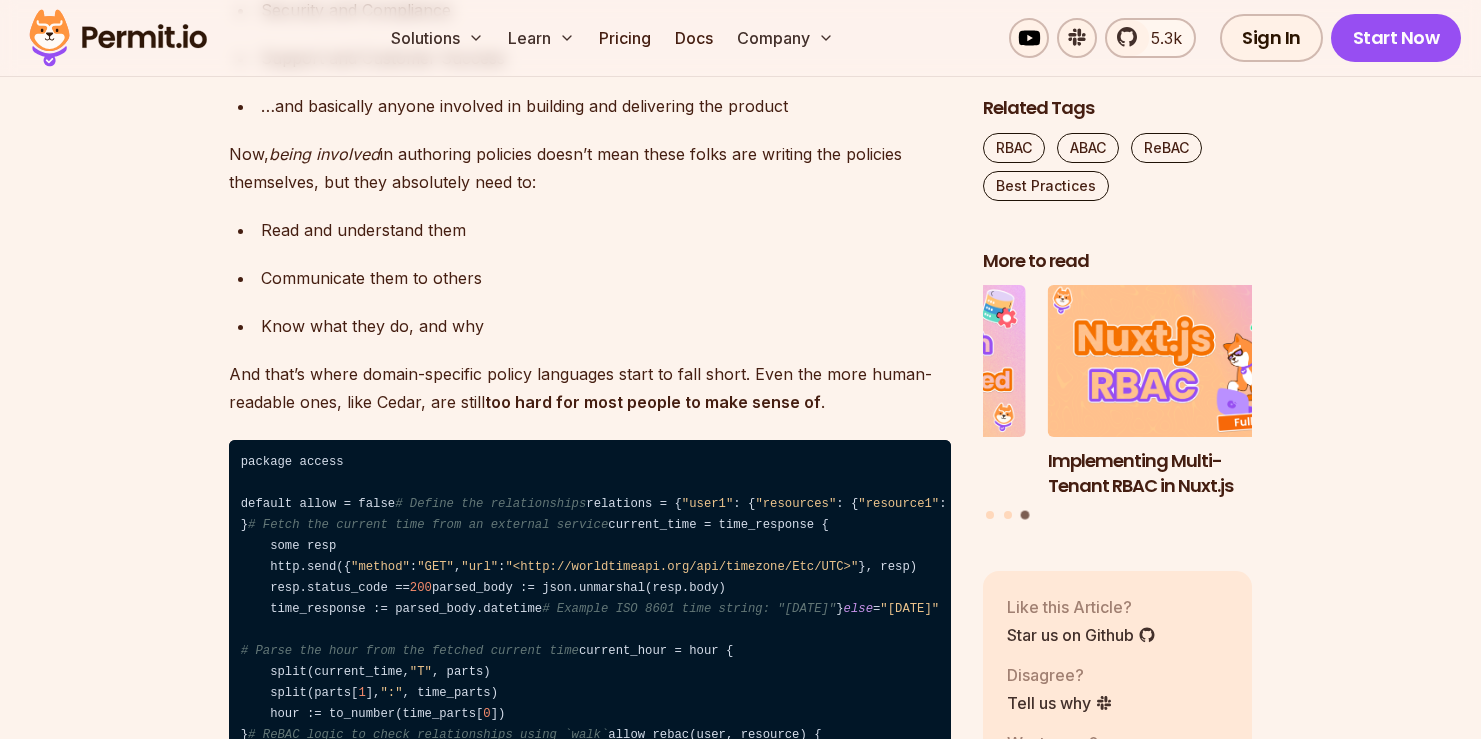 click on "Now,  being involved  in authoring policies doesn’t mean these folks are writing the policies themselves, but they absolutely need to:" at bounding box center [590, 168] 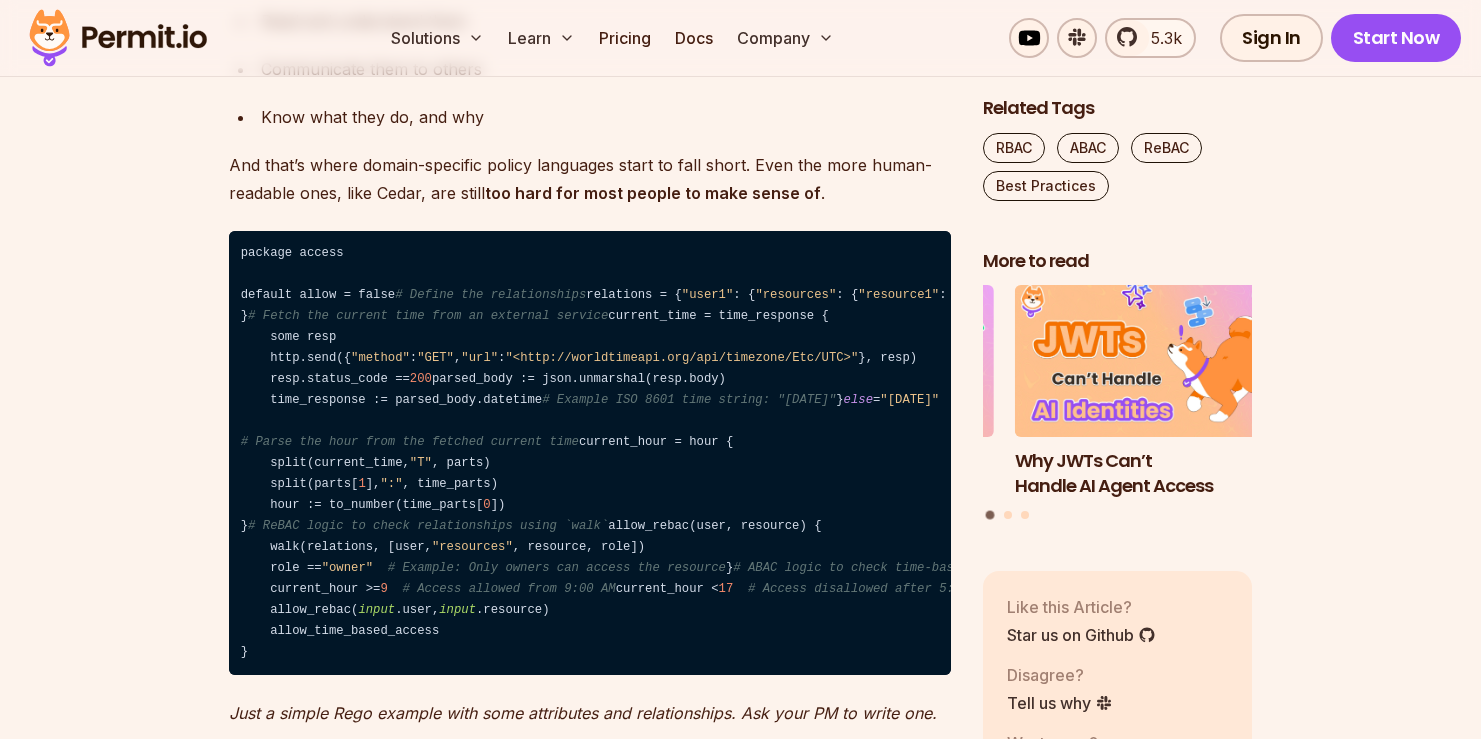 scroll, scrollTop: 4447, scrollLeft: 0, axis: vertical 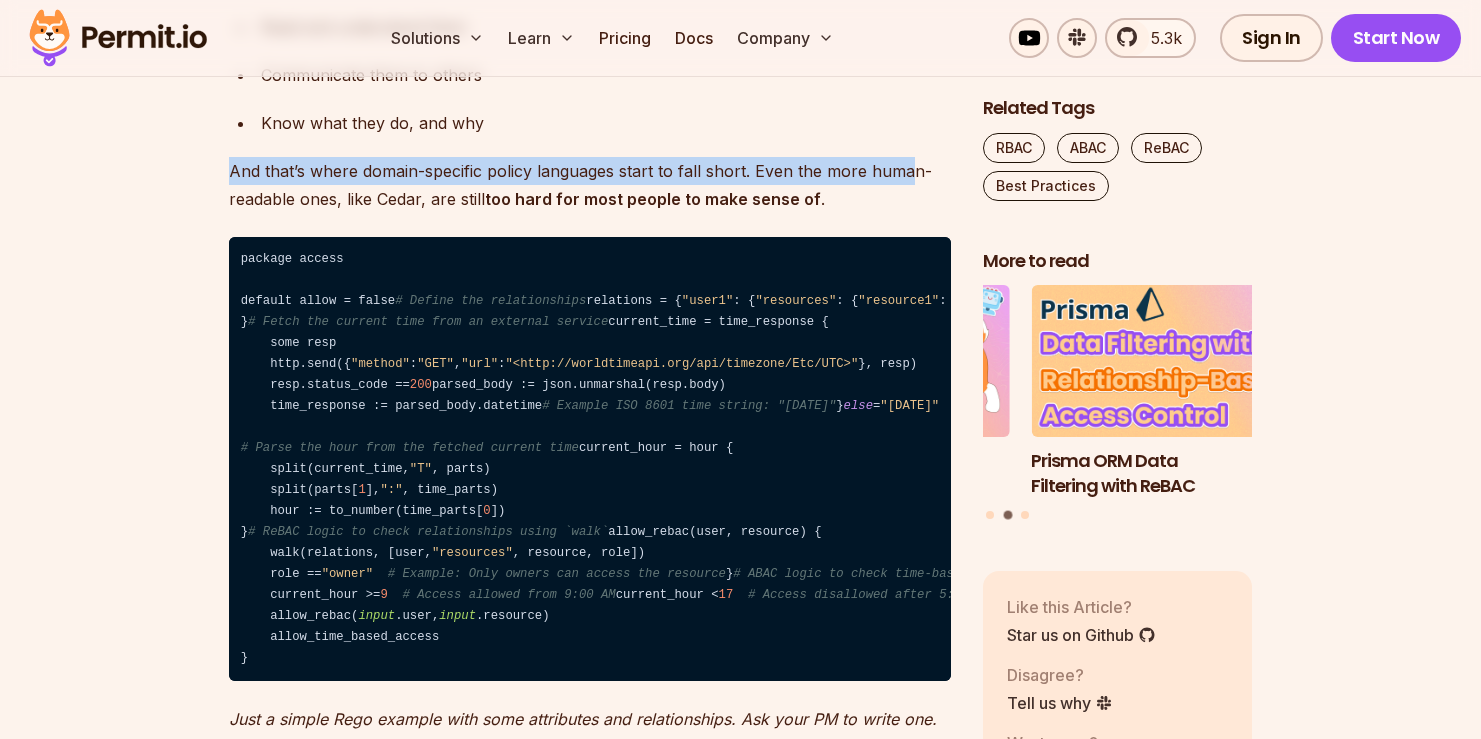 drag, startPoint x: 233, startPoint y: 171, endPoint x: 911, endPoint y: 181, distance: 678.0737 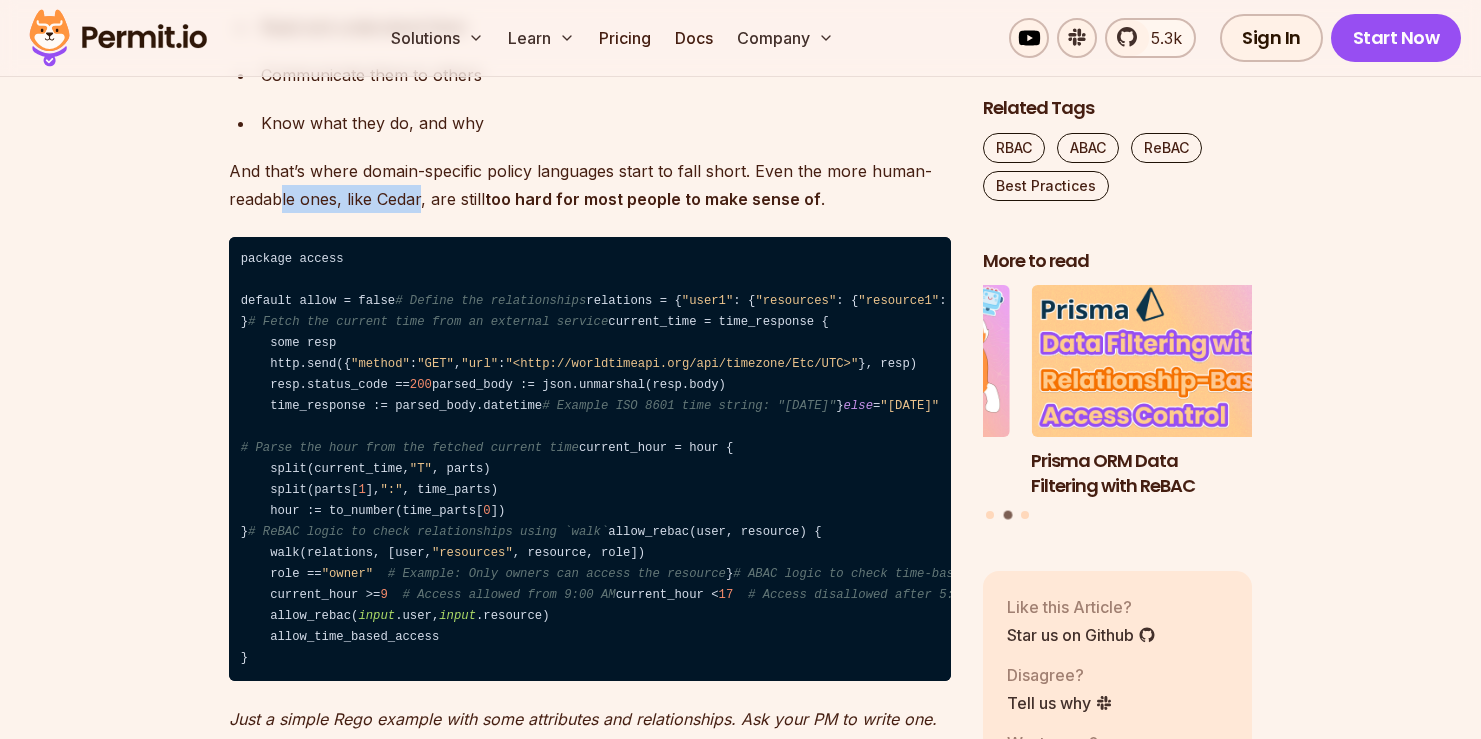 drag, startPoint x: 279, startPoint y: 201, endPoint x: 420, endPoint y: 200, distance: 141.00354 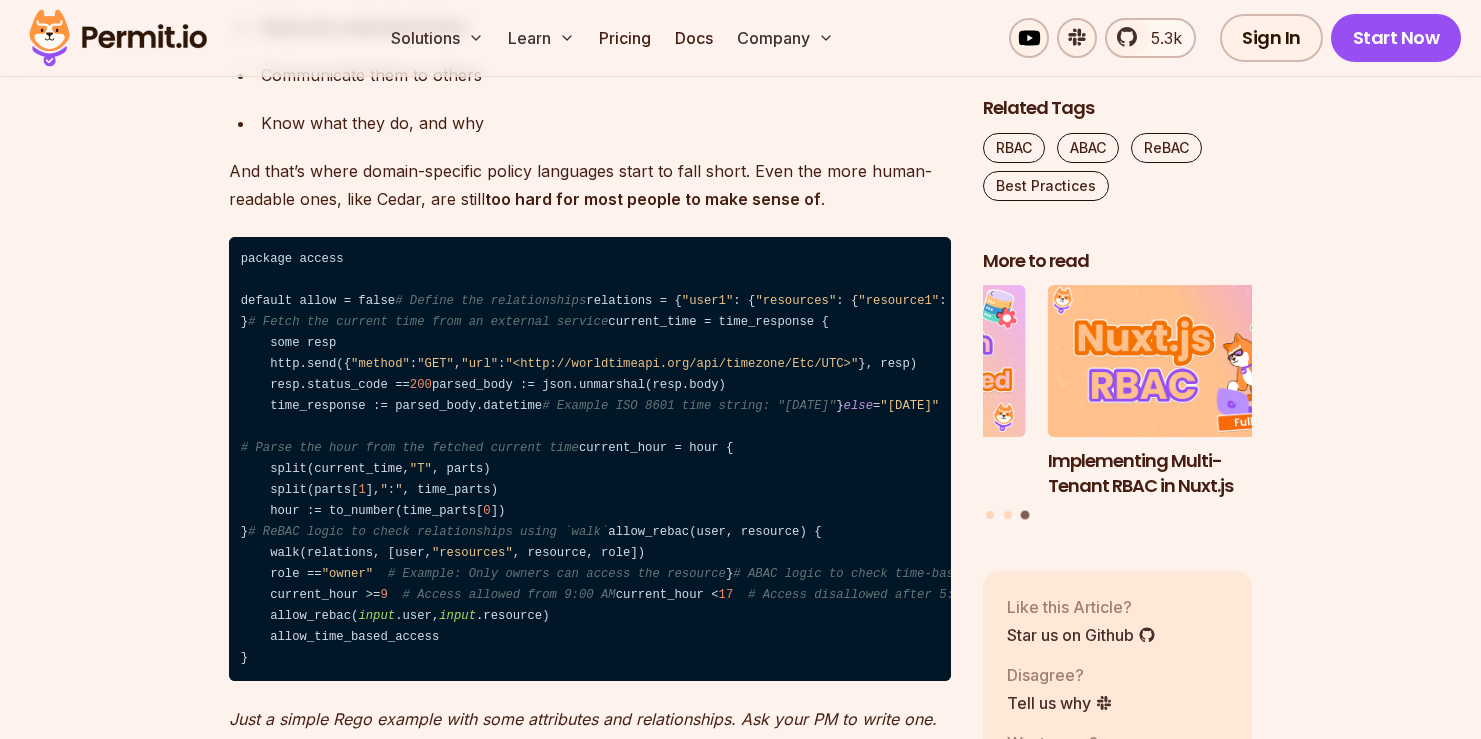 click on "too hard for most people to make sense of" at bounding box center [653, 199] 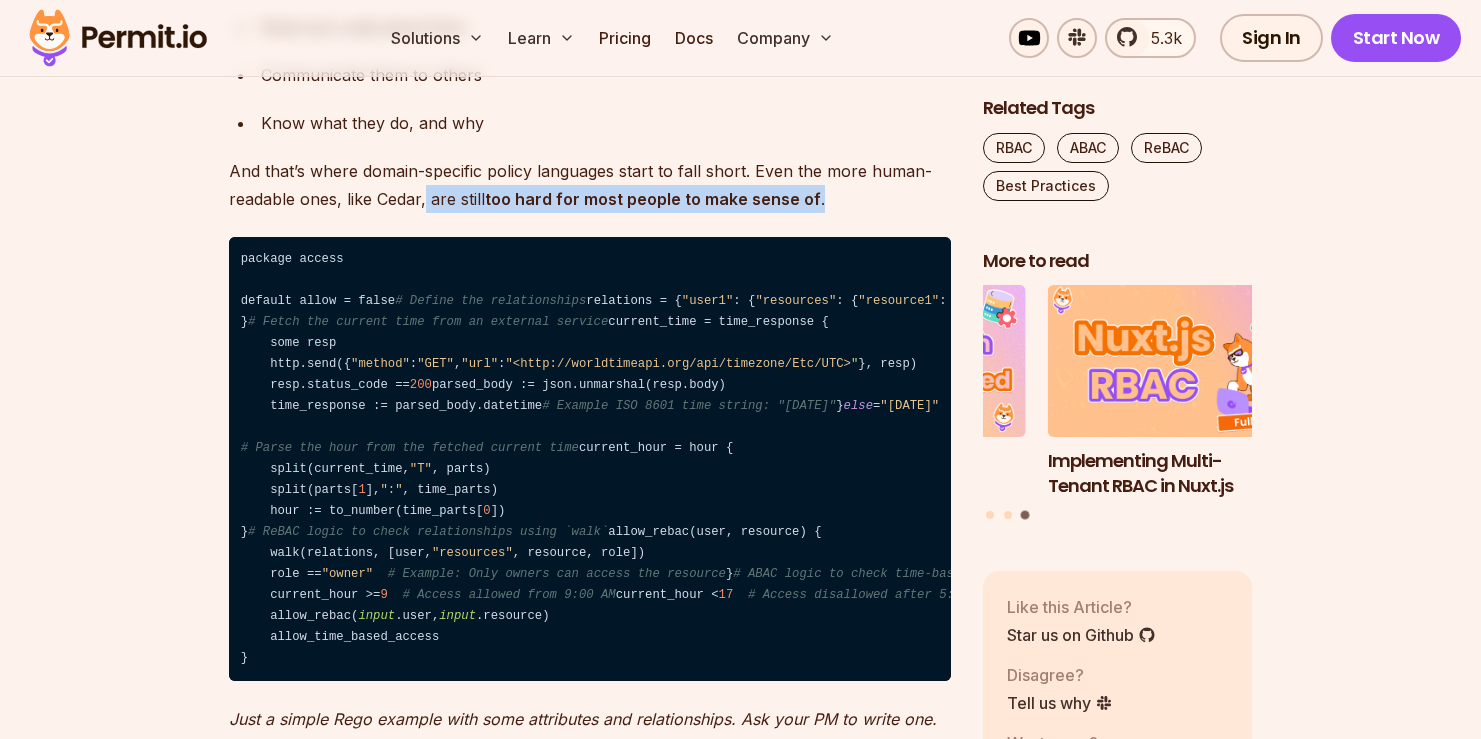 drag, startPoint x: 424, startPoint y: 200, endPoint x: 822, endPoint y: 217, distance: 398.3629 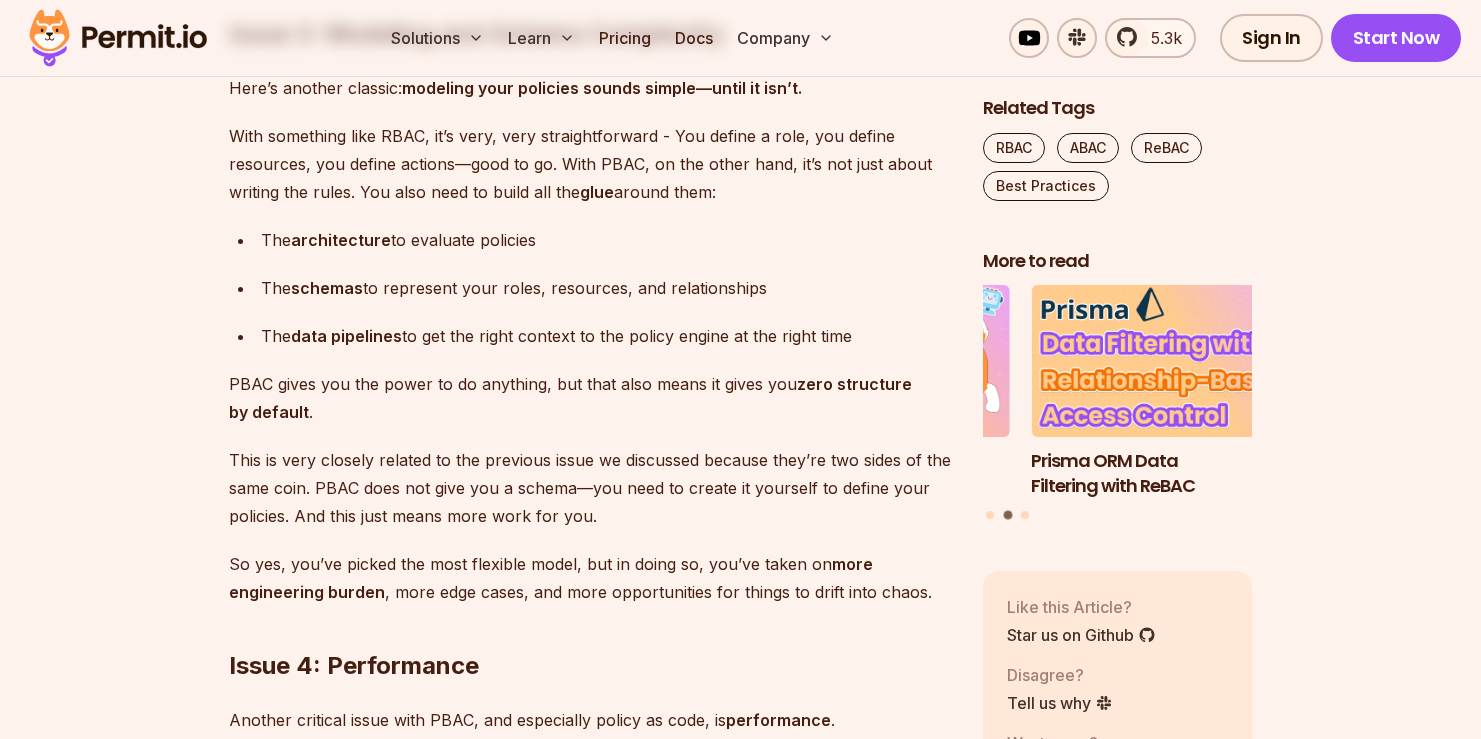 scroll, scrollTop: 5360, scrollLeft: 0, axis: vertical 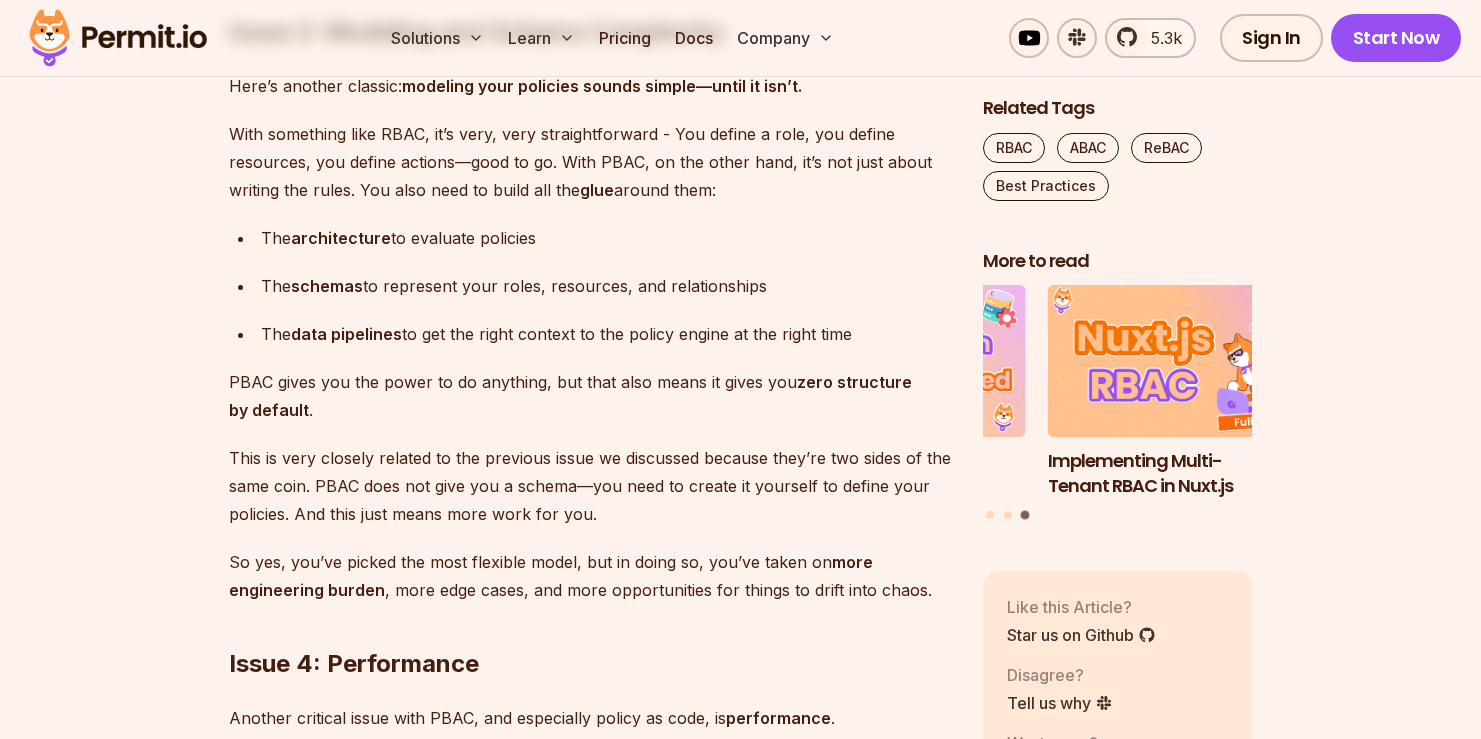 drag, startPoint x: 234, startPoint y: 411, endPoint x: 439, endPoint y: 408, distance: 205.02196 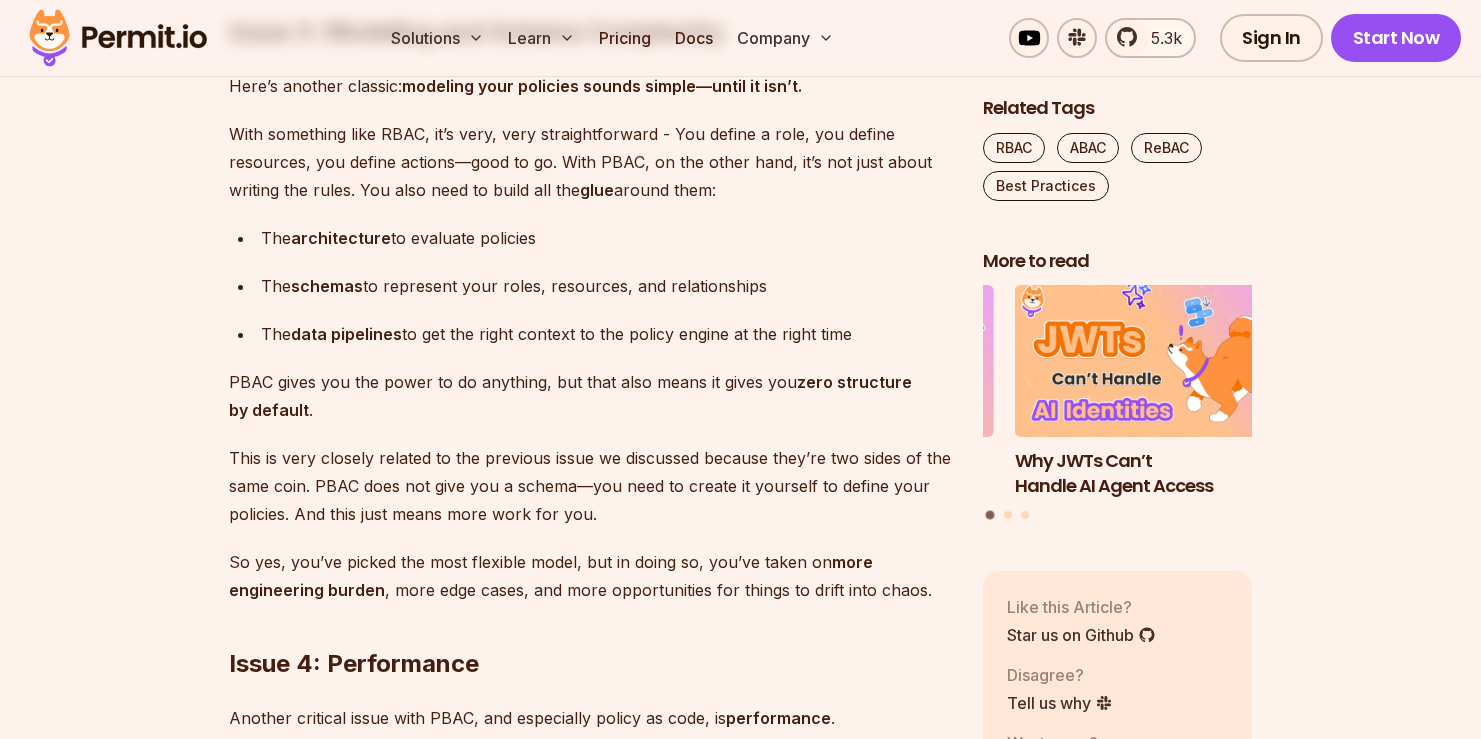 drag, startPoint x: 229, startPoint y: 408, endPoint x: 936, endPoint y: 410, distance: 707.0028 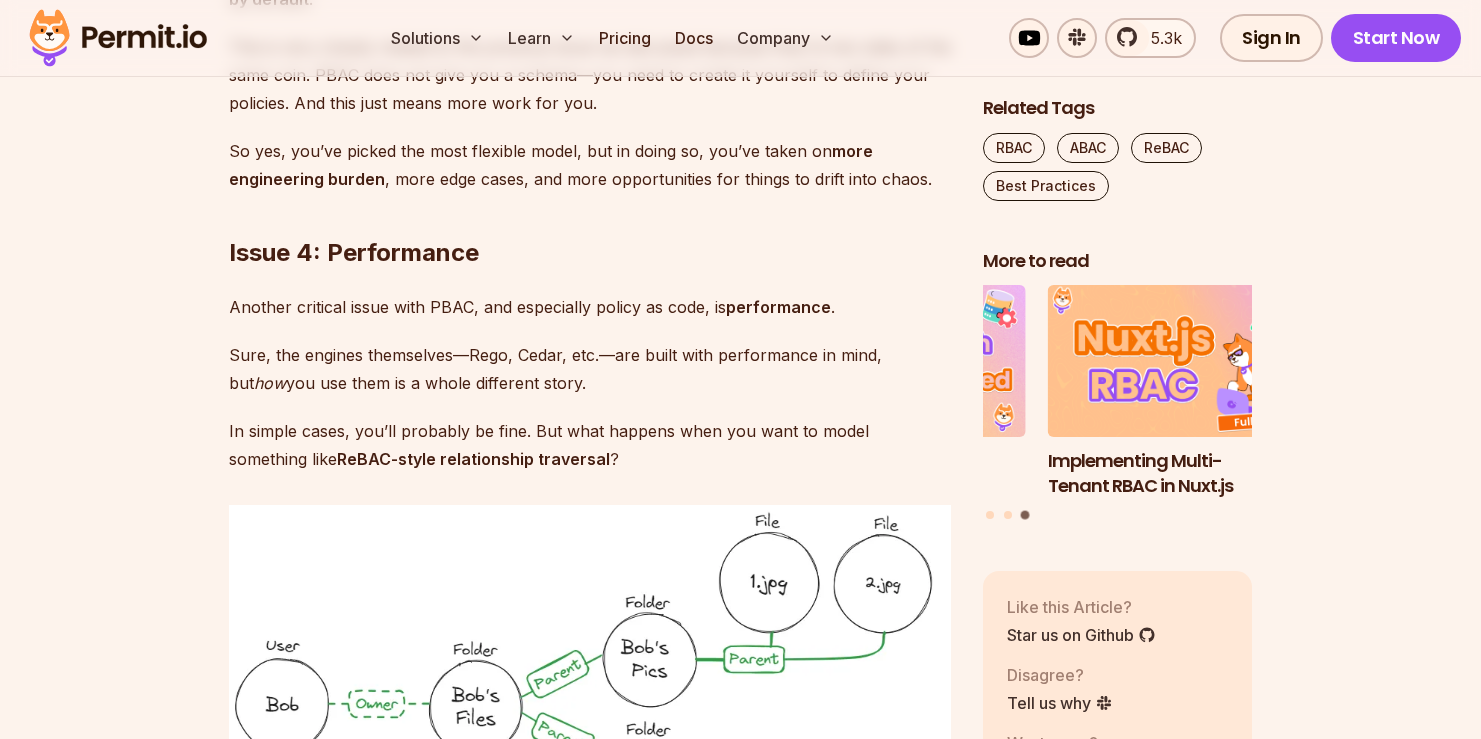 scroll, scrollTop: 5744, scrollLeft: 0, axis: vertical 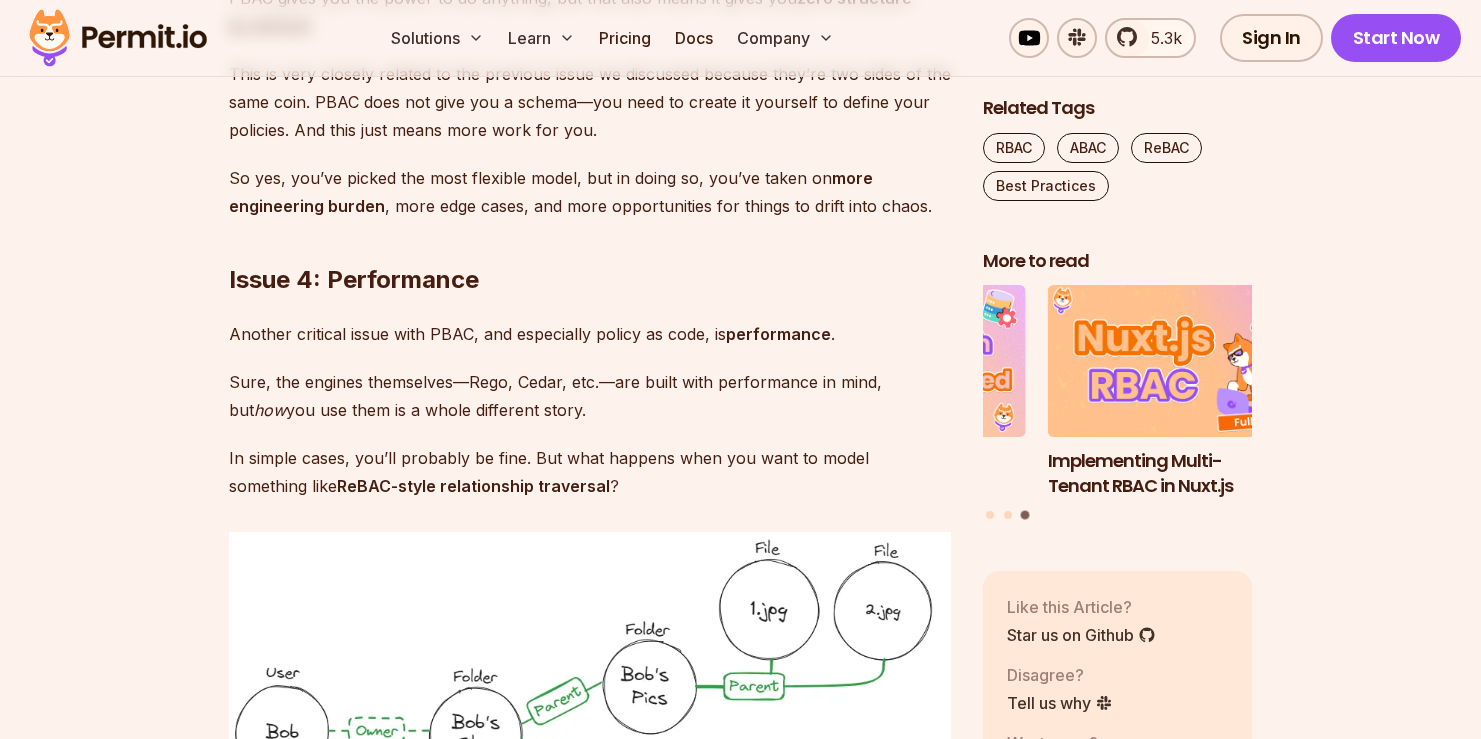 drag, startPoint x: 268, startPoint y: 458, endPoint x: 533, endPoint y: 459, distance: 265.0019 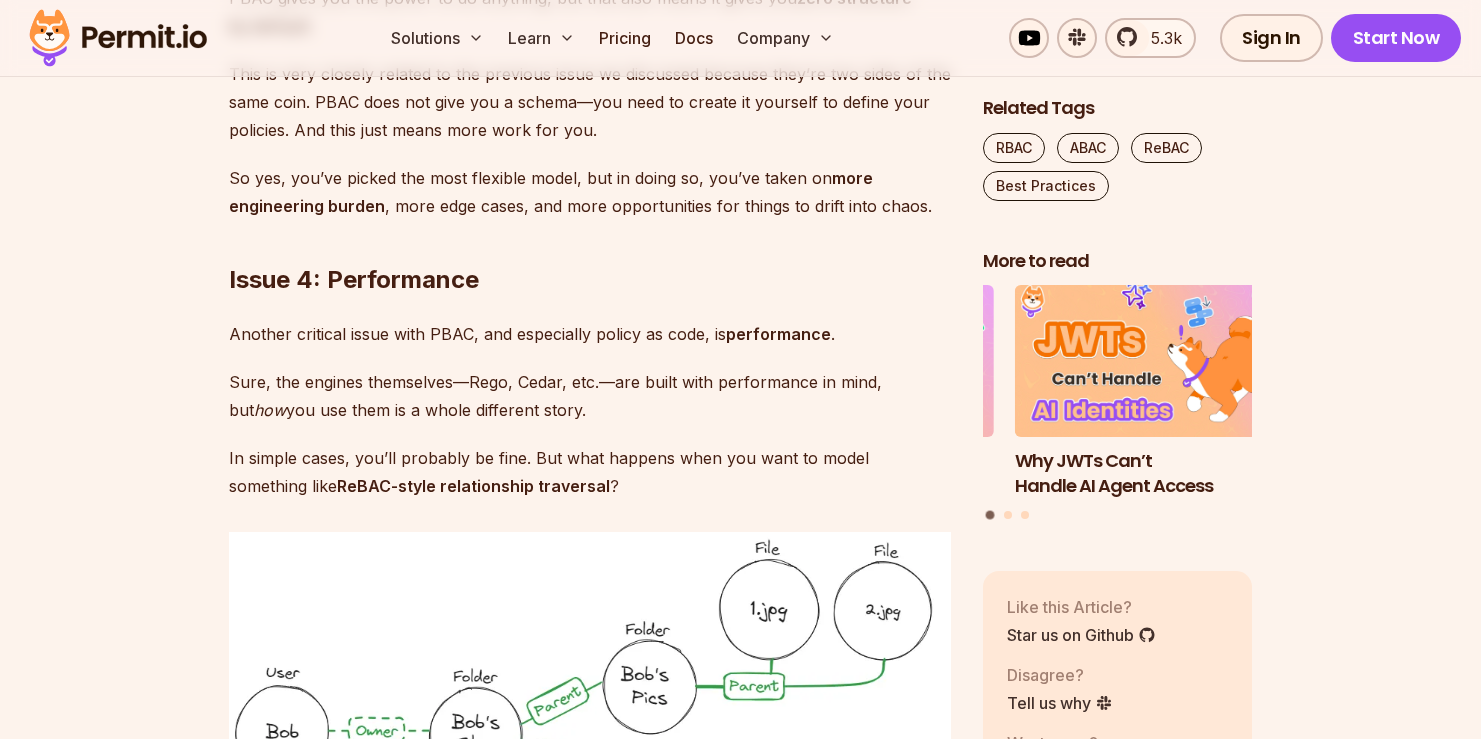 drag, startPoint x: 262, startPoint y: 505, endPoint x: 774, endPoint y: 517, distance: 512.1406 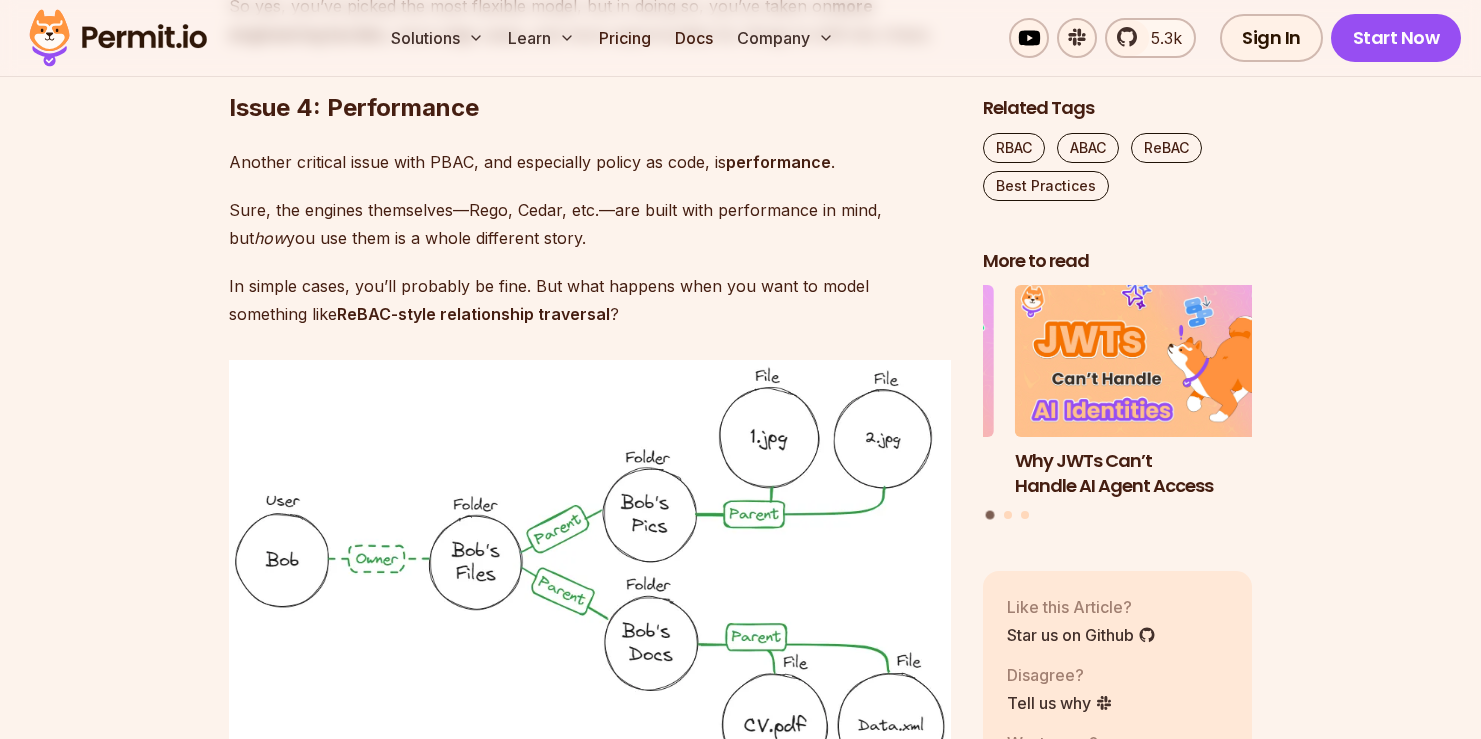scroll, scrollTop: 5938, scrollLeft: 0, axis: vertical 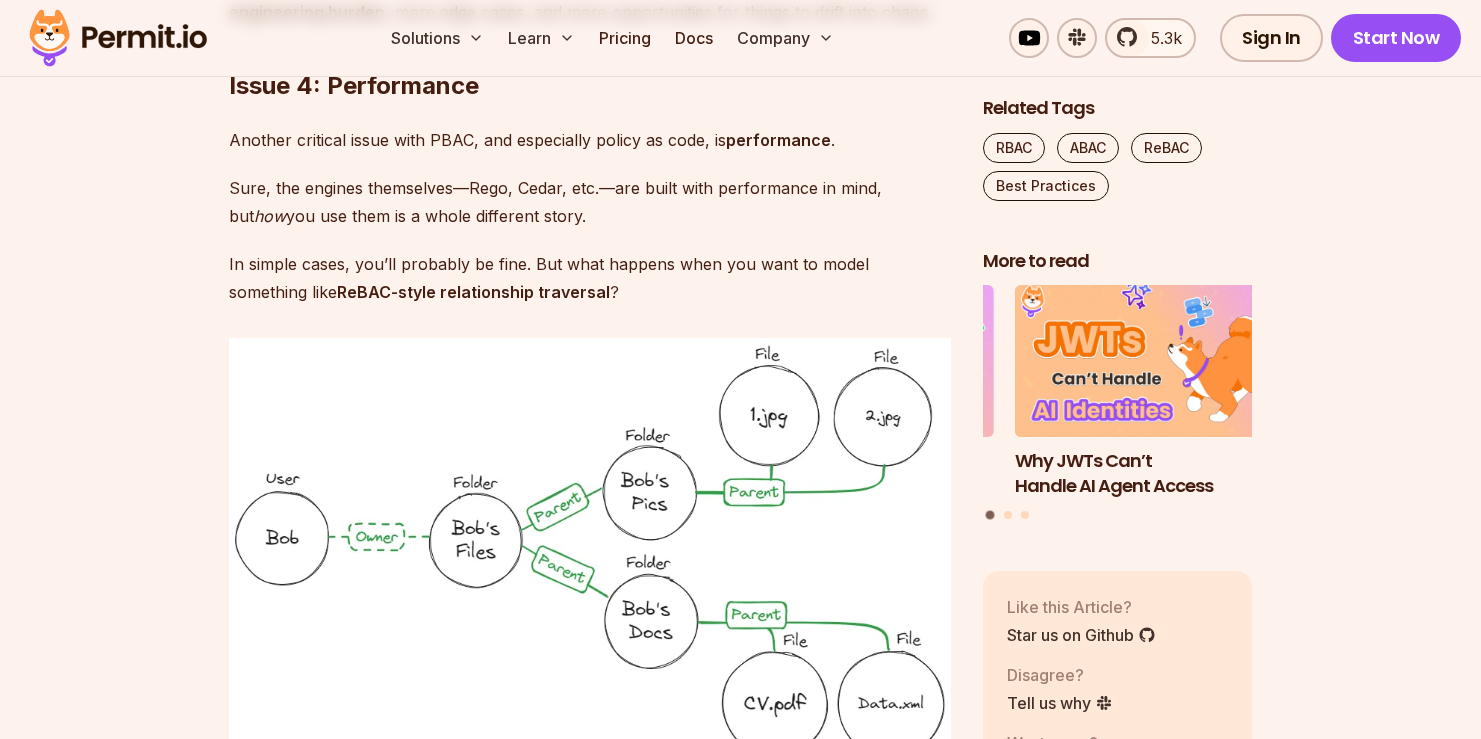 drag, startPoint x: 407, startPoint y: 360, endPoint x: 860, endPoint y: 362, distance: 453.00443 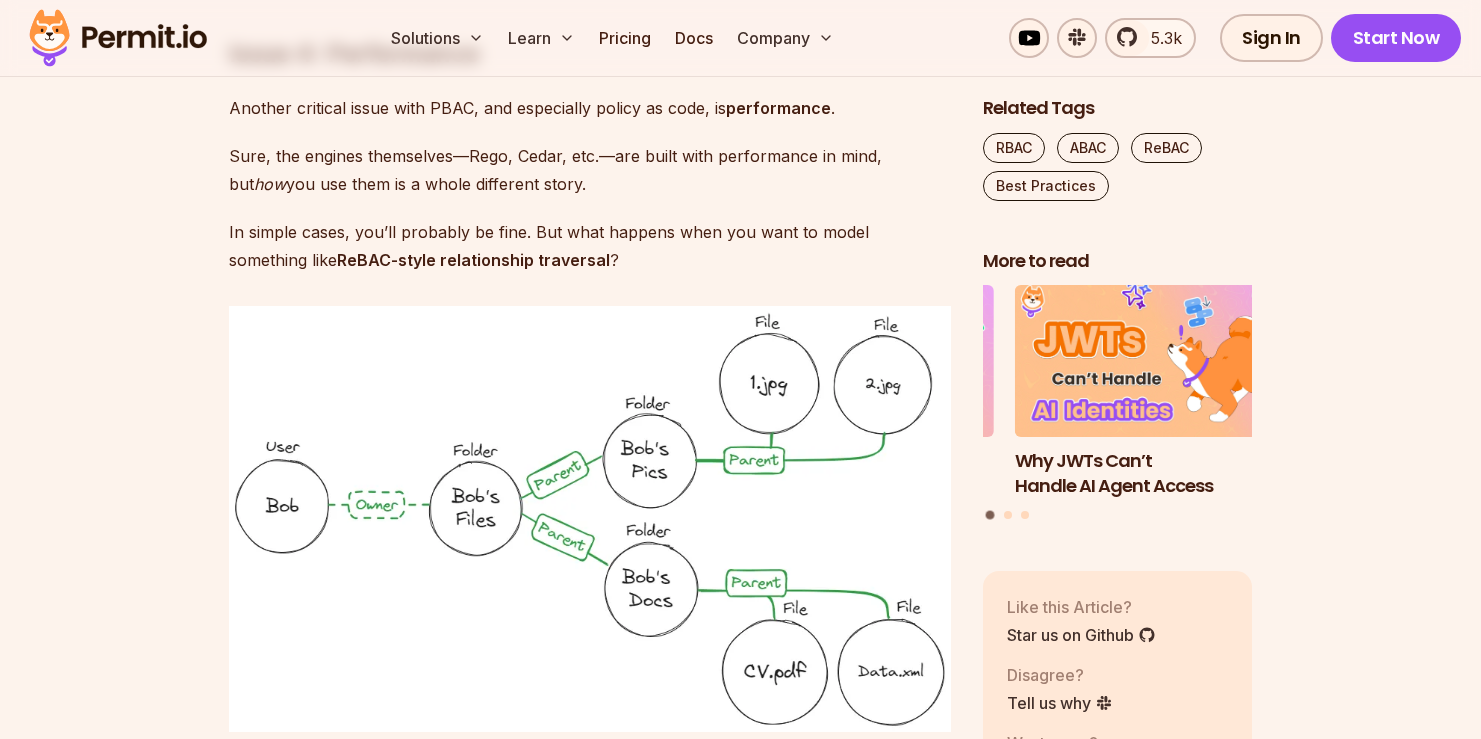 scroll, scrollTop: 5991, scrollLeft: 0, axis: vertical 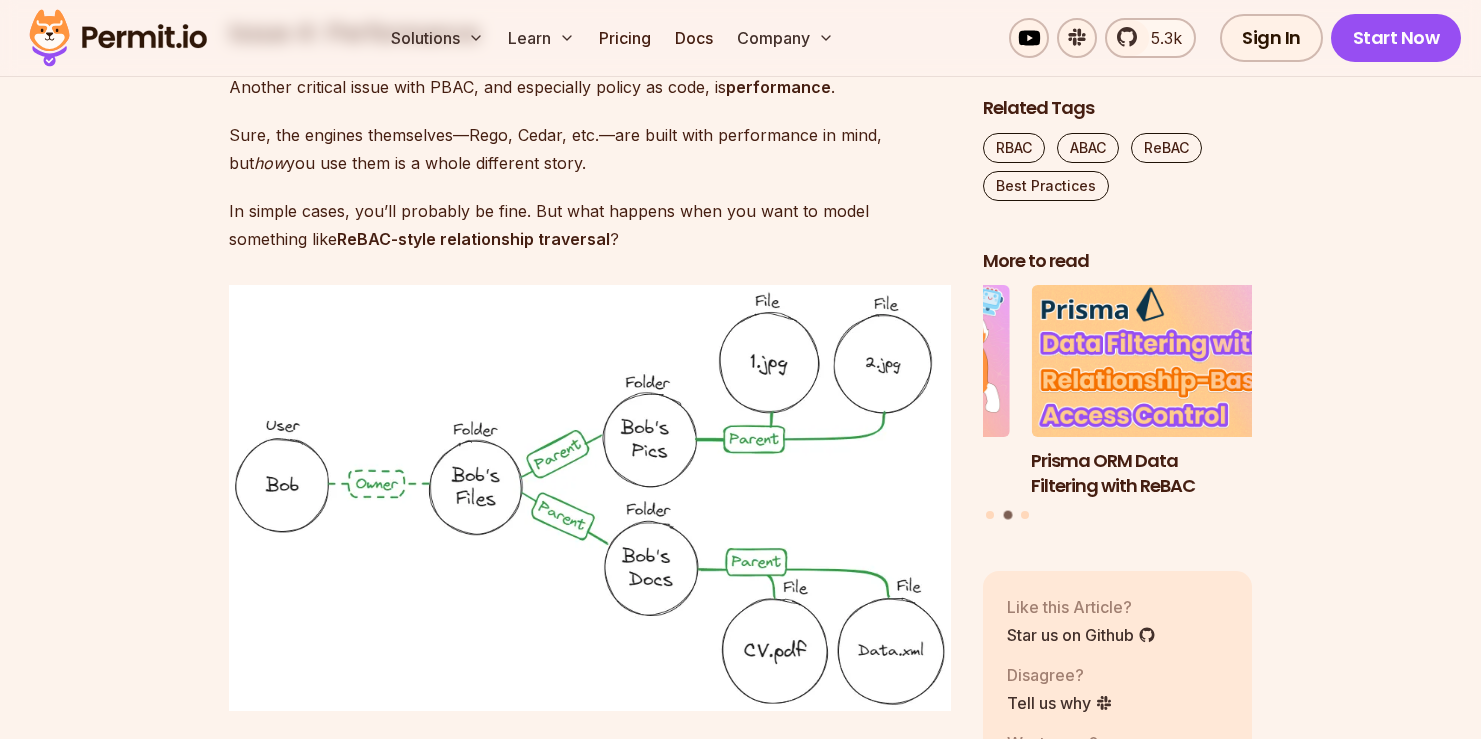 drag, startPoint x: 278, startPoint y: 358, endPoint x: 883, endPoint y: 378, distance: 605.3305 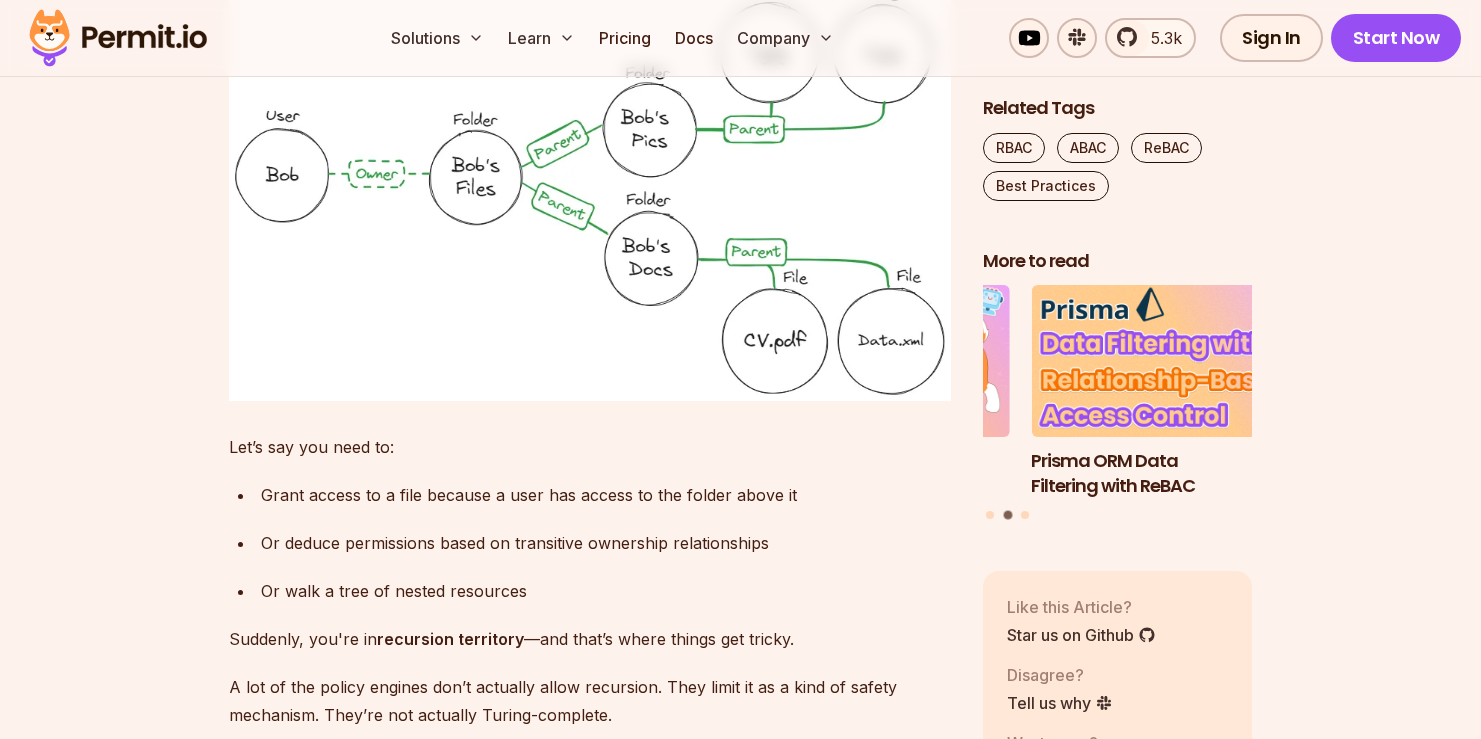 scroll, scrollTop: 6305, scrollLeft: 0, axis: vertical 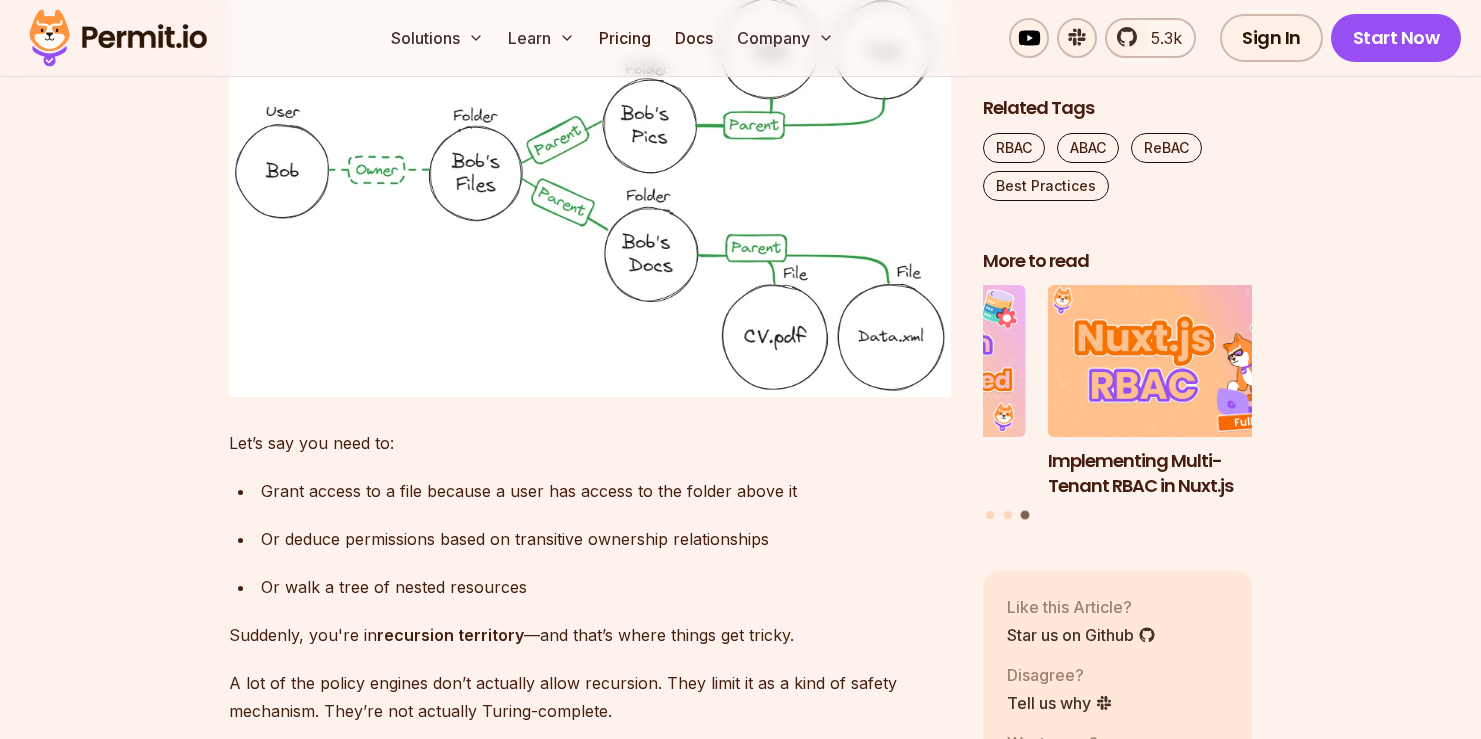 drag, startPoint x: 386, startPoint y: 373, endPoint x: 832, endPoint y: 372, distance: 446.00113 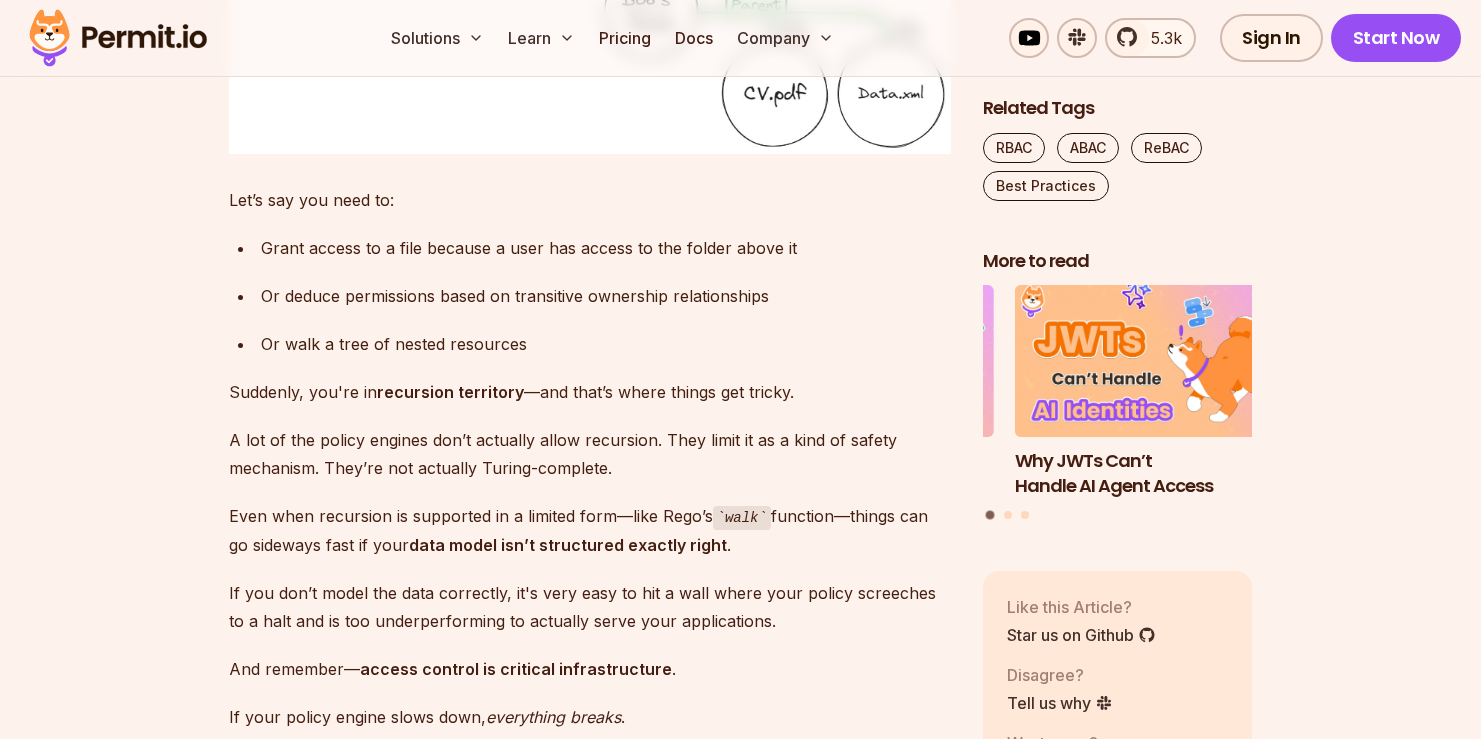 scroll, scrollTop: 6552, scrollLeft: 0, axis: vertical 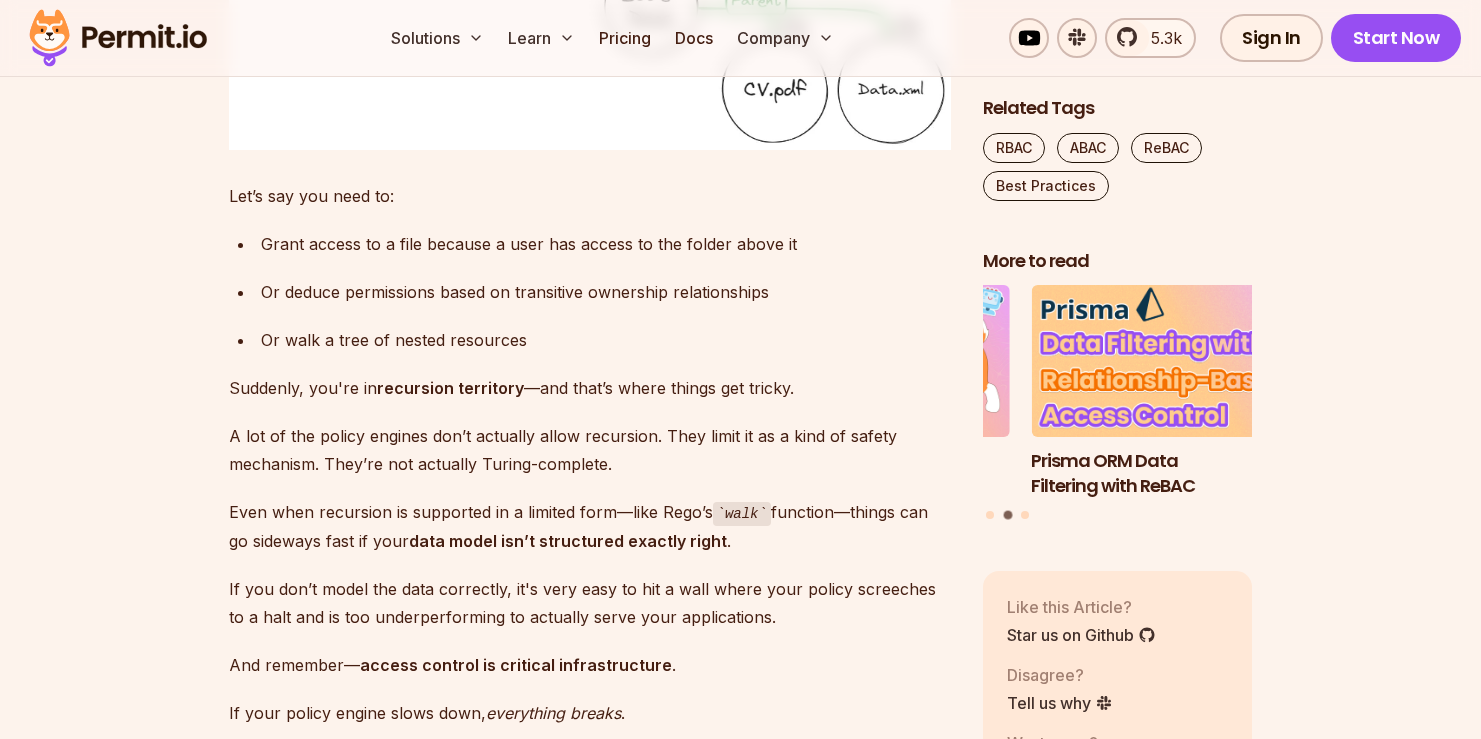 drag, startPoint x: 258, startPoint y: 208, endPoint x: 553, endPoint y: 213, distance: 295.04236 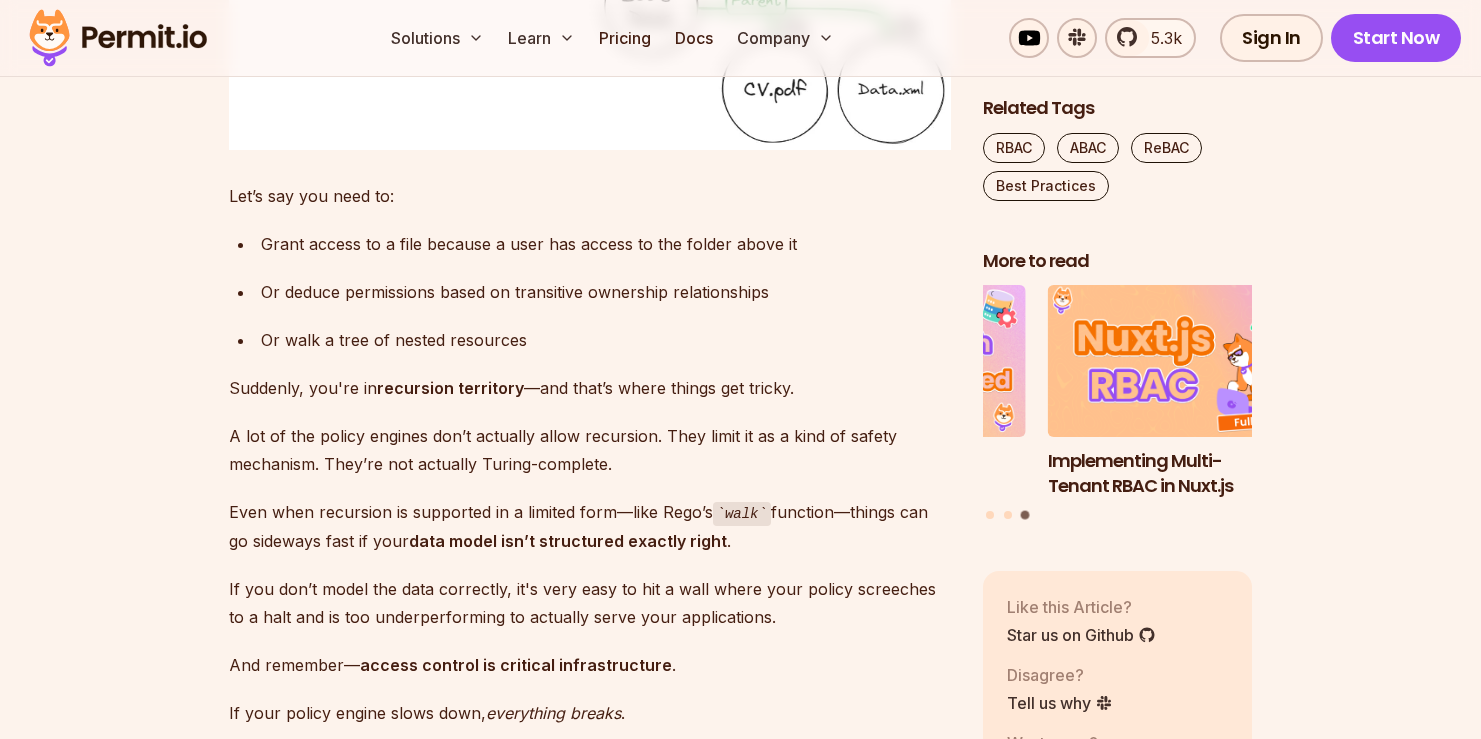 click on "In simple cases, you’ll probably be fine. But what happens when you want to model something like  ReBAC-style relationship traversal ?" at bounding box center (590, -336) 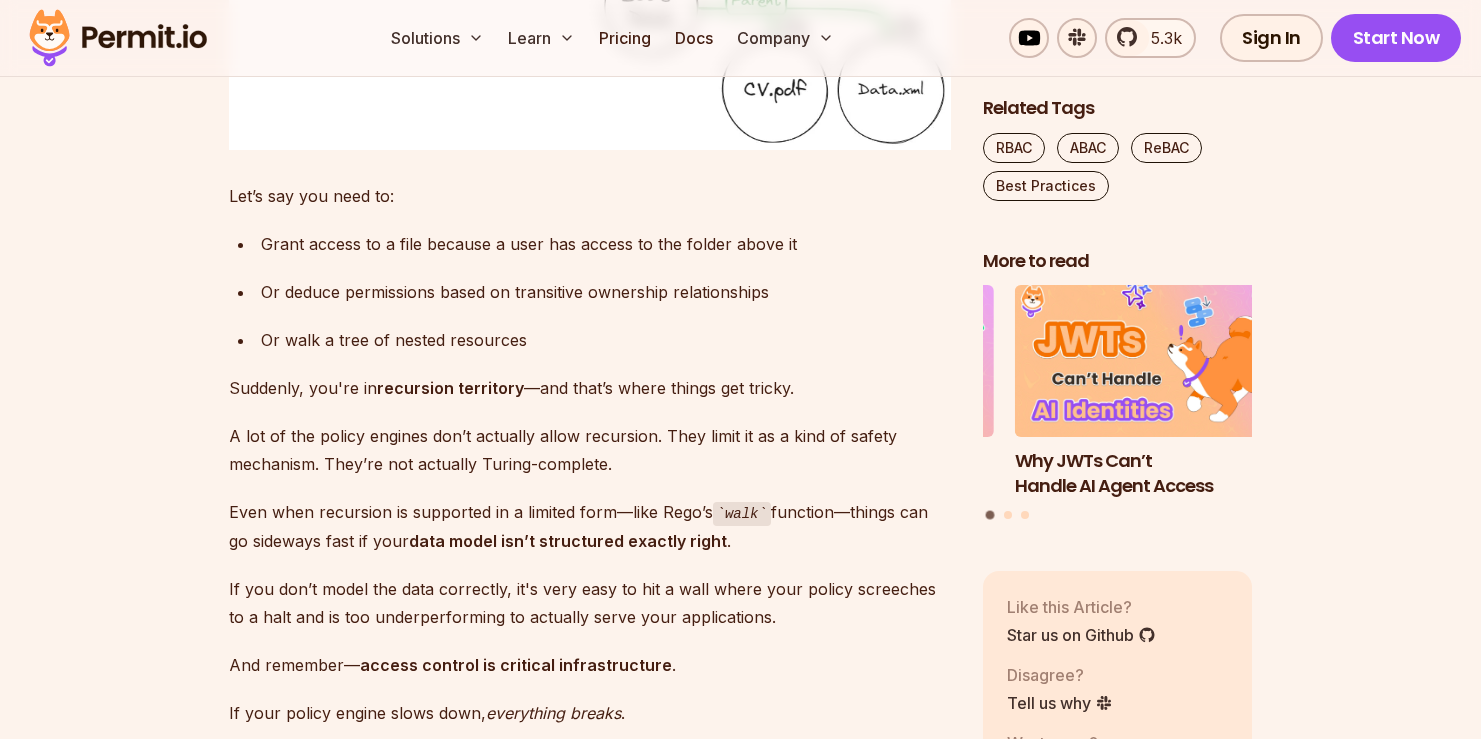 drag, startPoint x: 535, startPoint y: 253, endPoint x: 947, endPoint y: 254, distance: 412.00122 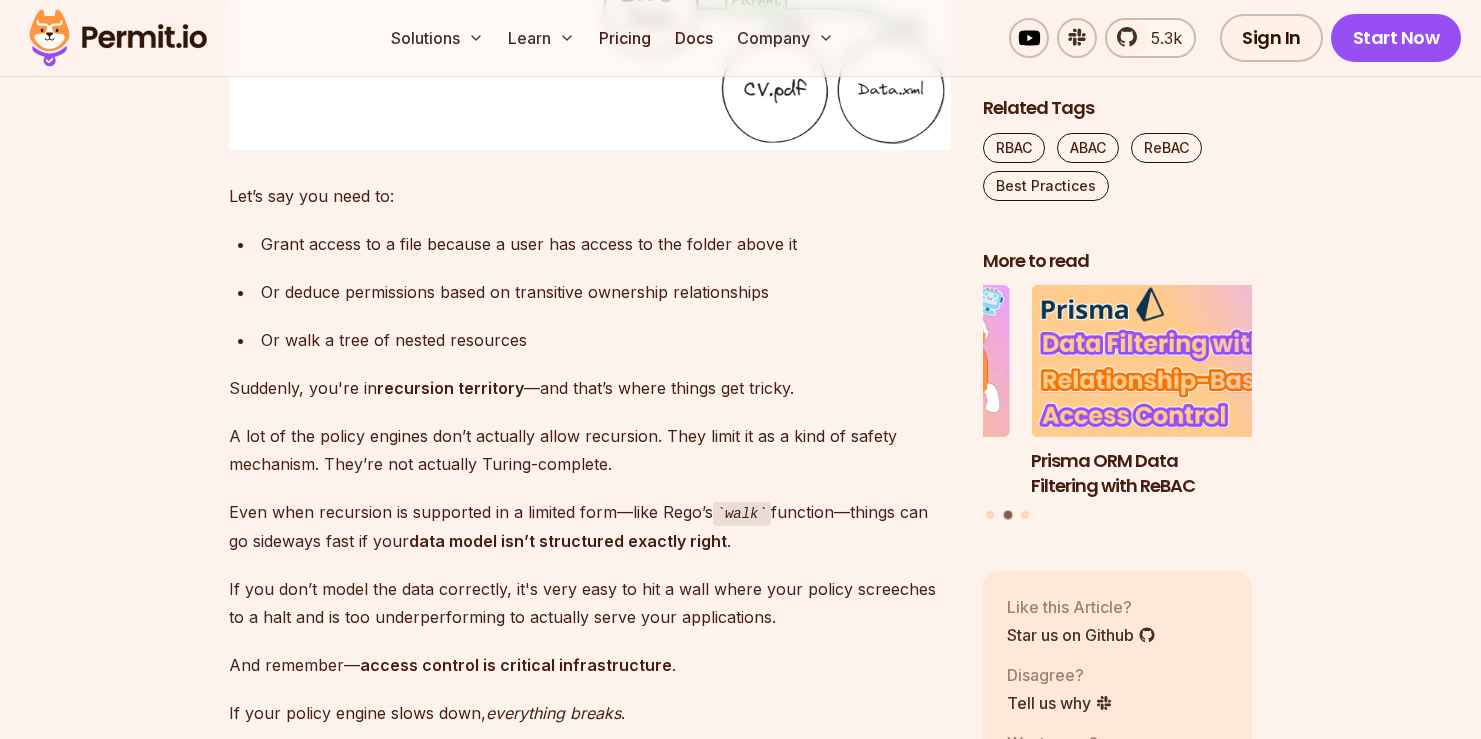 drag, startPoint x: 256, startPoint y: 283, endPoint x: 514, endPoint y: 282, distance: 258.00195 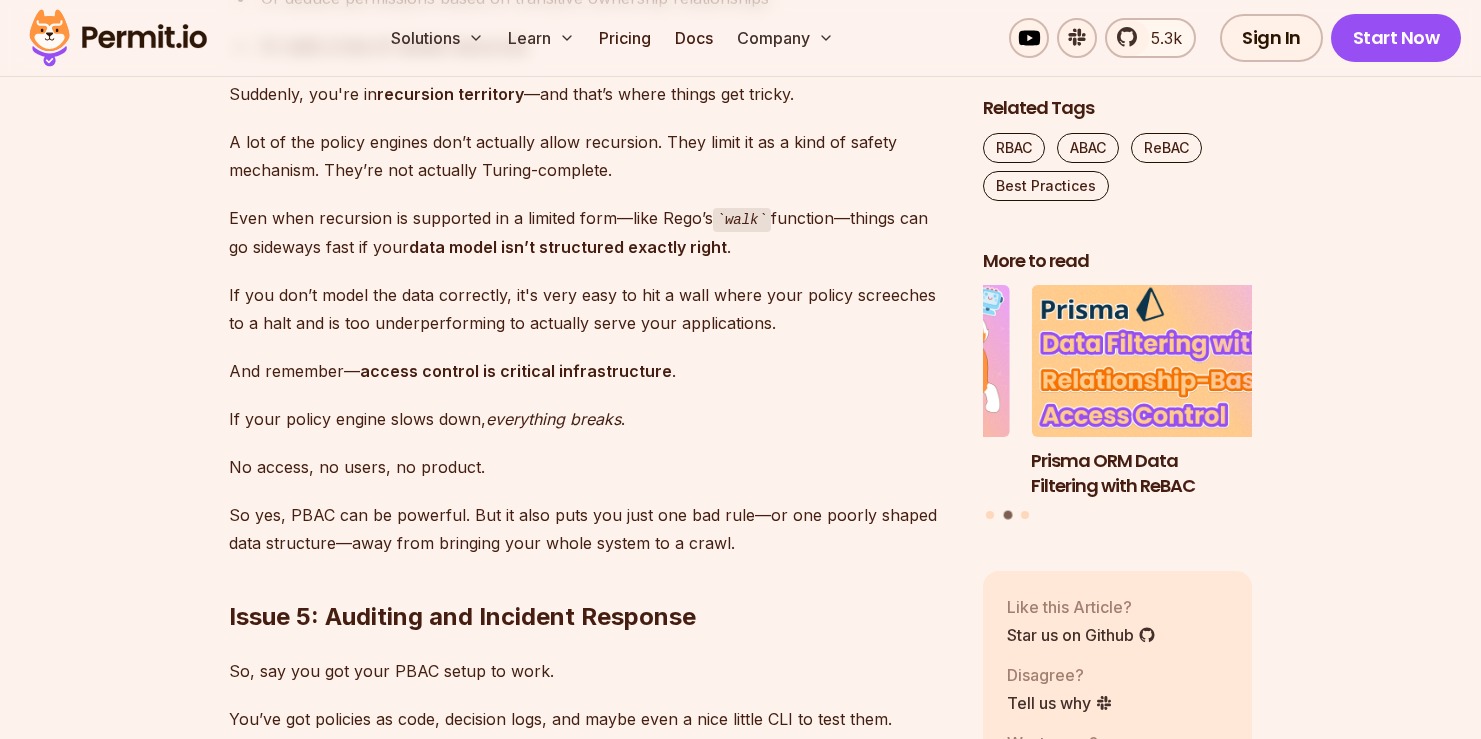 scroll, scrollTop: 6880, scrollLeft: 0, axis: vertical 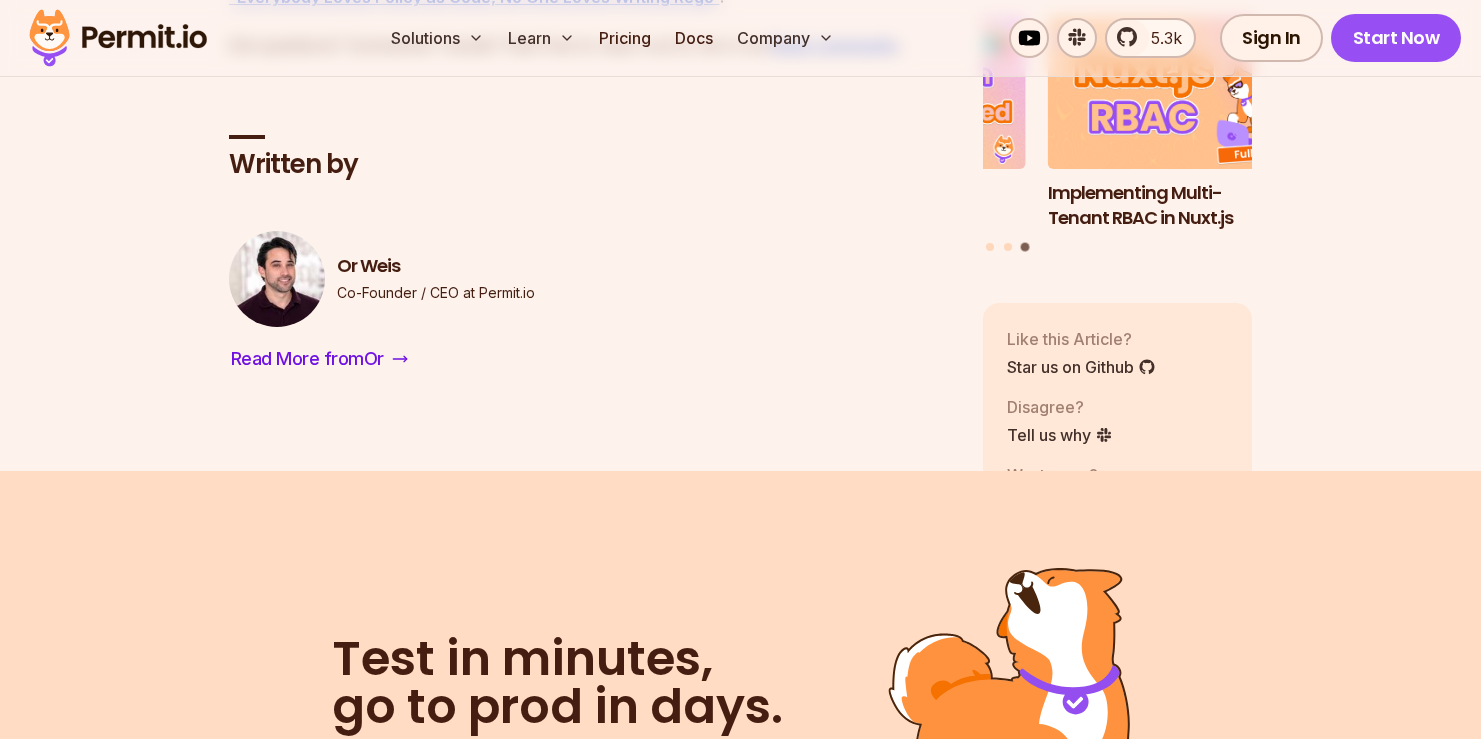 drag, startPoint x: 230, startPoint y: 344, endPoint x: 267, endPoint y: 348, distance: 37.215588 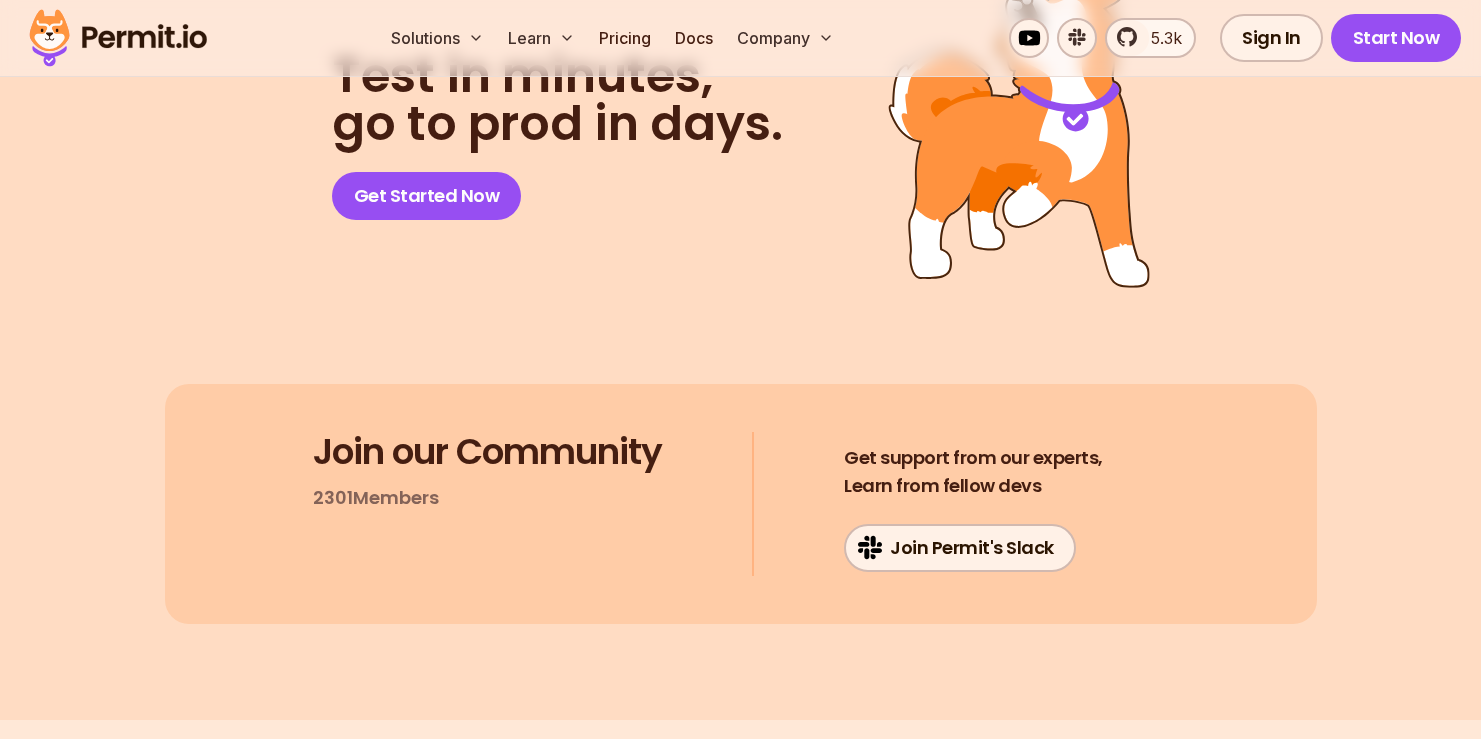scroll, scrollTop: 10921, scrollLeft: 0, axis: vertical 